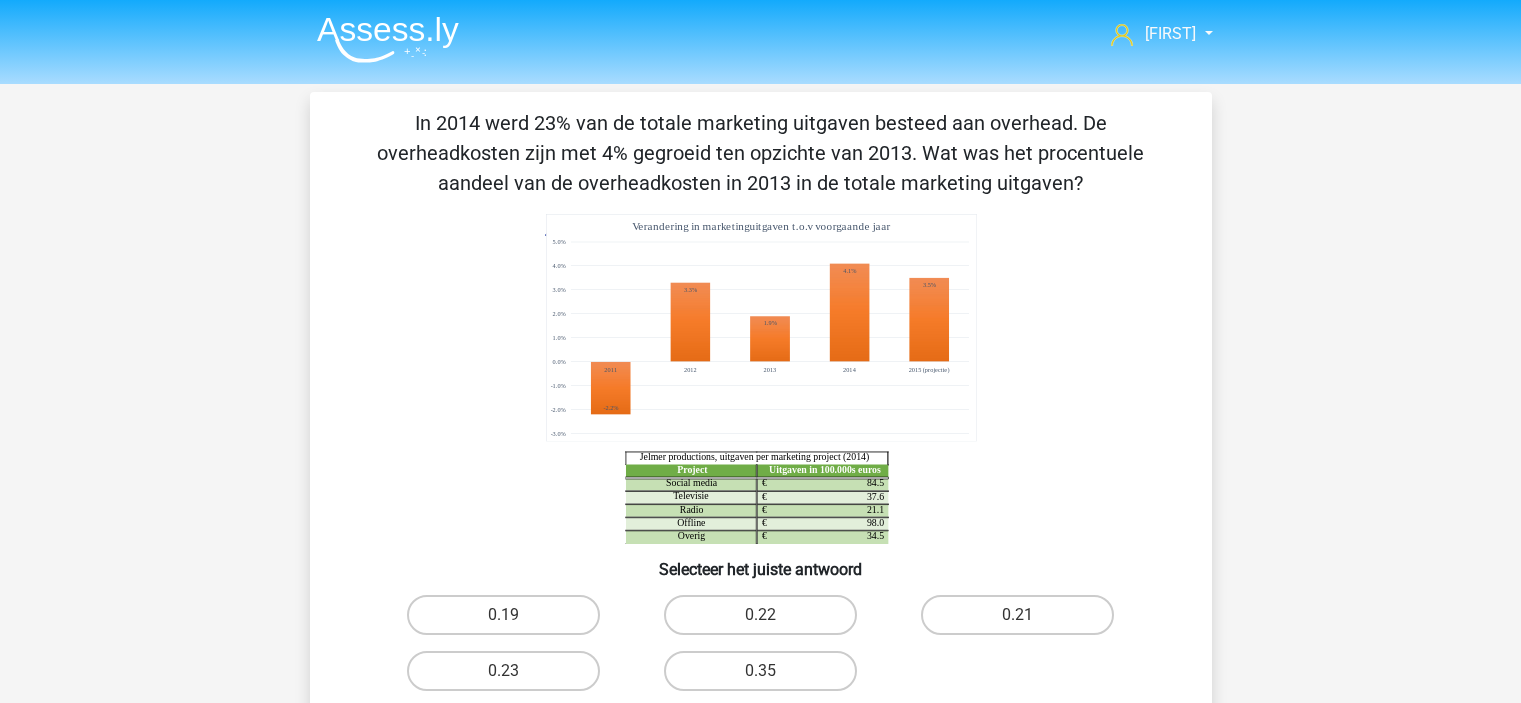 scroll, scrollTop: 0, scrollLeft: 0, axis: both 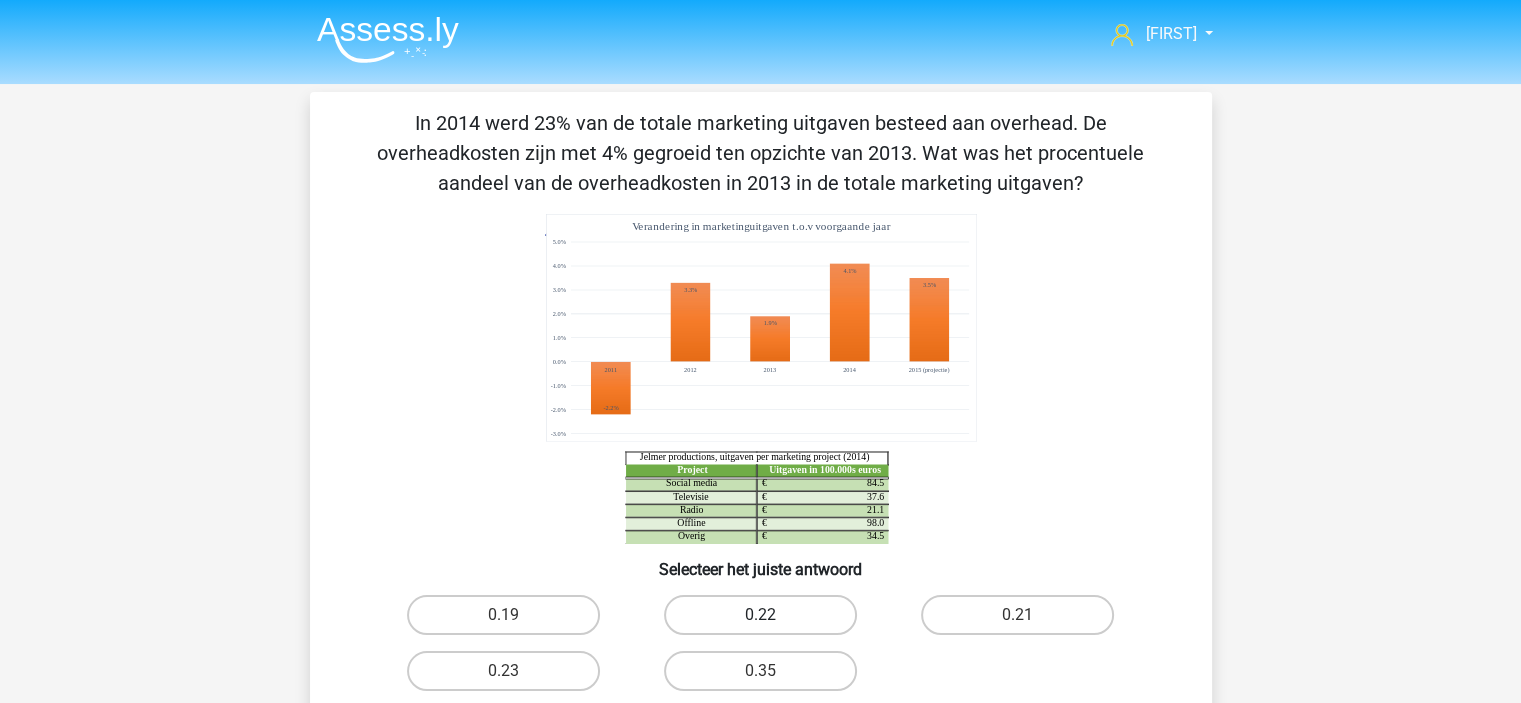 click on "0.22" at bounding box center [760, 615] 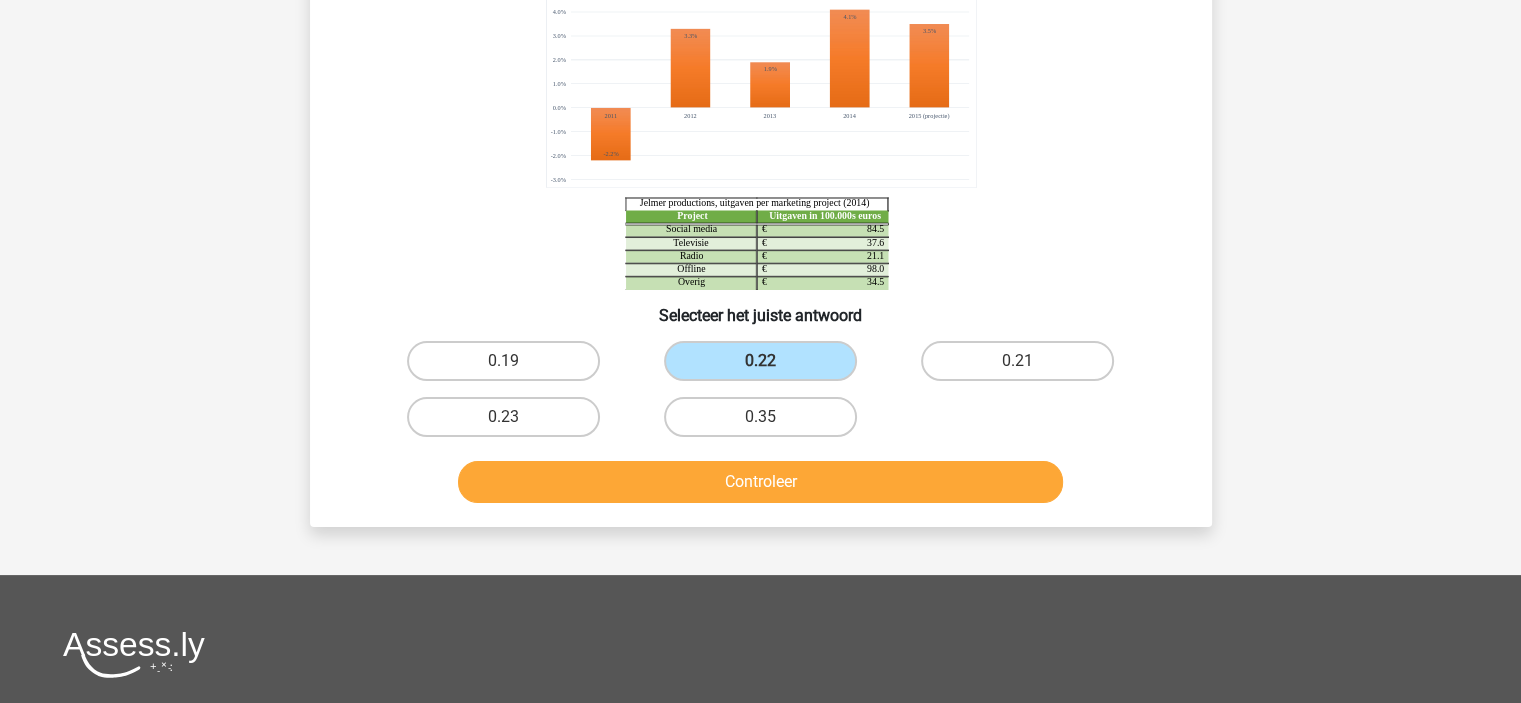 scroll, scrollTop: 400, scrollLeft: 0, axis: vertical 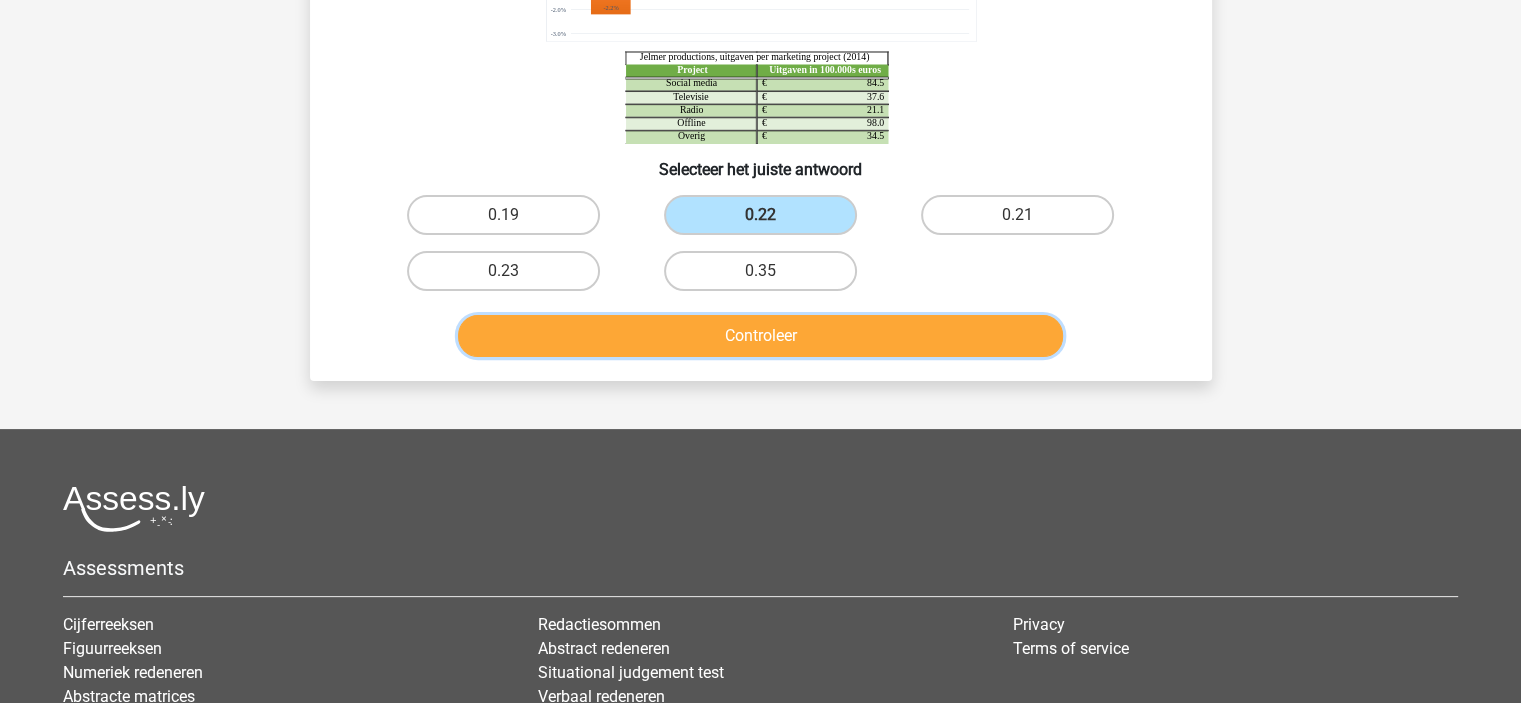 click on "Controleer" at bounding box center [760, 336] 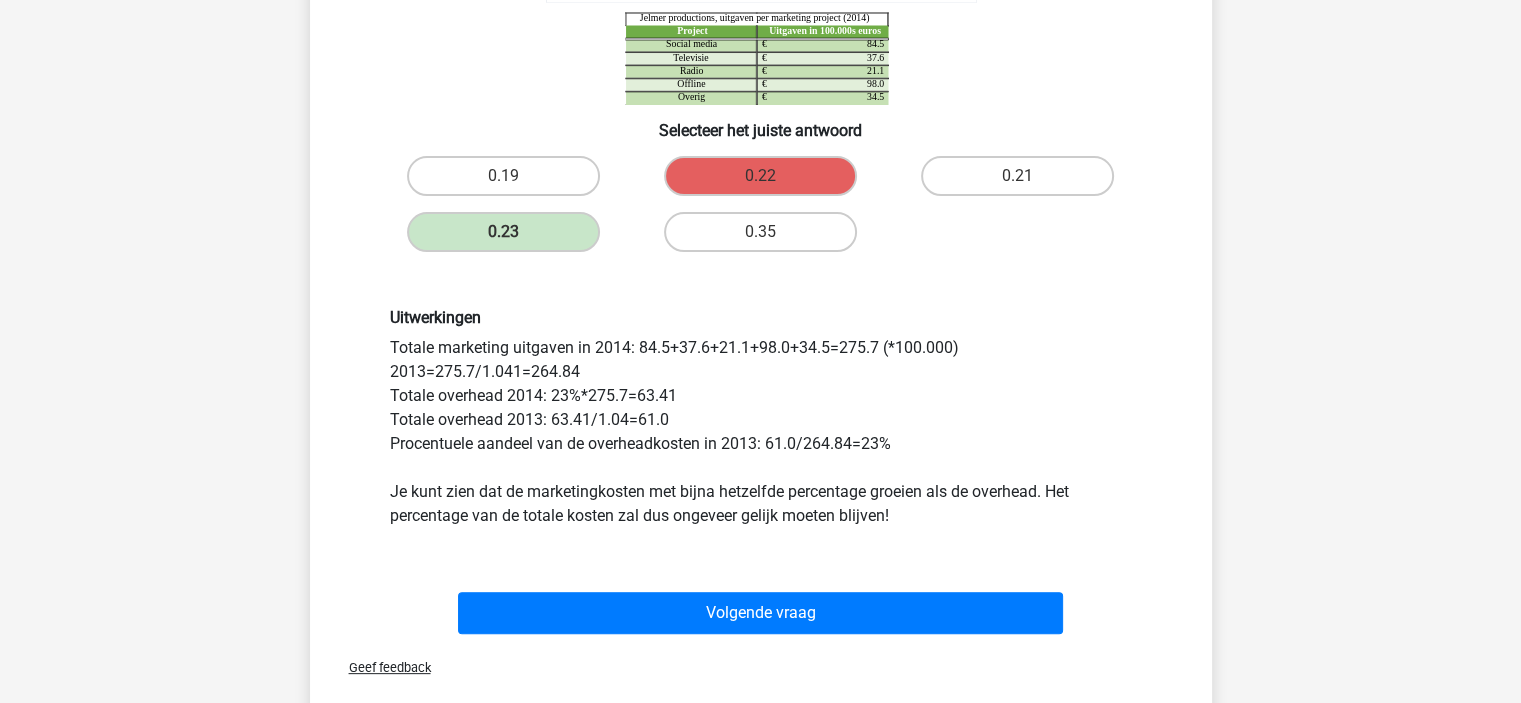 scroll, scrollTop: 500, scrollLeft: 0, axis: vertical 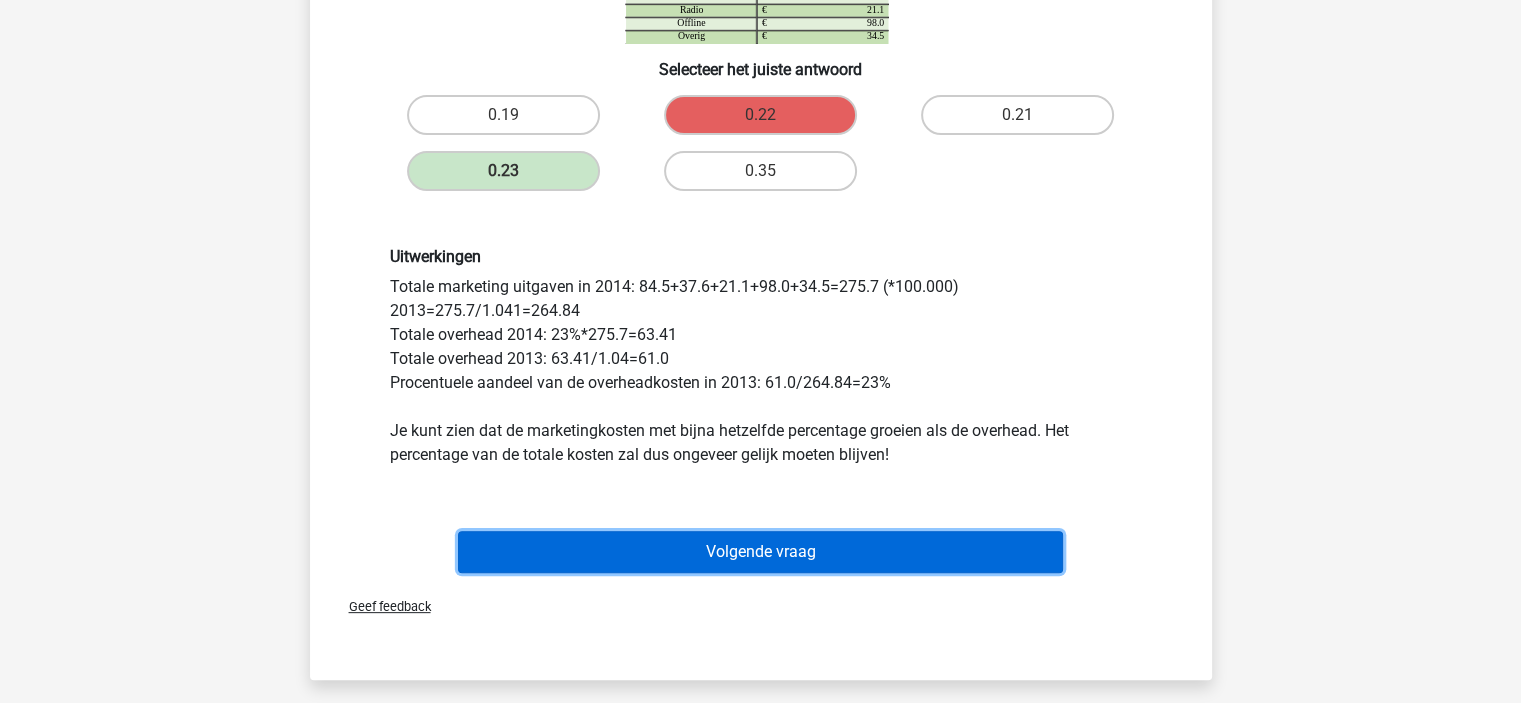 click on "Volgende vraag" at bounding box center (760, 552) 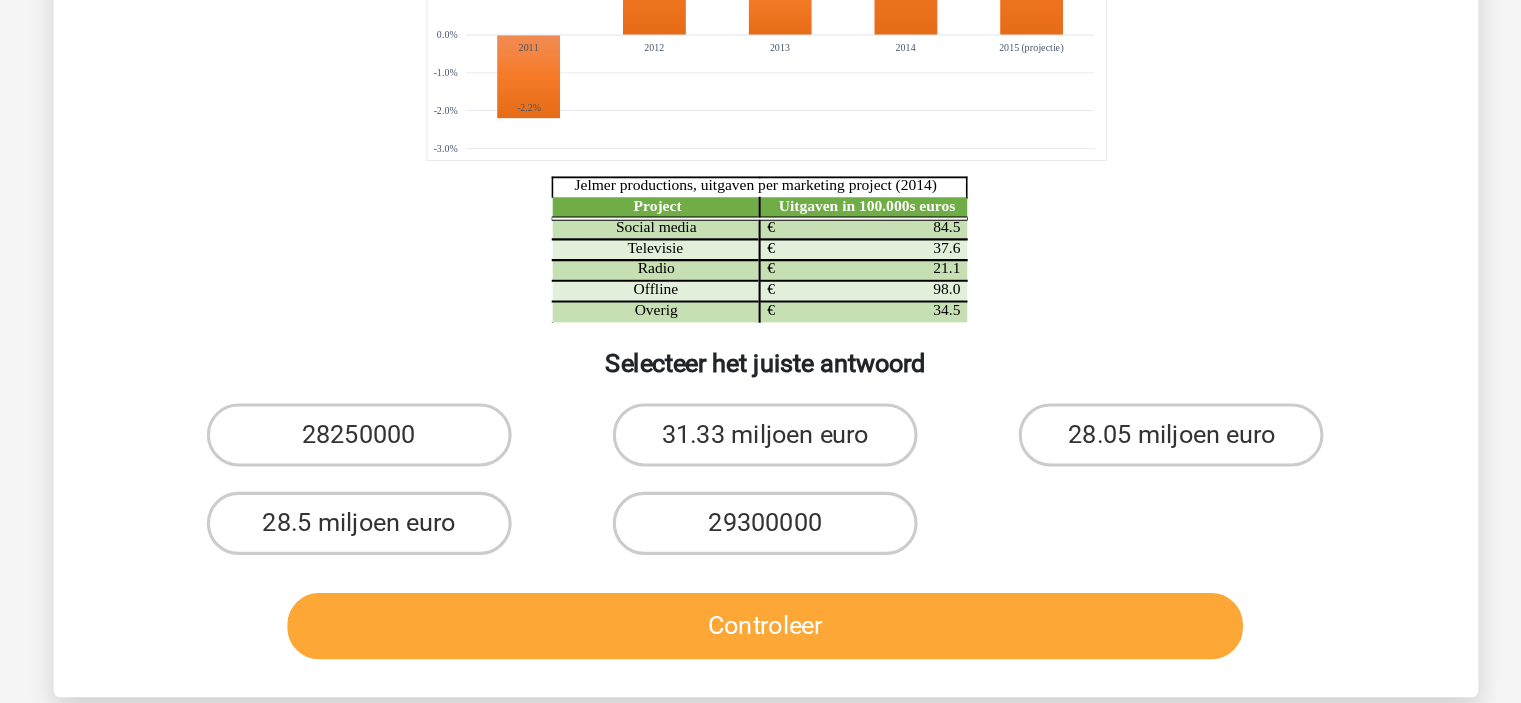scroll, scrollTop: 63, scrollLeft: 0, axis: vertical 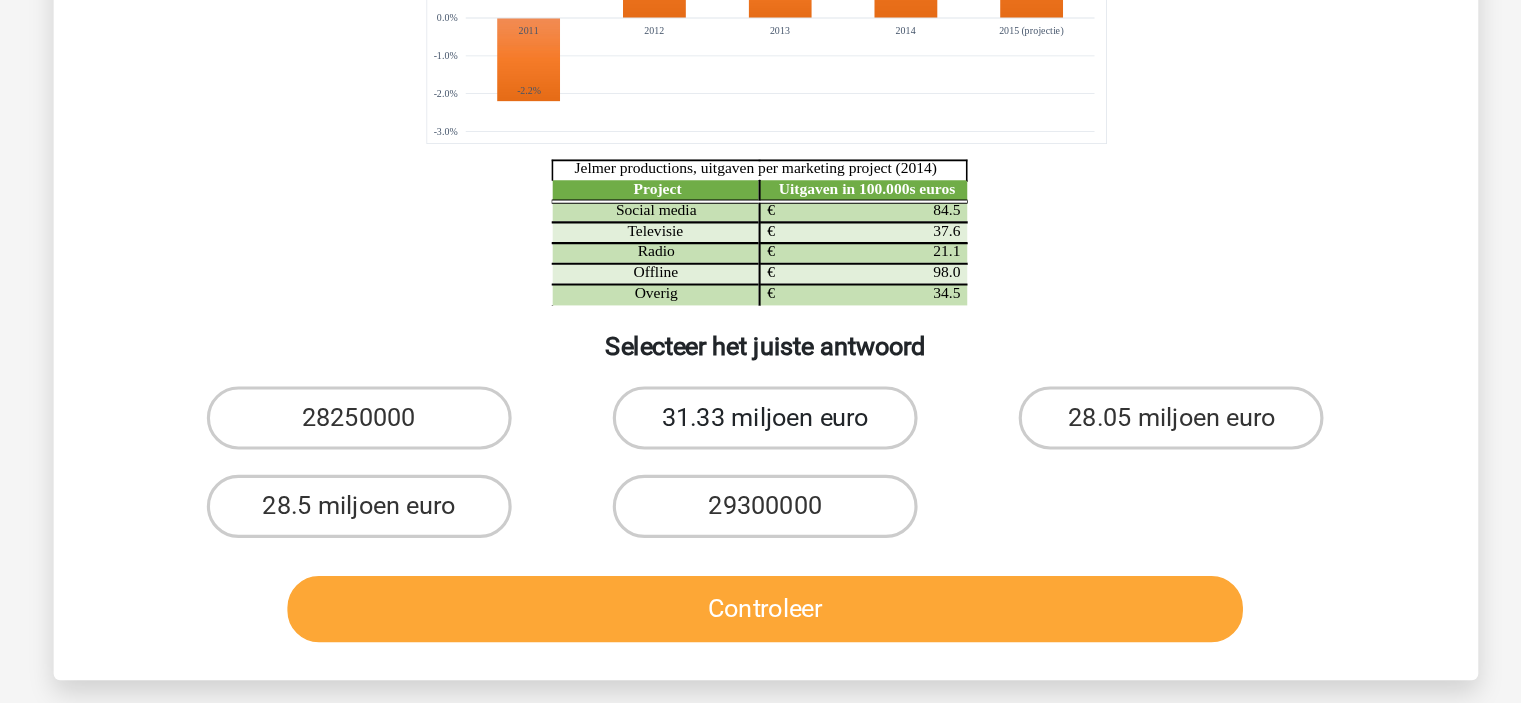 click on "31.33 miljoen euro" at bounding box center (760, 522) 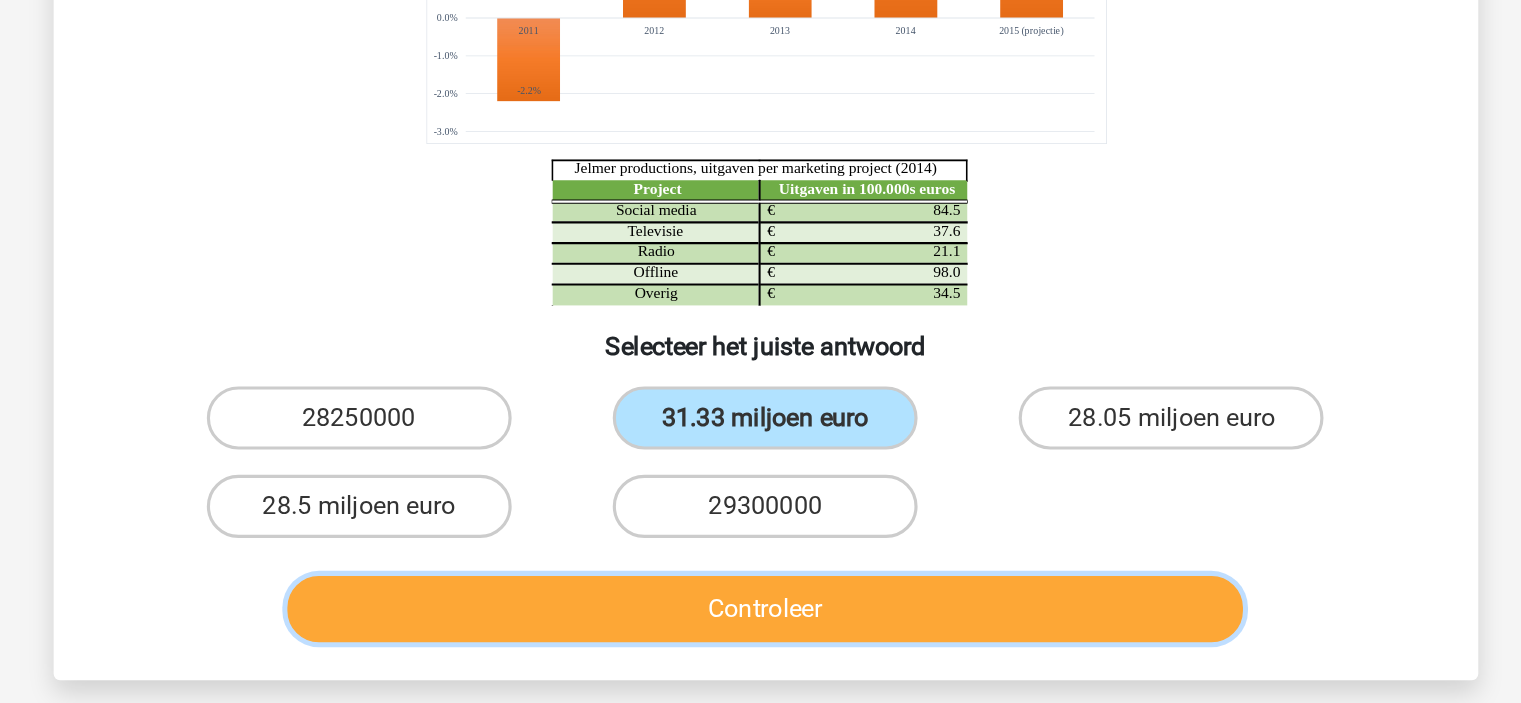 click on "Controleer" at bounding box center (760, 643) 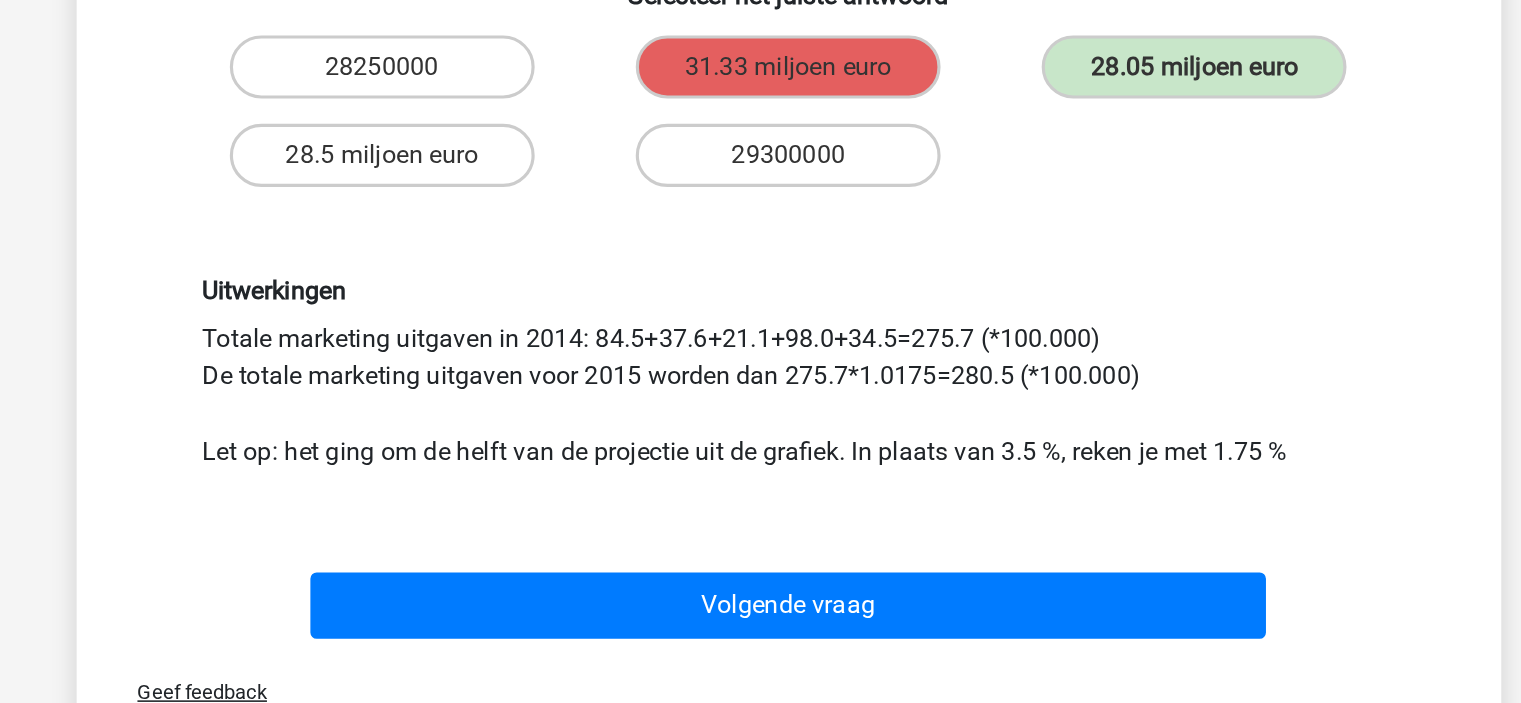 scroll, scrollTop: 288, scrollLeft: 0, axis: vertical 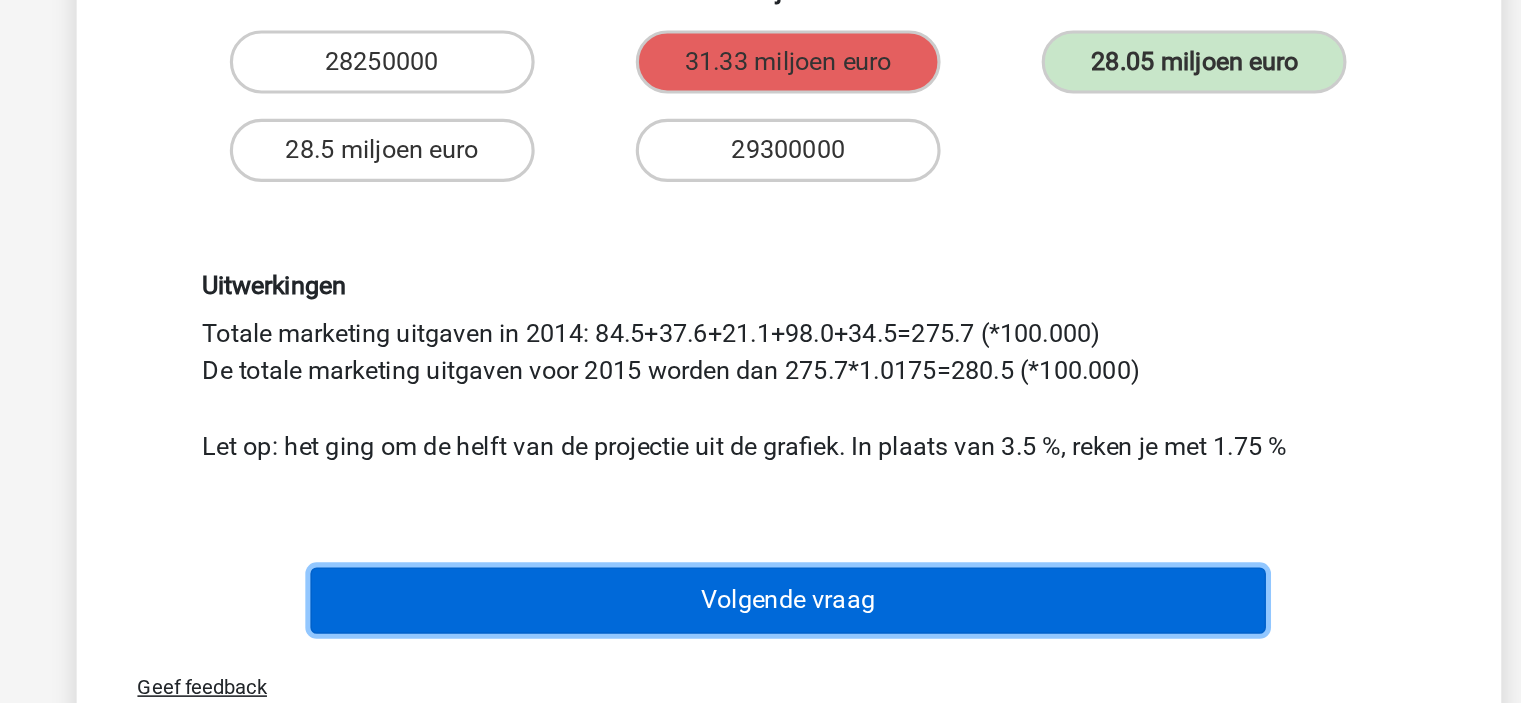 click on "Volgende vraag" at bounding box center [760, 638] 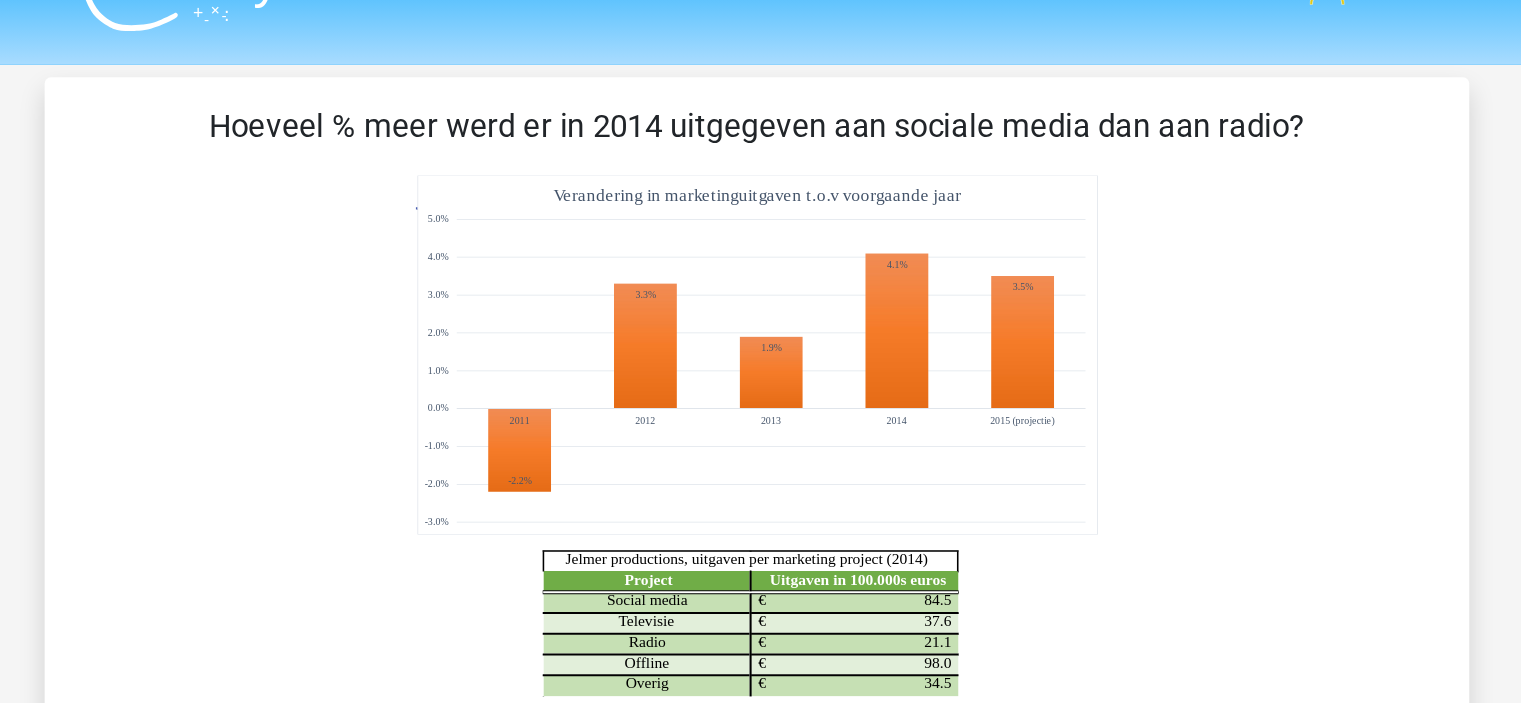 scroll, scrollTop: 0, scrollLeft: 0, axis: both 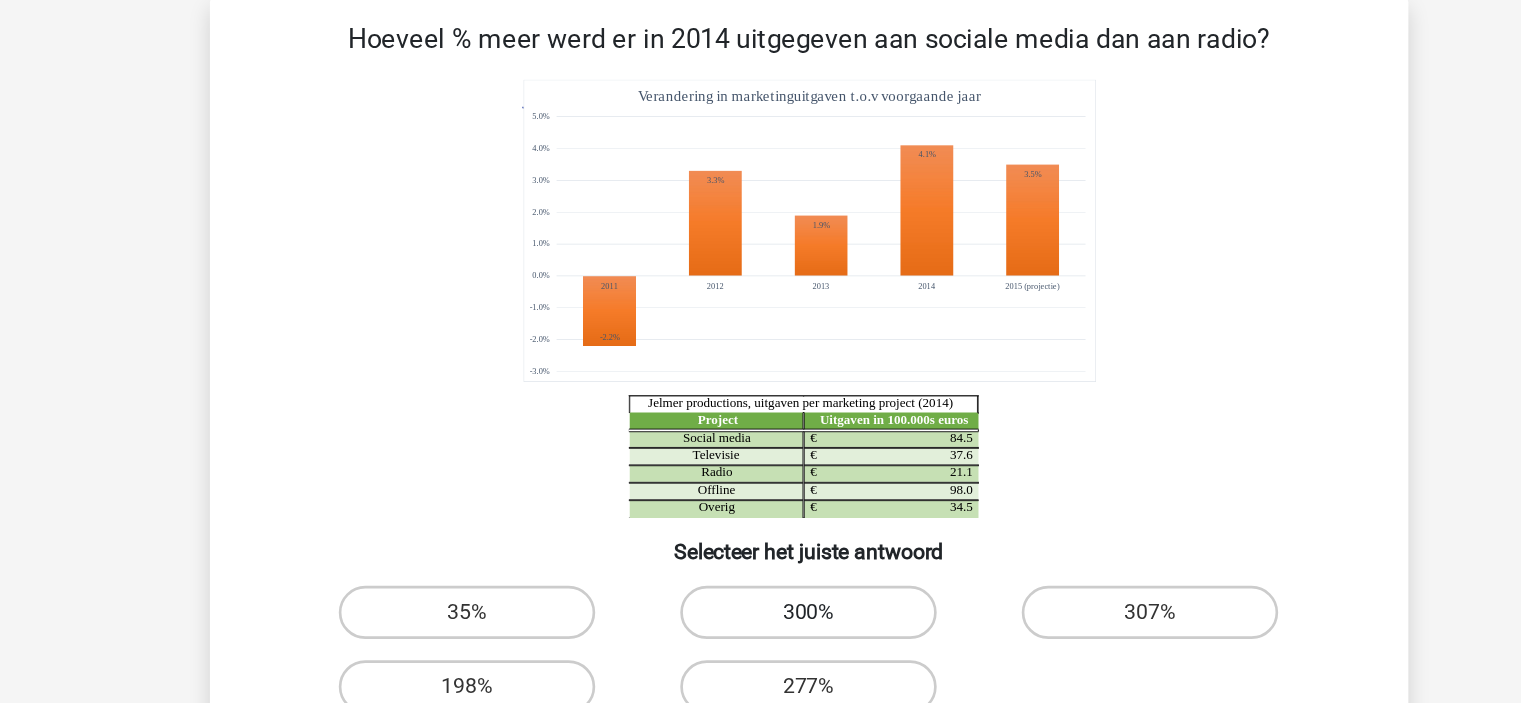 click on "300%" at bounding box center [760, 555] 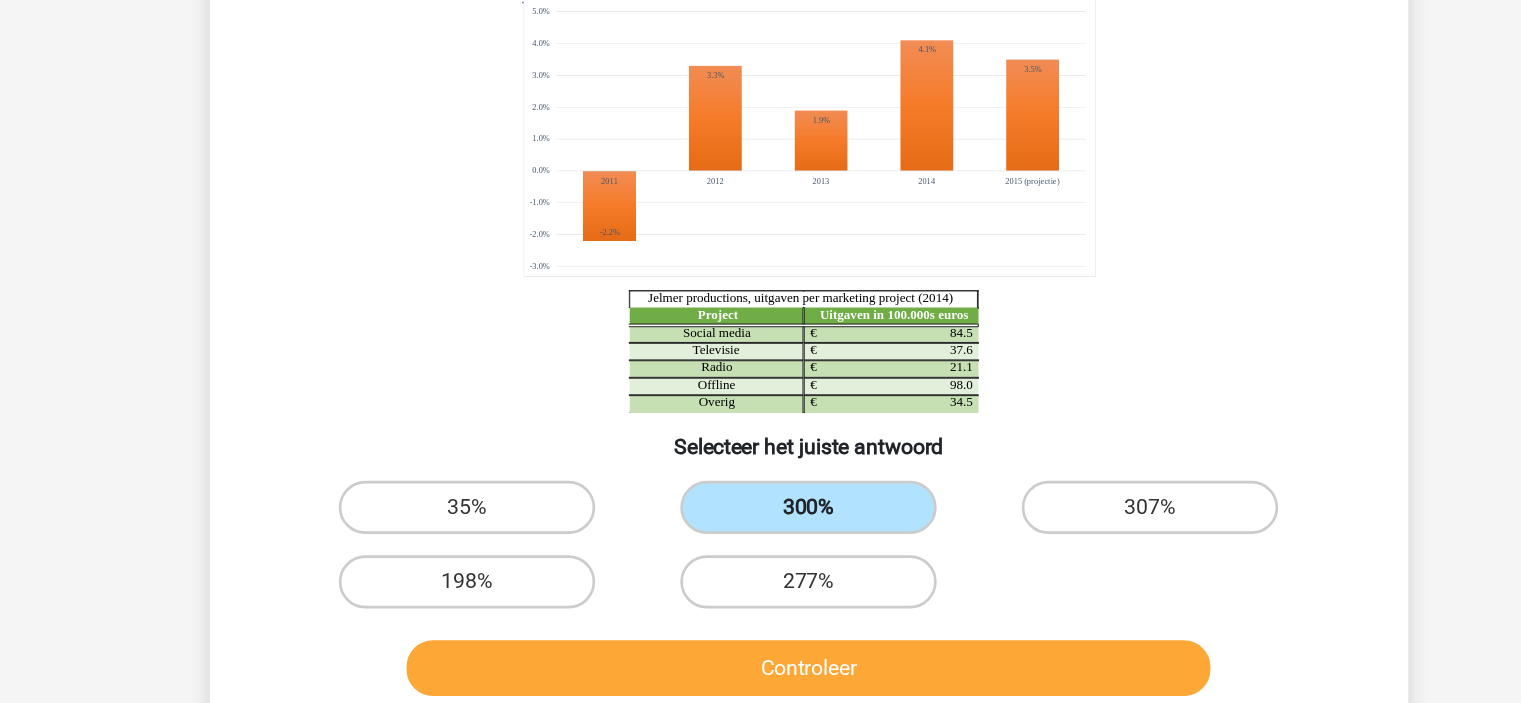 scroll, scrollTop: 0, scrollLeft: 0, axis: both 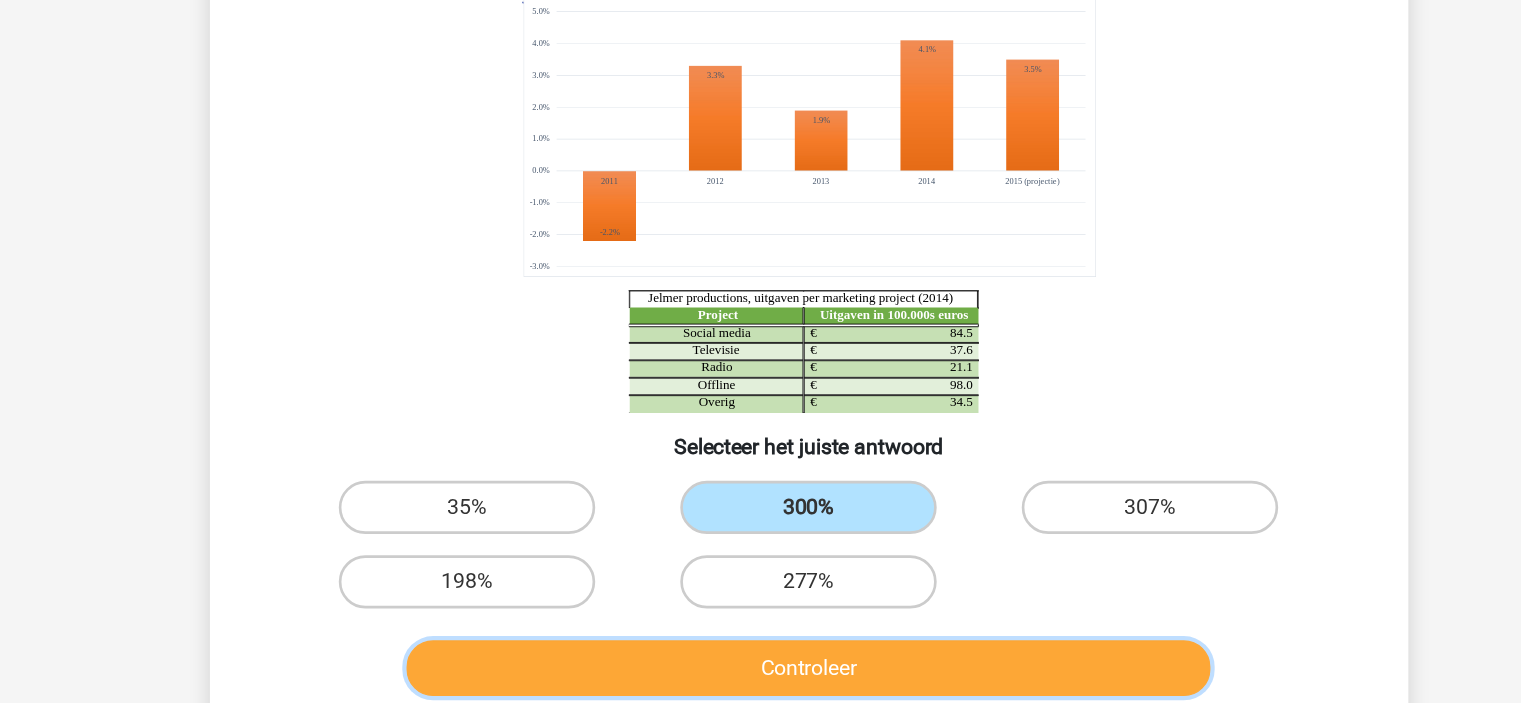 click on "Controleer" at bounding box center (760, 676) 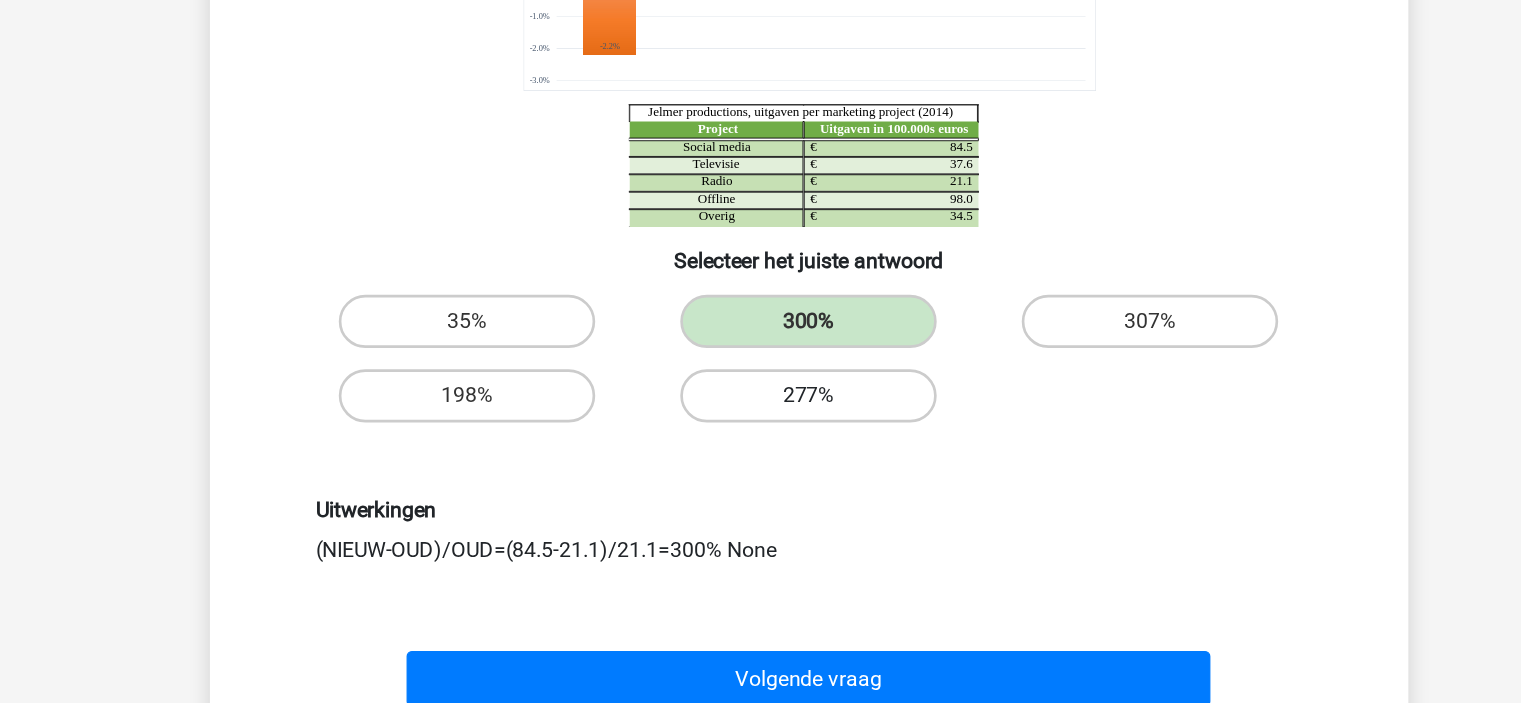 scroll, scrollTop: 150, scrollLeft: 0, axis: vertical 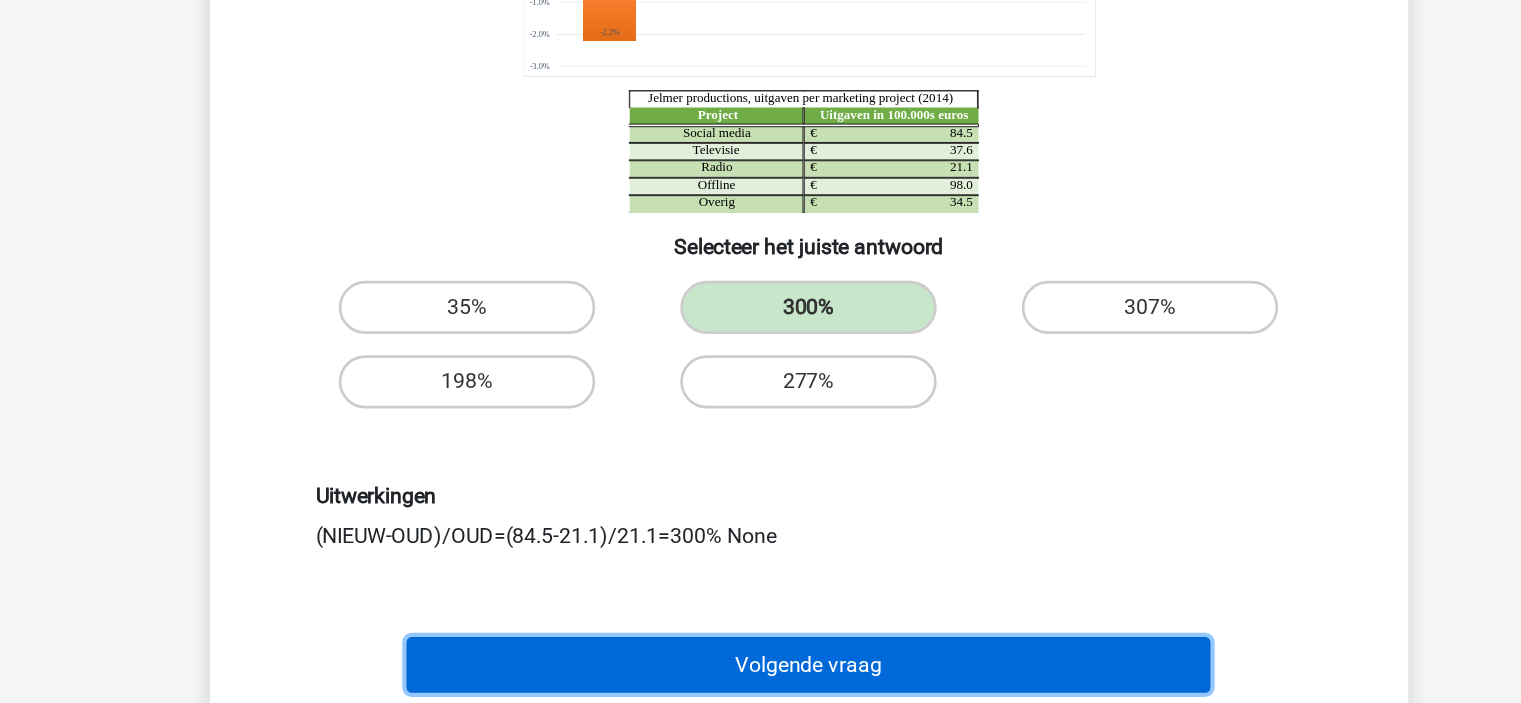 click on "Volgende vraag" at bounding box center [760, 674] 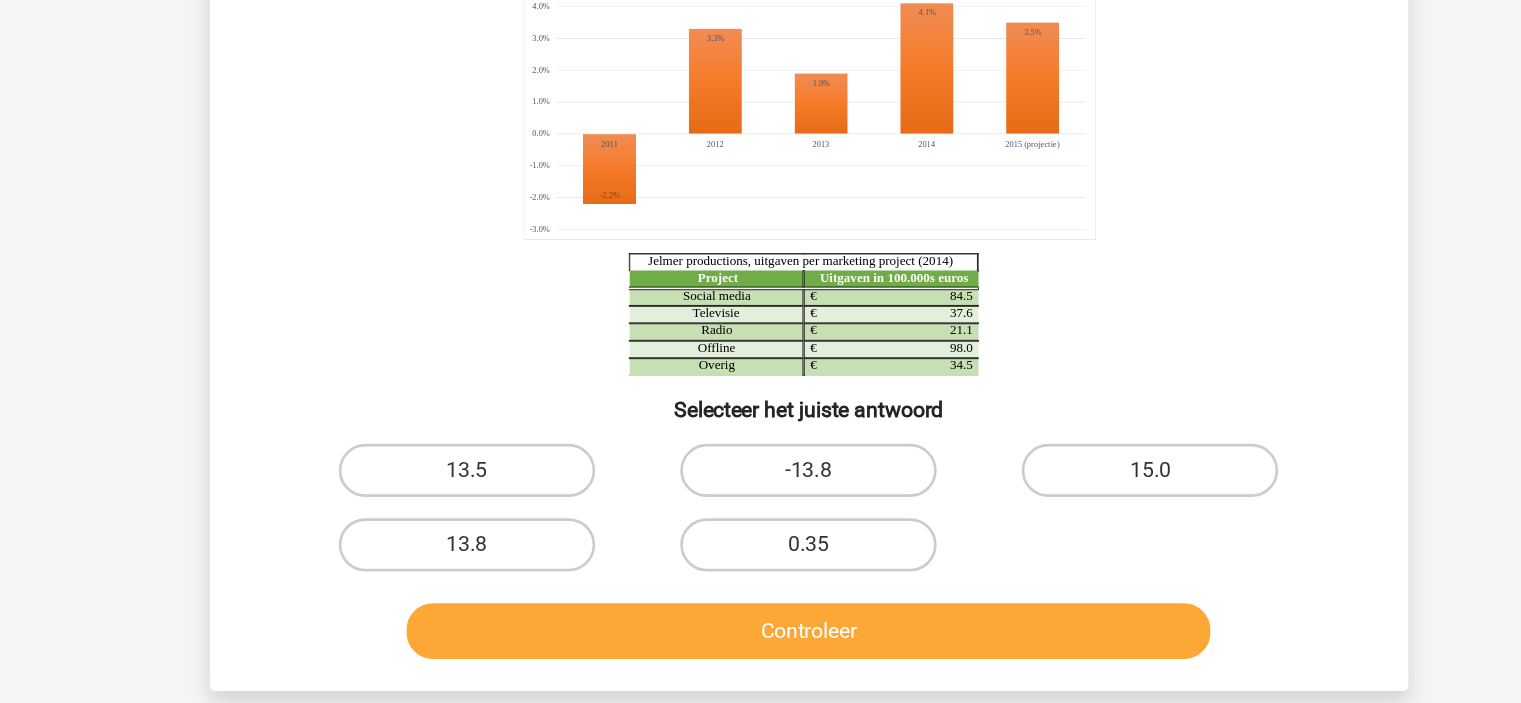 scroll, scrollTop: 126, scrollLeft: 0, axis: vertical 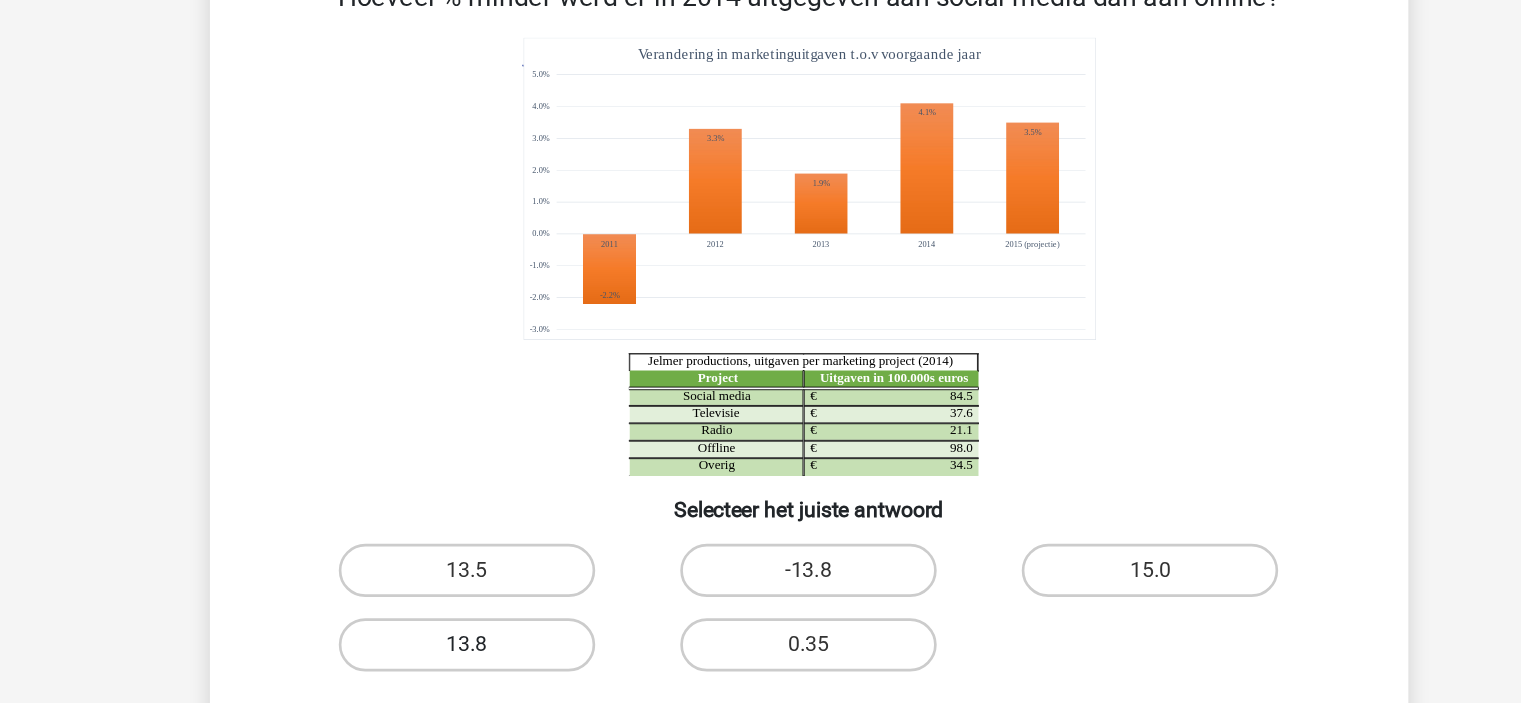 click on "13.8" at bounding box center (503, 485) 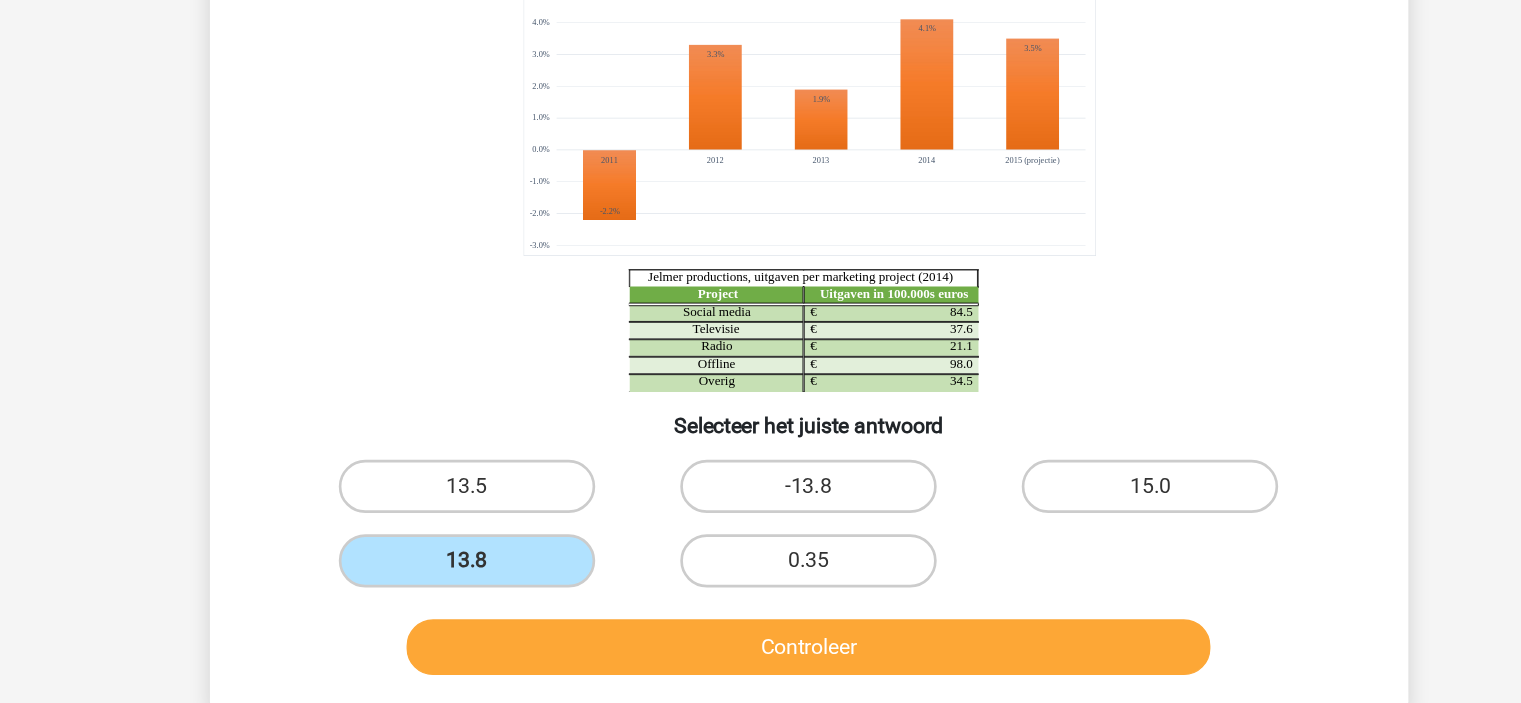 scroll, scrollTop: 126, scrollLeft: 0, axis: vertical 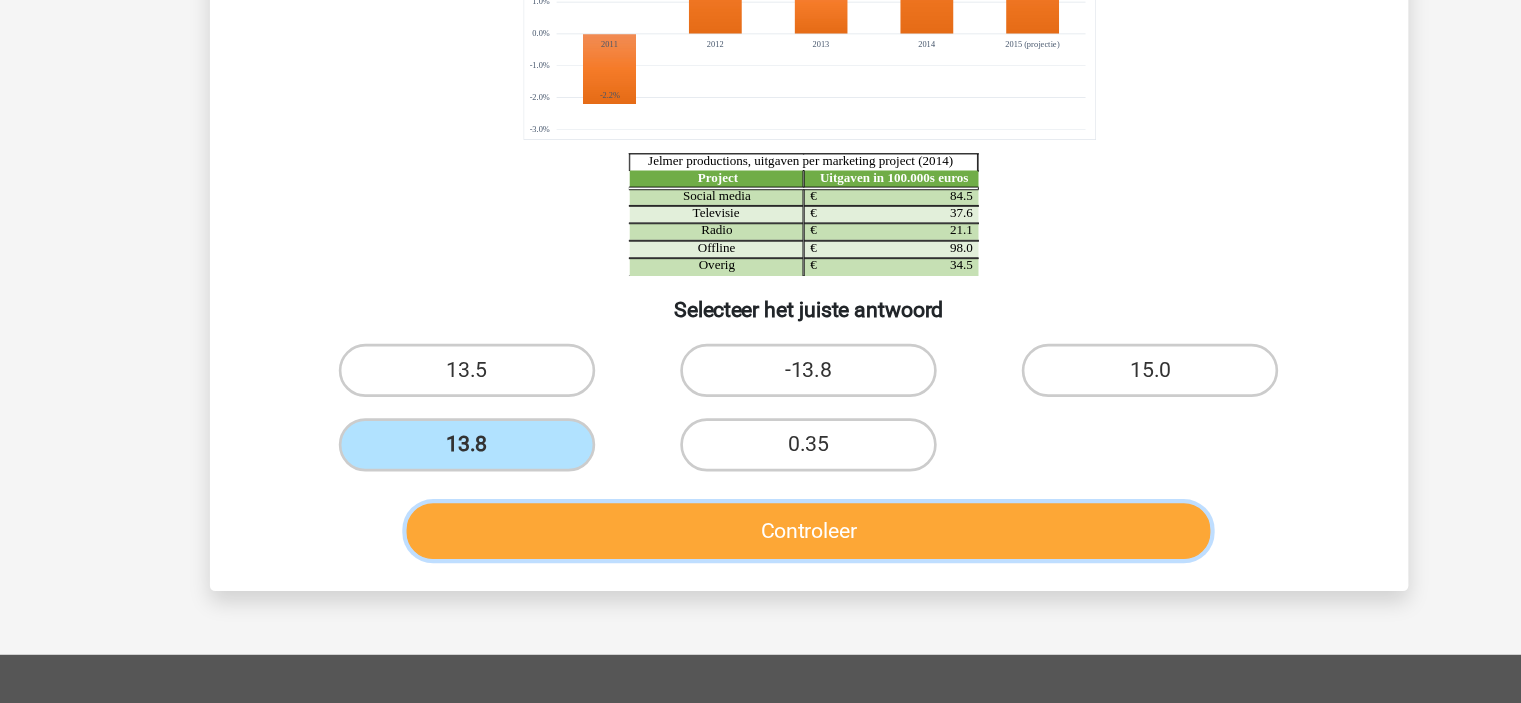 click on "Controleer" at bounding box center (760, 550) 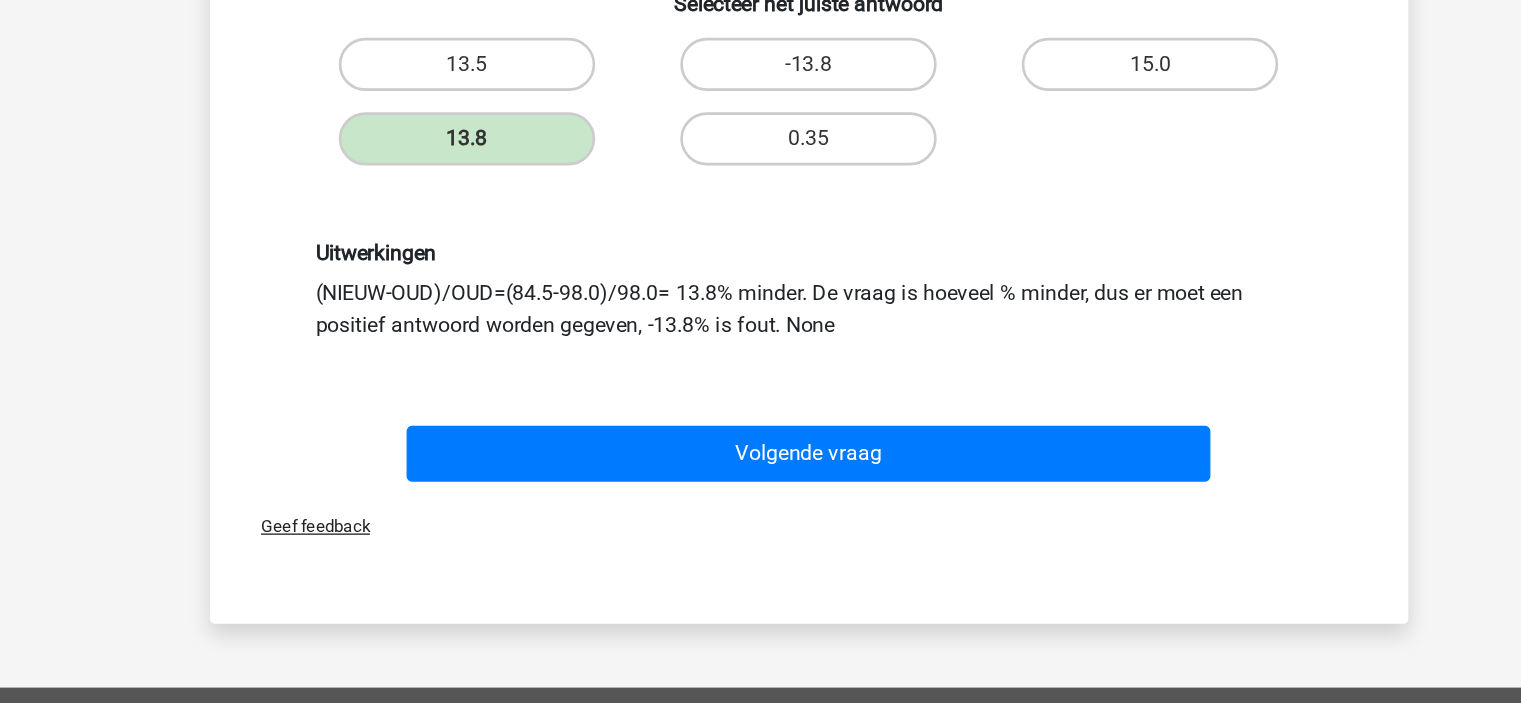 scroll, scrollTop: 353, scrollLeft: 0, axis: vertical 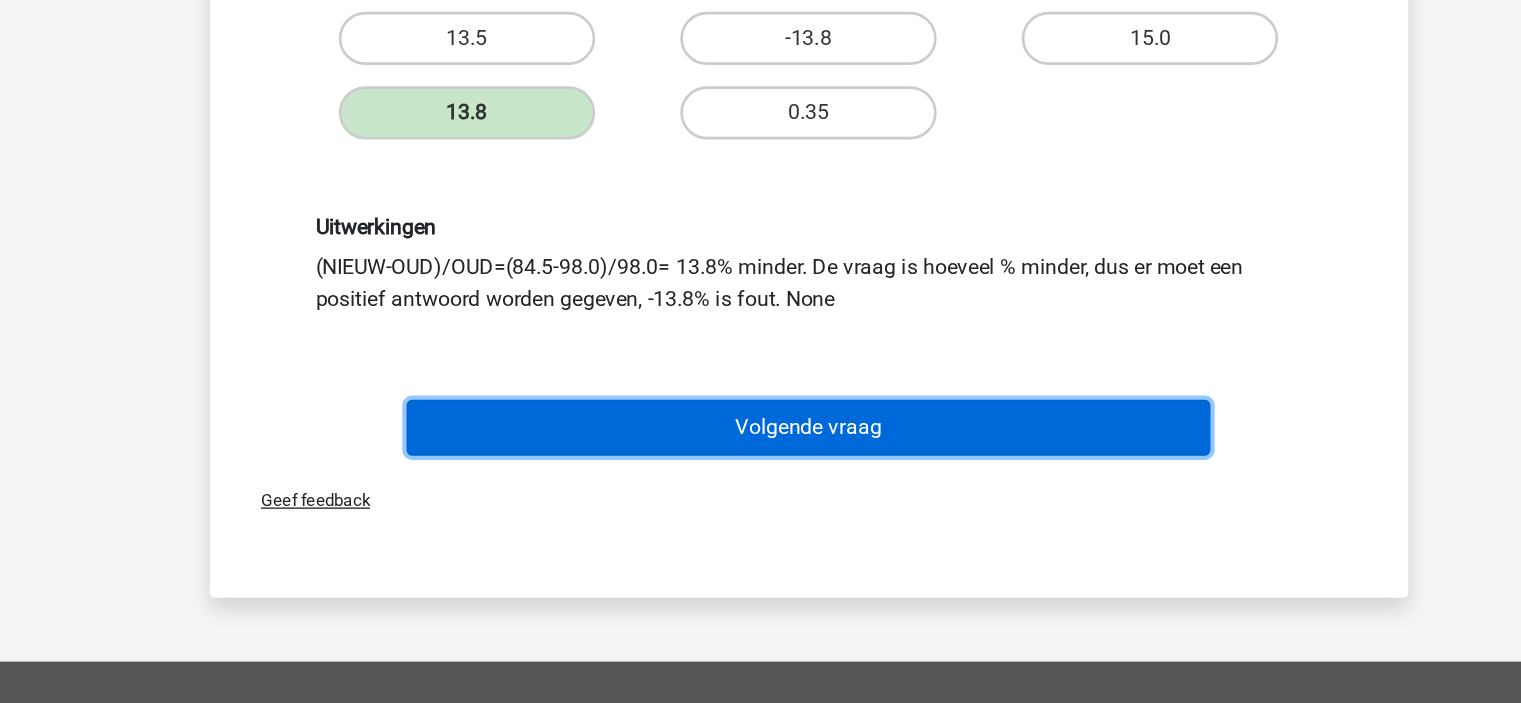 click on "Volgende vraag" at bounding box center (760, 495) 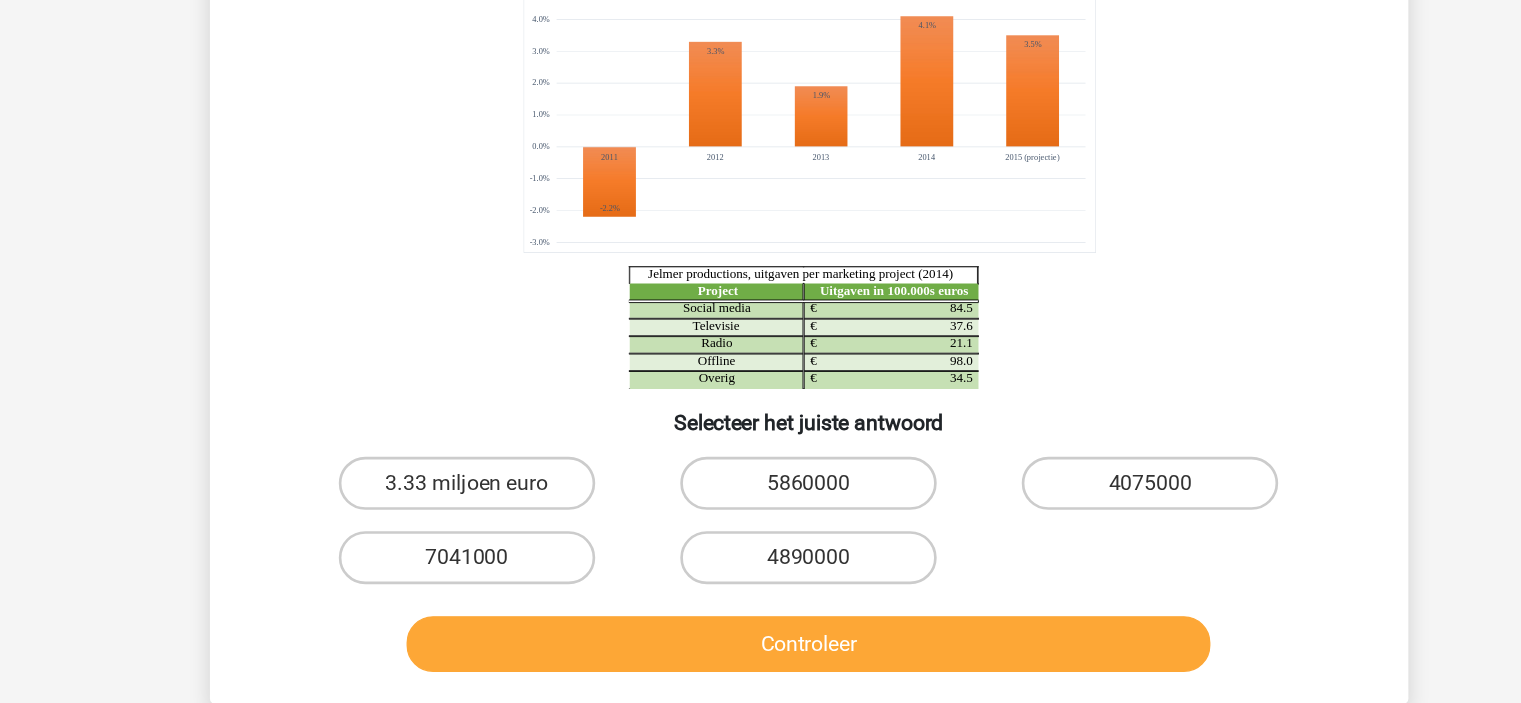 scroll, scrollTop: 75, scrollLeft: 0, axis: vertical 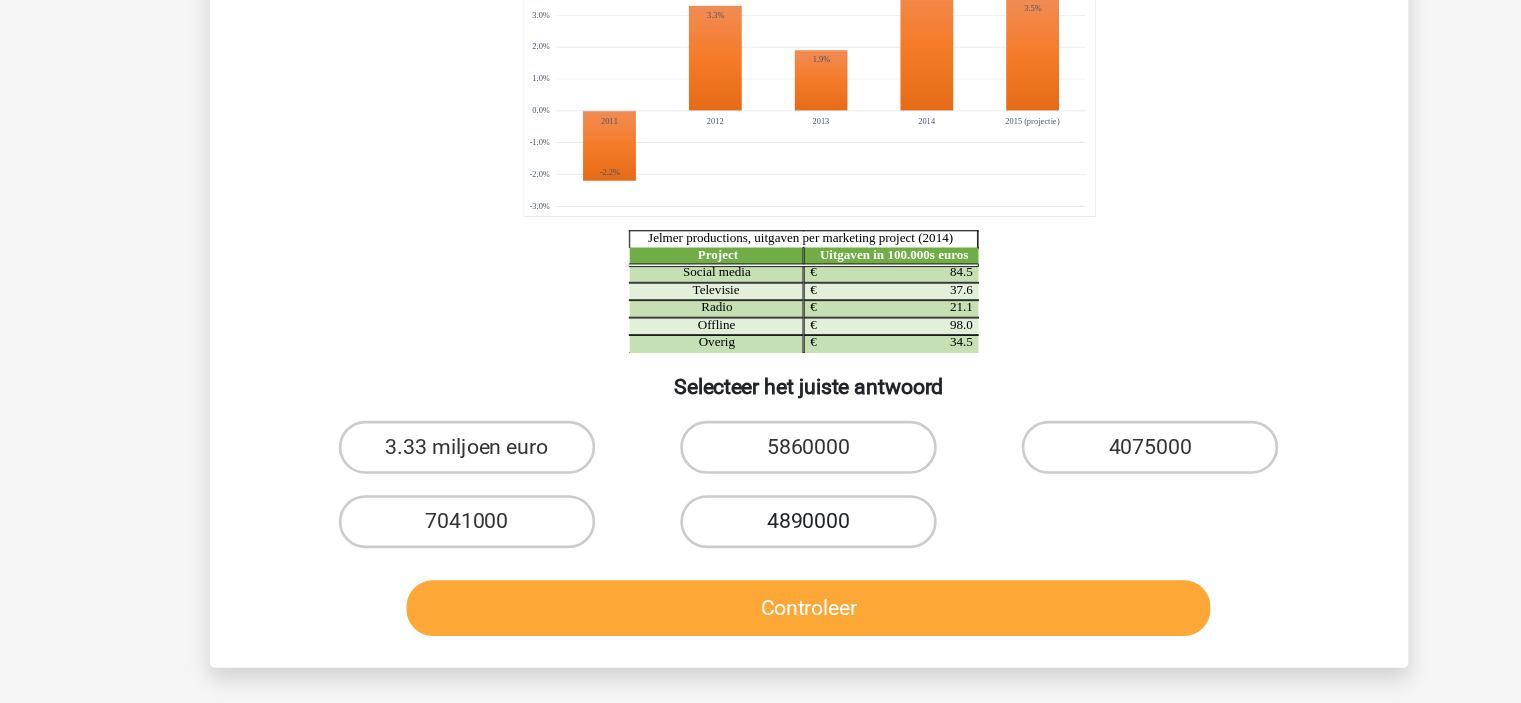 click on "4890000" at bounding box center (760, 566) 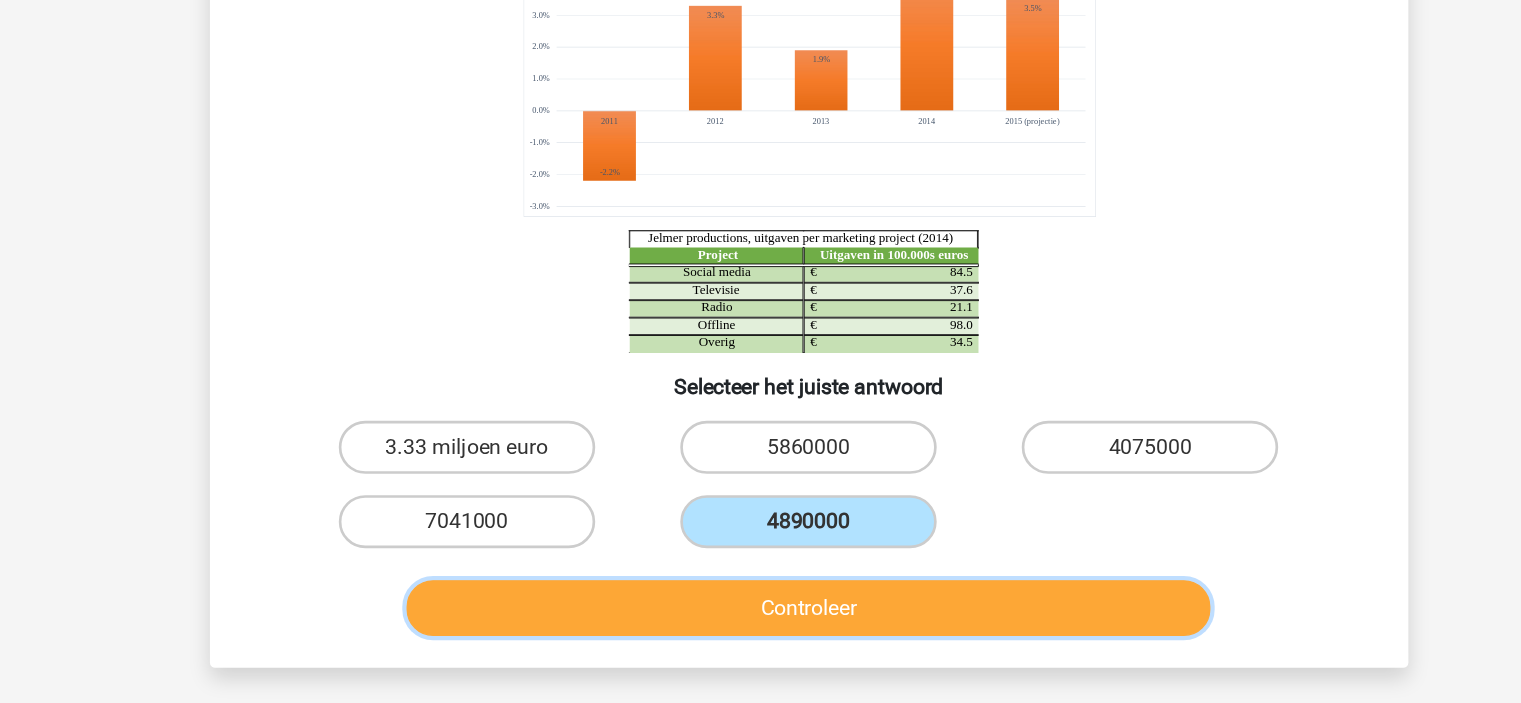 click on "Controleer" at bounding box center (760, 631) 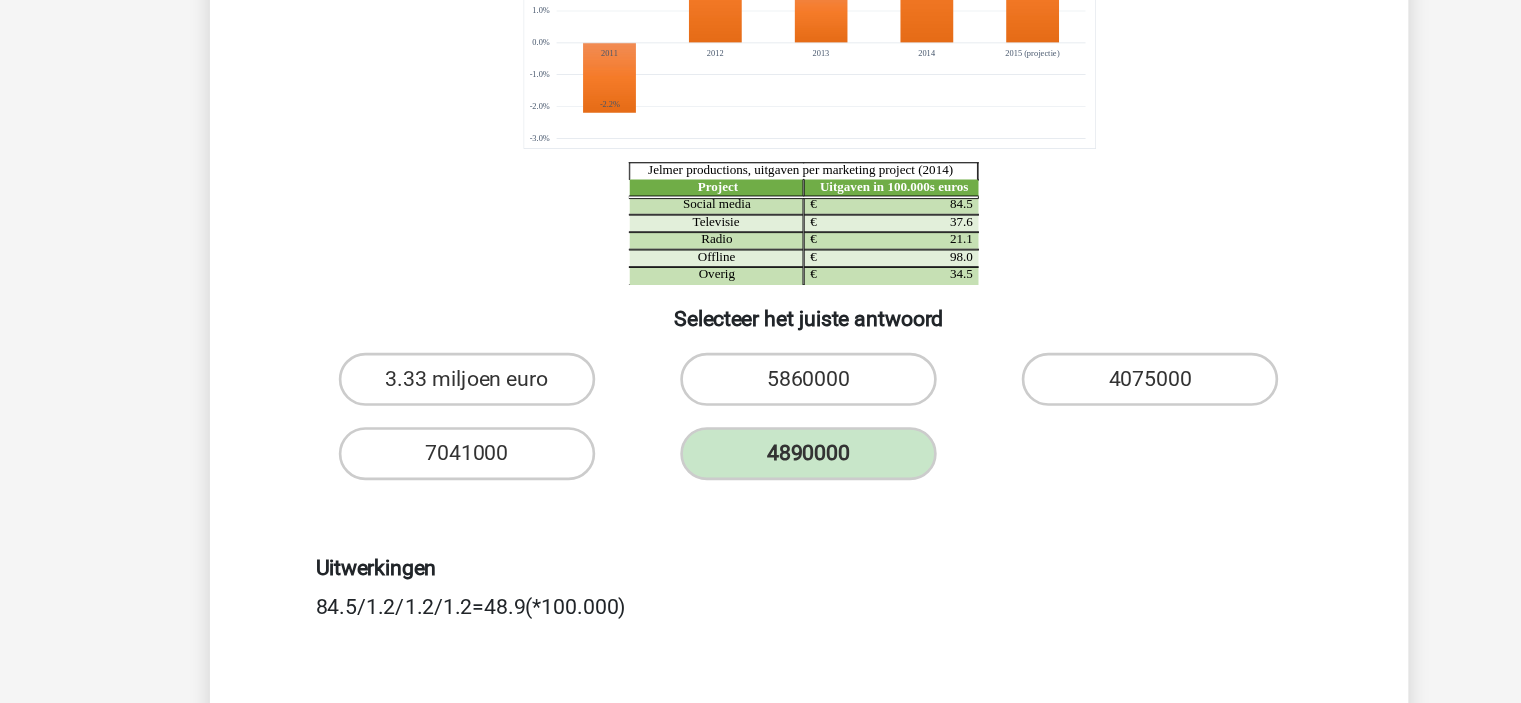 scroll, scrollTop: 202, scrollLeft: 0, axis: vertical 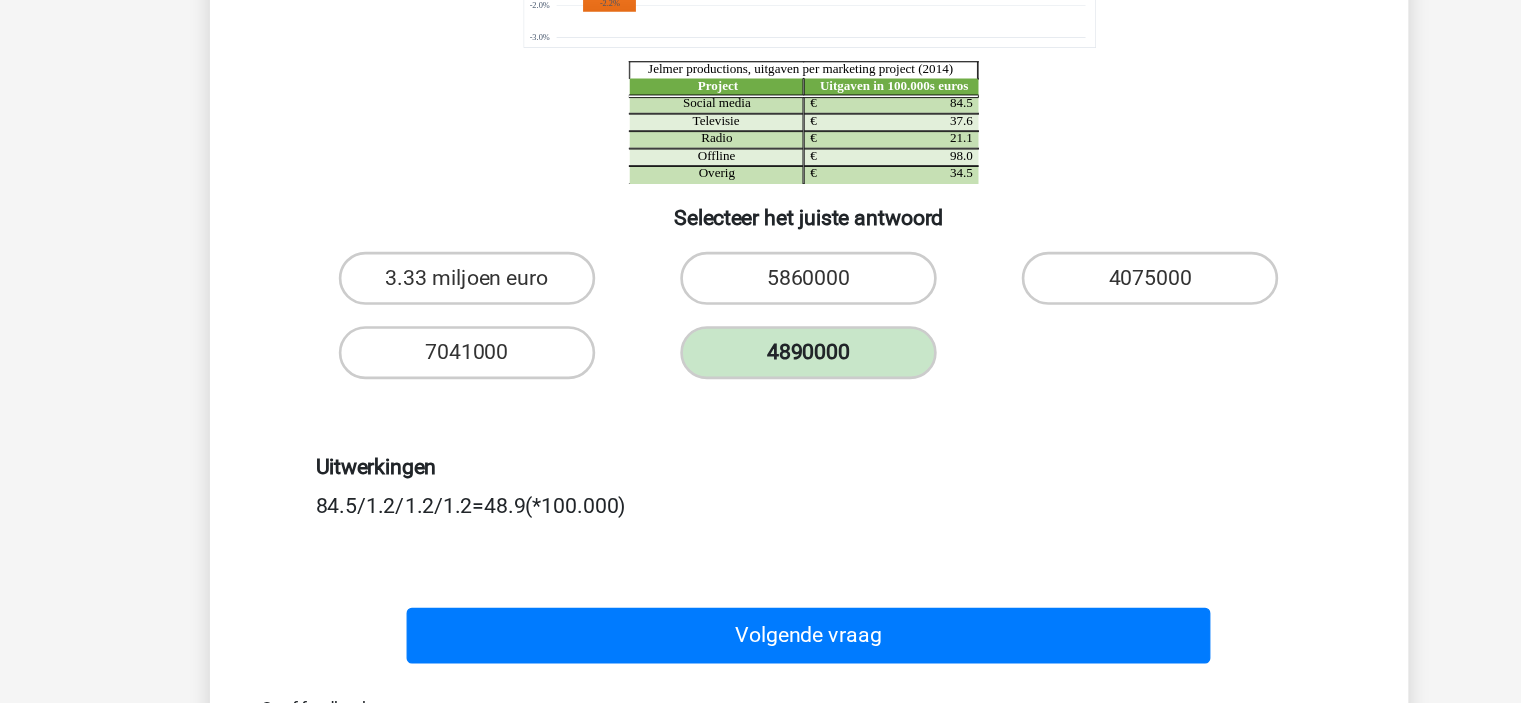 click on "4890000" at bounding box center [760, 439] 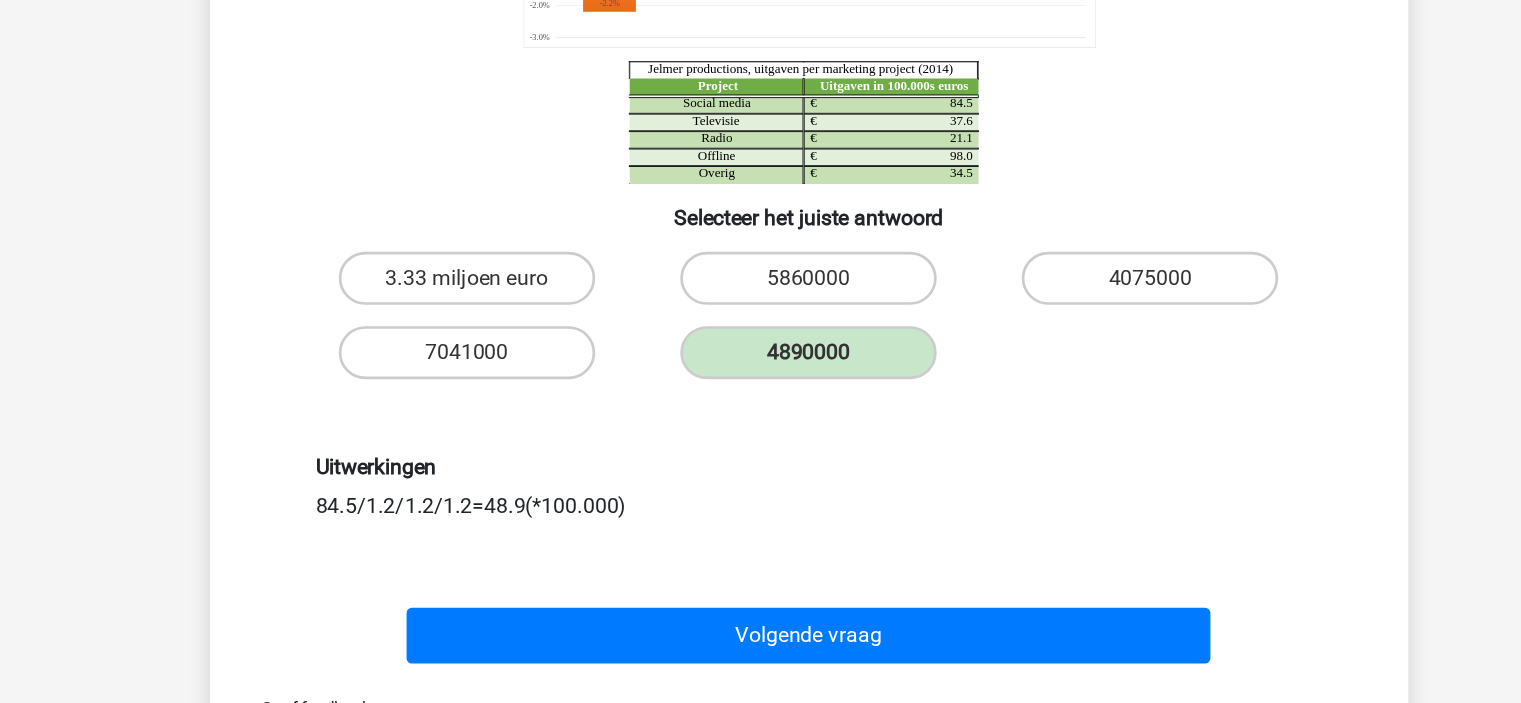 click on "4890000" at bounding box center (503, 383) 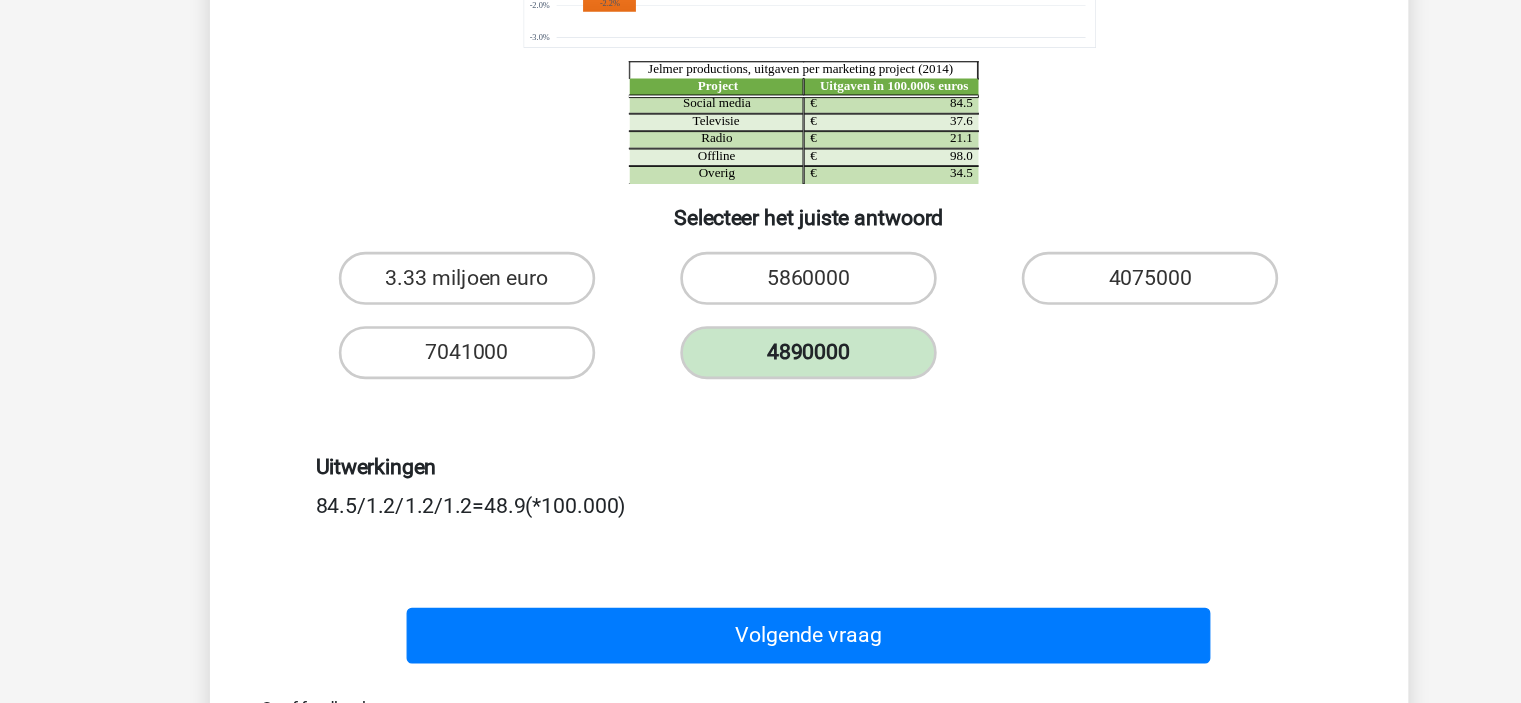 drag, startPoint x: 758, startPoint y: 433, endPoint x: 764, endPoint y: 451, distance: 18.973665 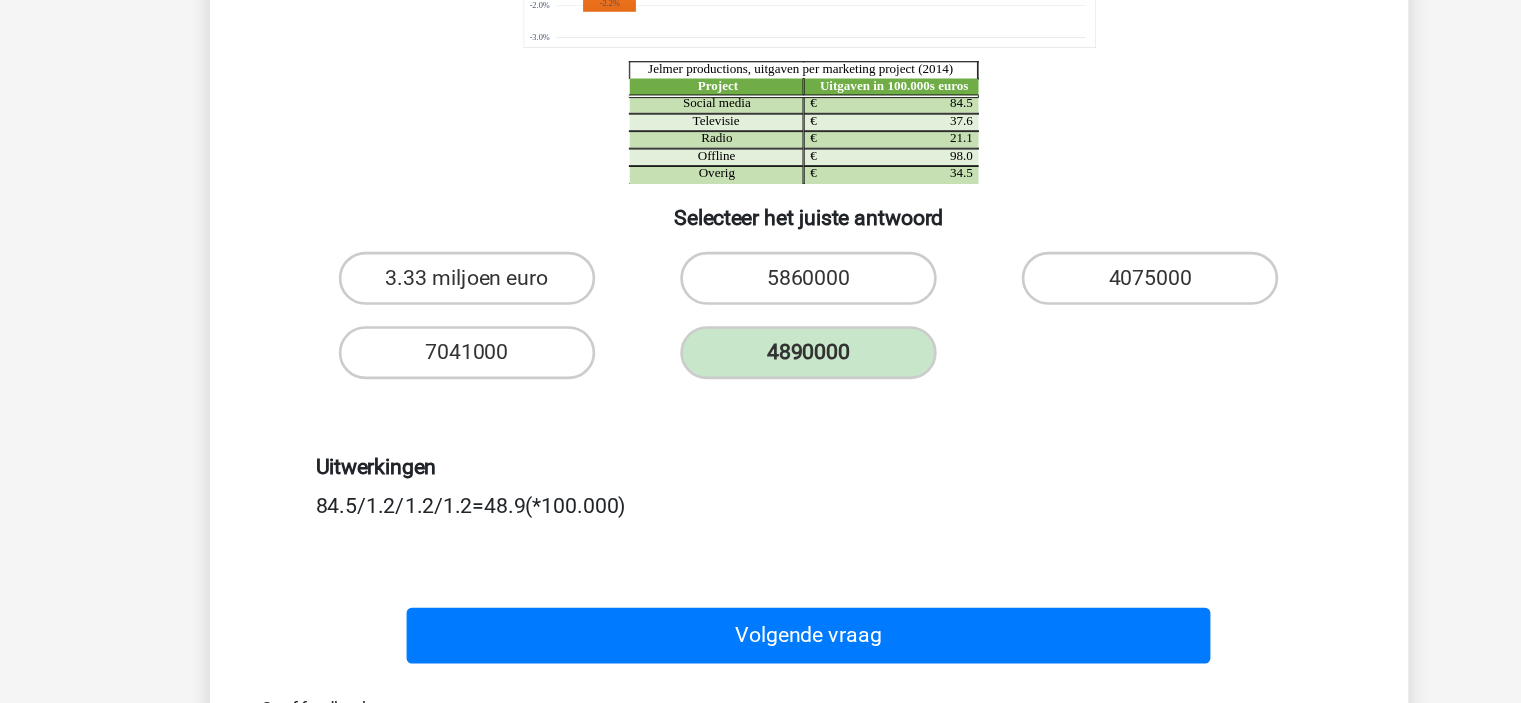 click on "Uitwerkingen
84.5/1.2/1.2/1.2=48.9(*100.000)" at bounding box center (761, 540) 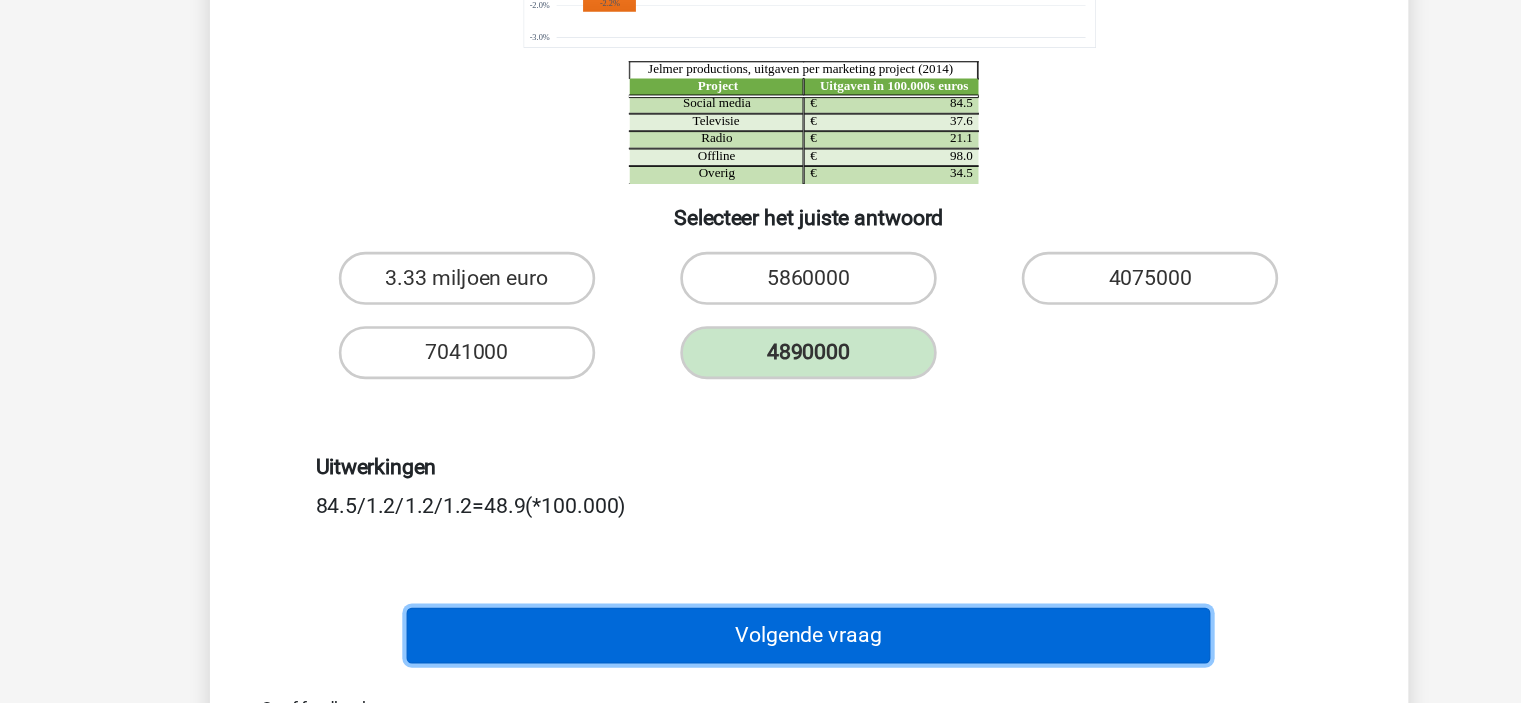 click on "Volgende vraag" at bounding box center [760, 652] 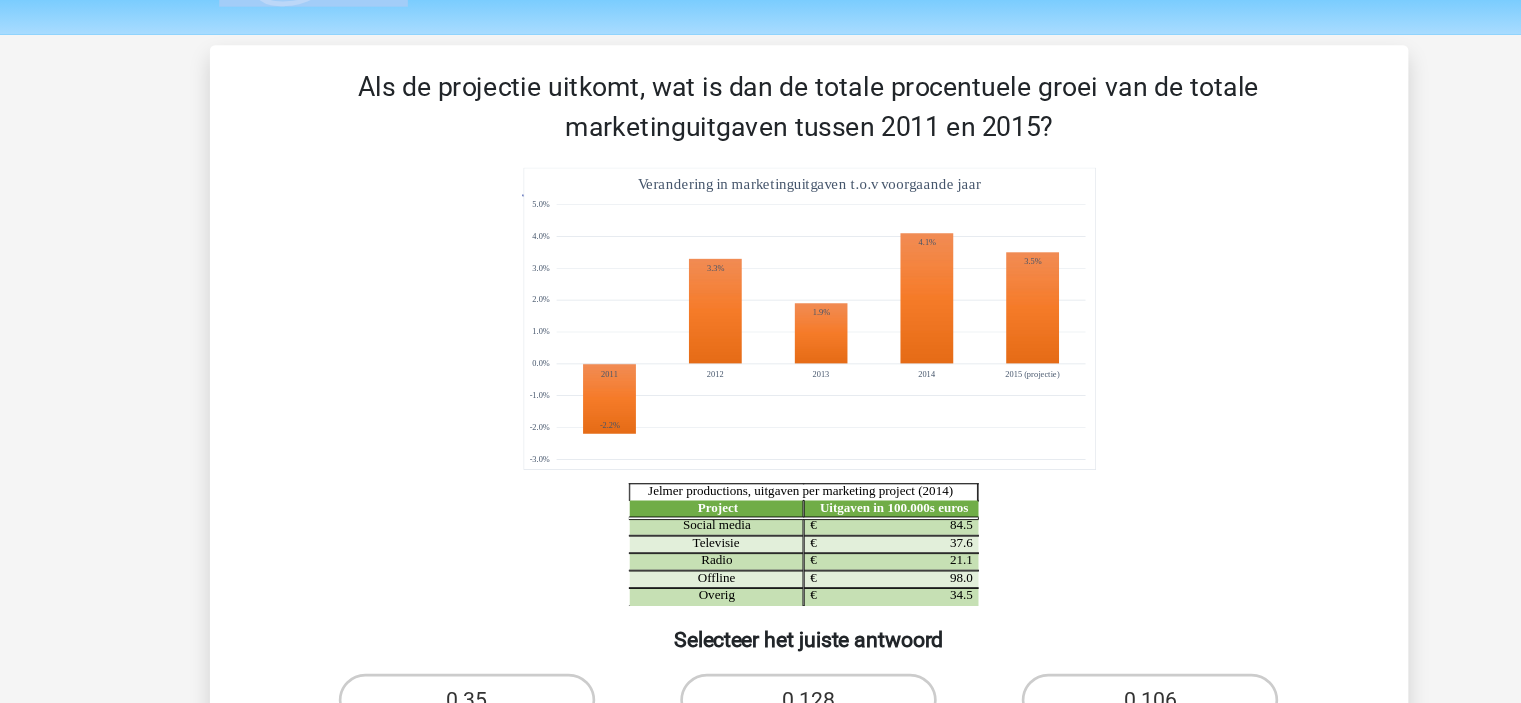 scroll, scrollTop: 0, scrollLeft: 0, axis: both 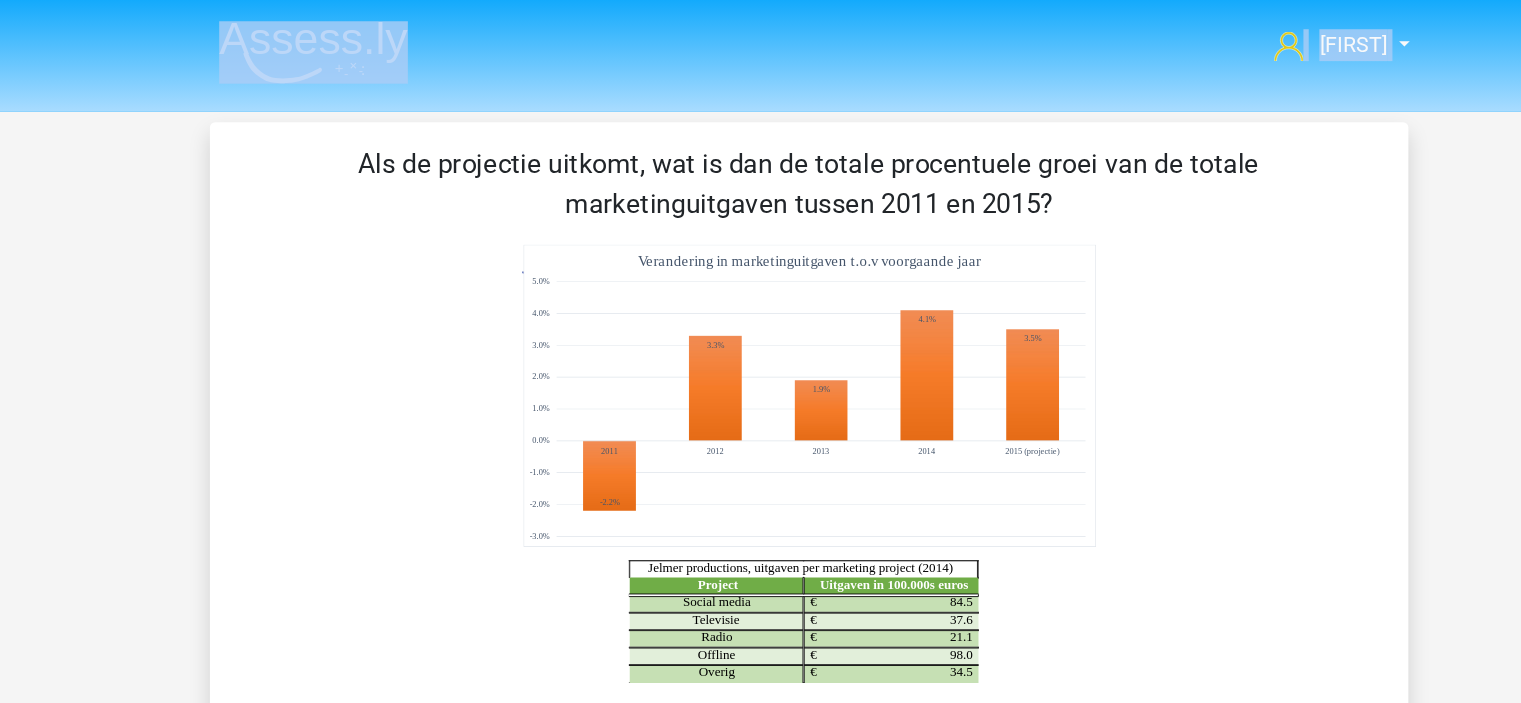 drag, startPoint x: 428, startPoint y: 32, endPoint x: 1020, endPoint y: 162, distance: 606.1056 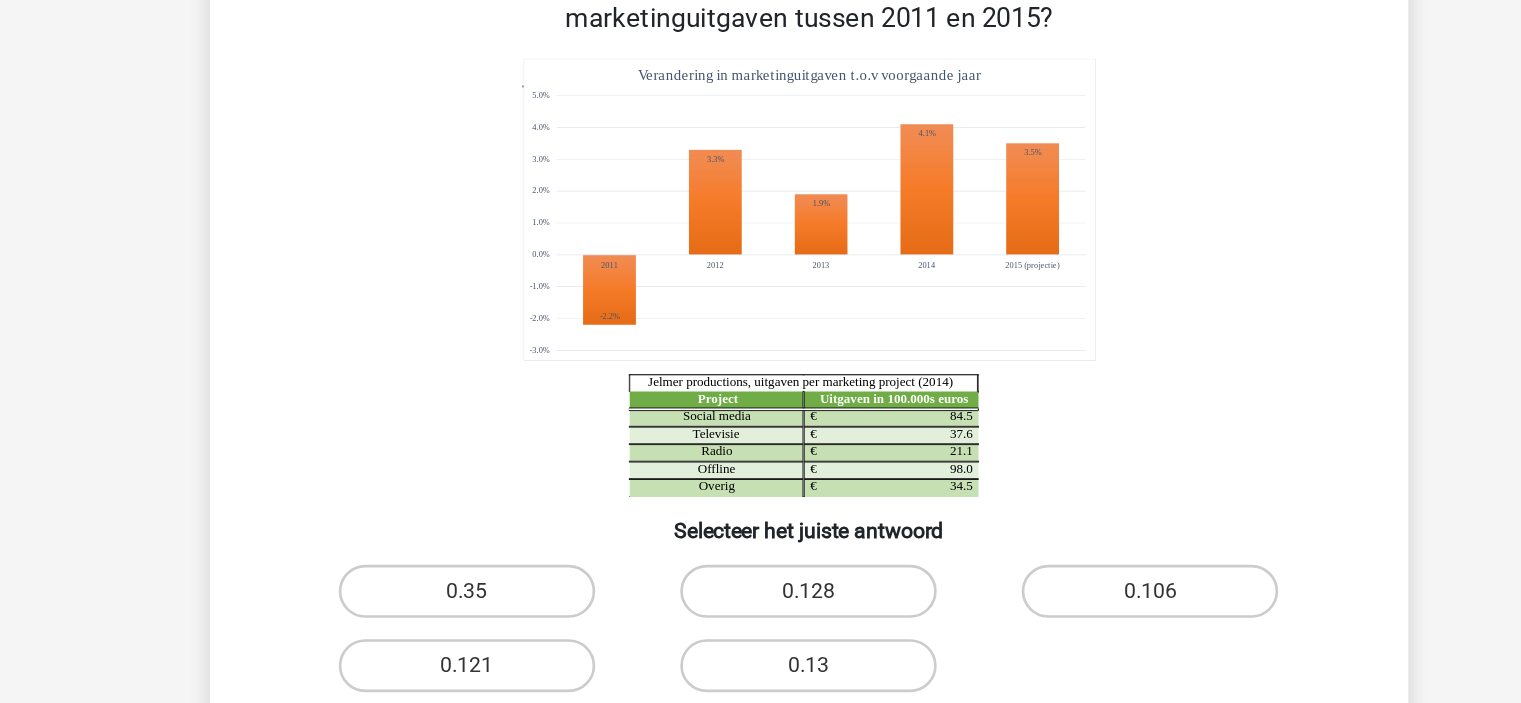 scroll, scrollTop: 0, scrollLeft: 0, axis: both 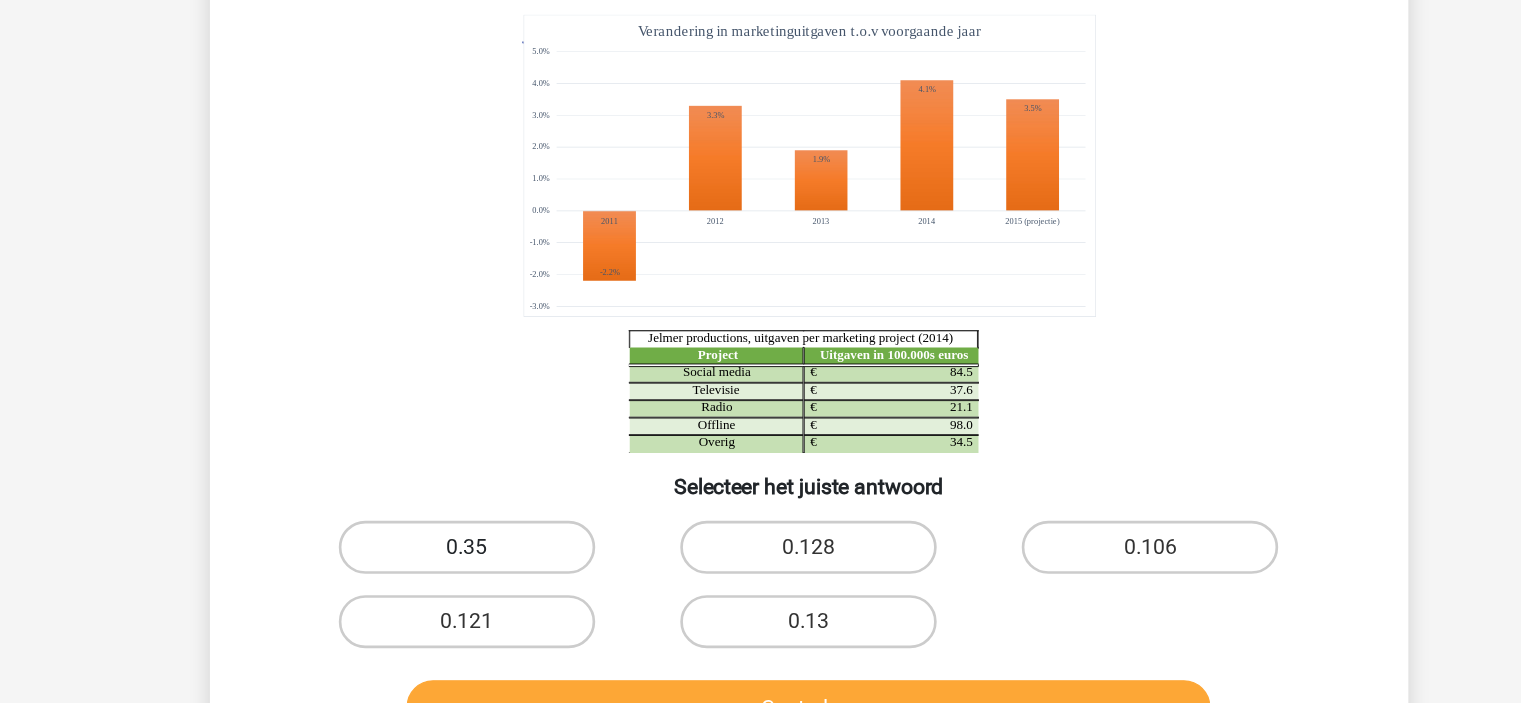 click on "0.35" at bounding box center [503, 585] 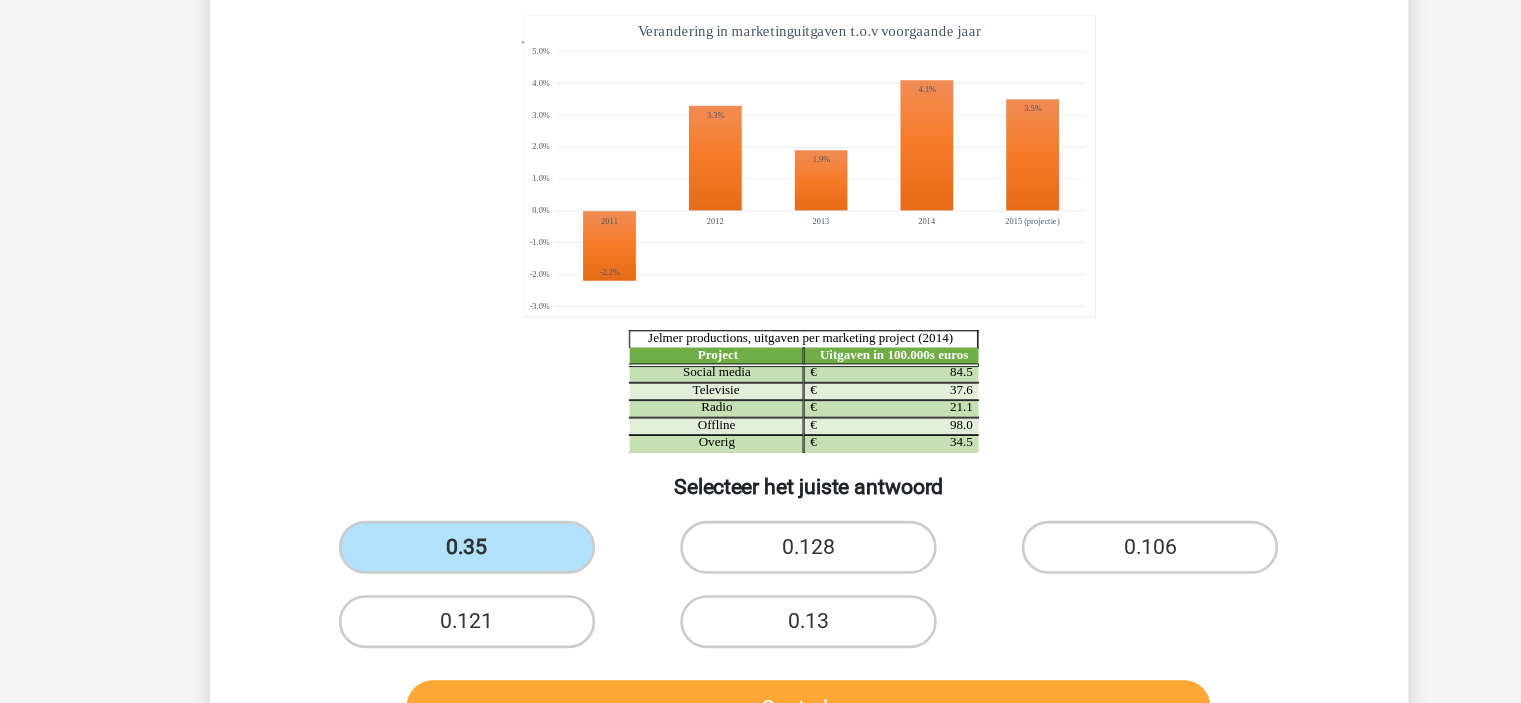 scroll, scrollTop: 150, scrollLeft: 0, axis: vertical 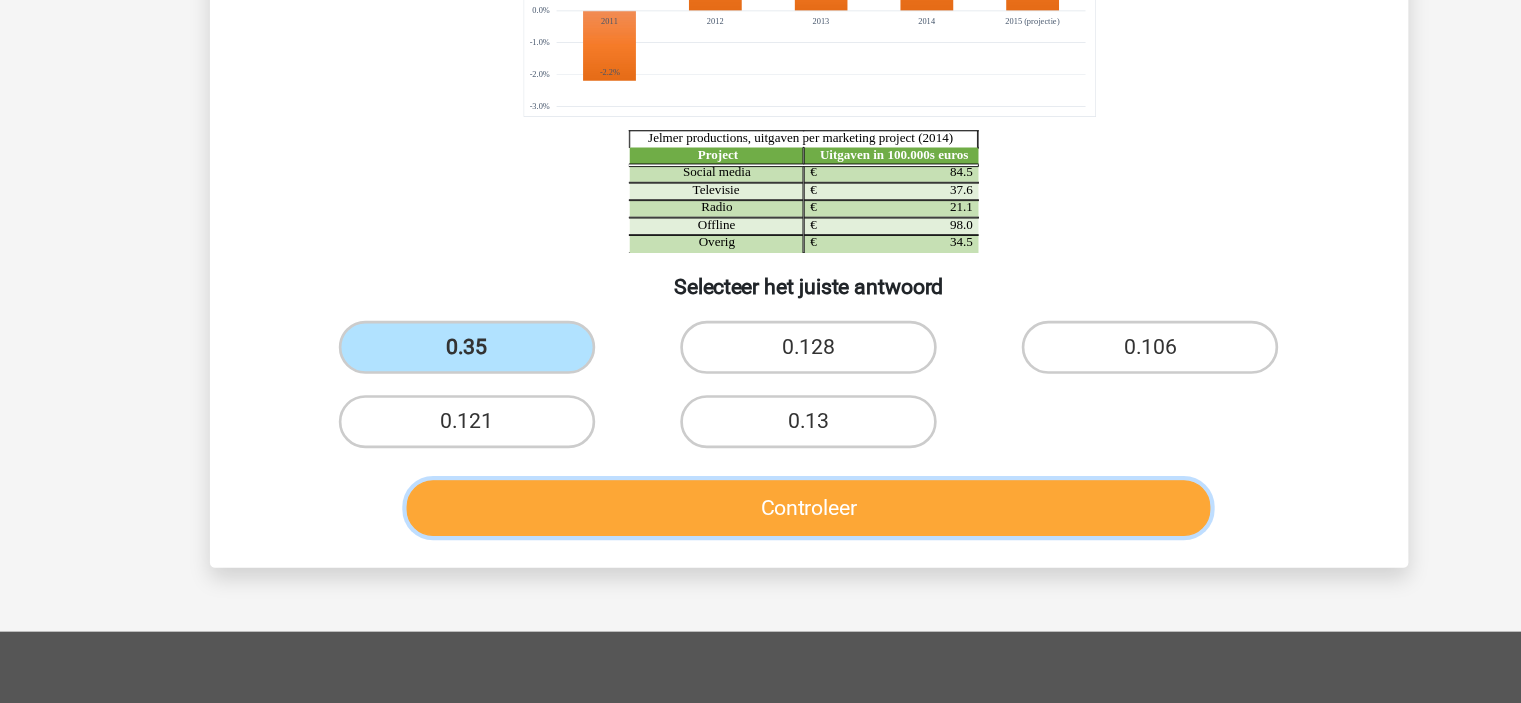 click on "Controleer" at bounding box center [760, 556] 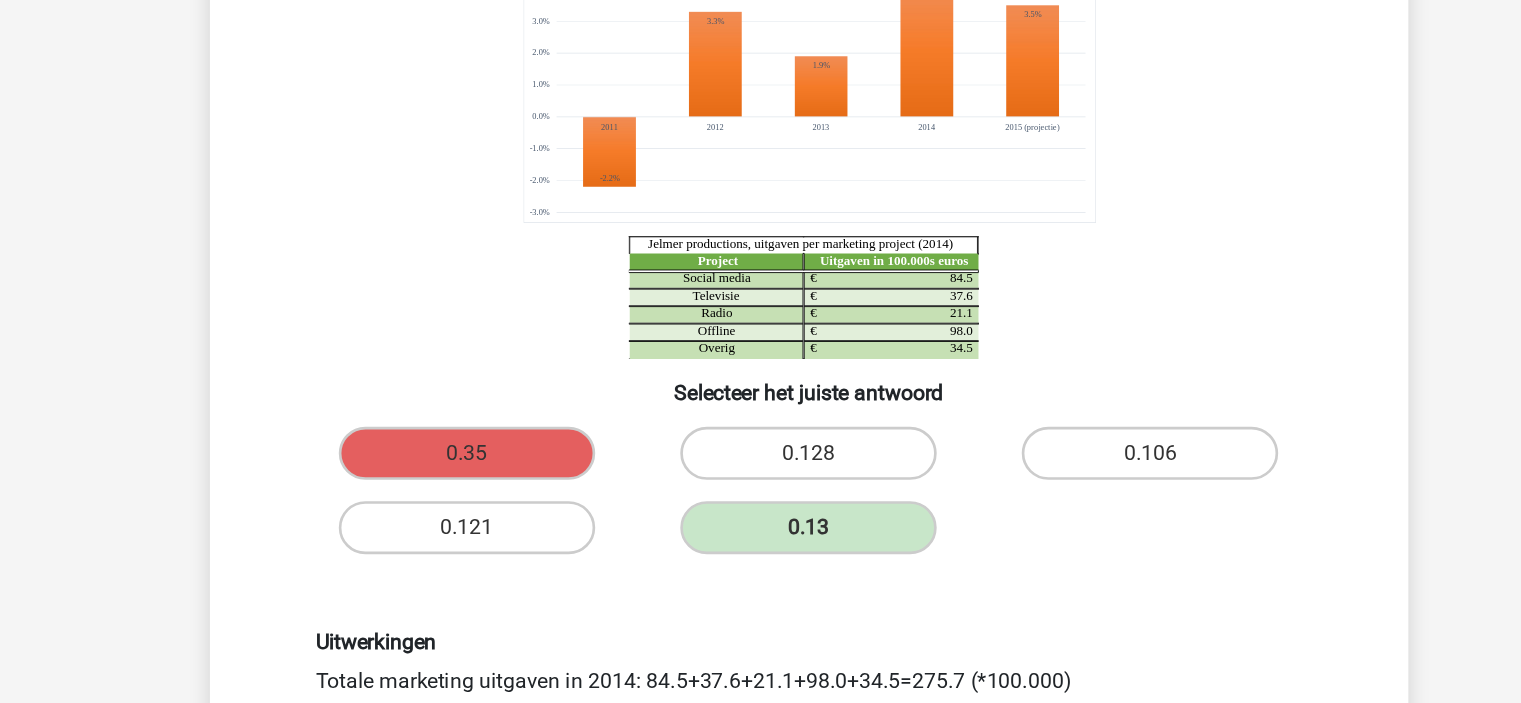 scroll, scrollTop: 168, scrollLeft: 0, axis: vertical 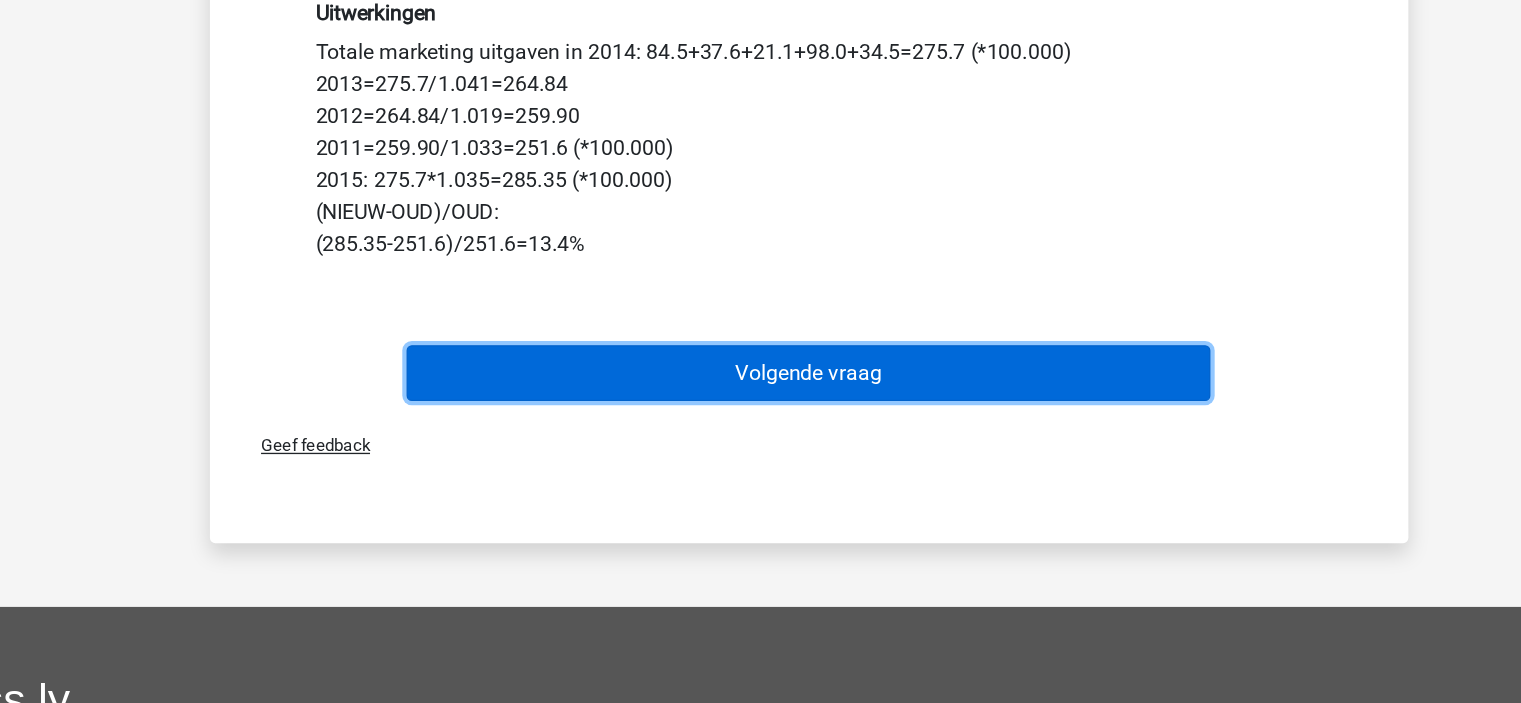 click on "Volgende vraag" at bounding box center [760, 454] 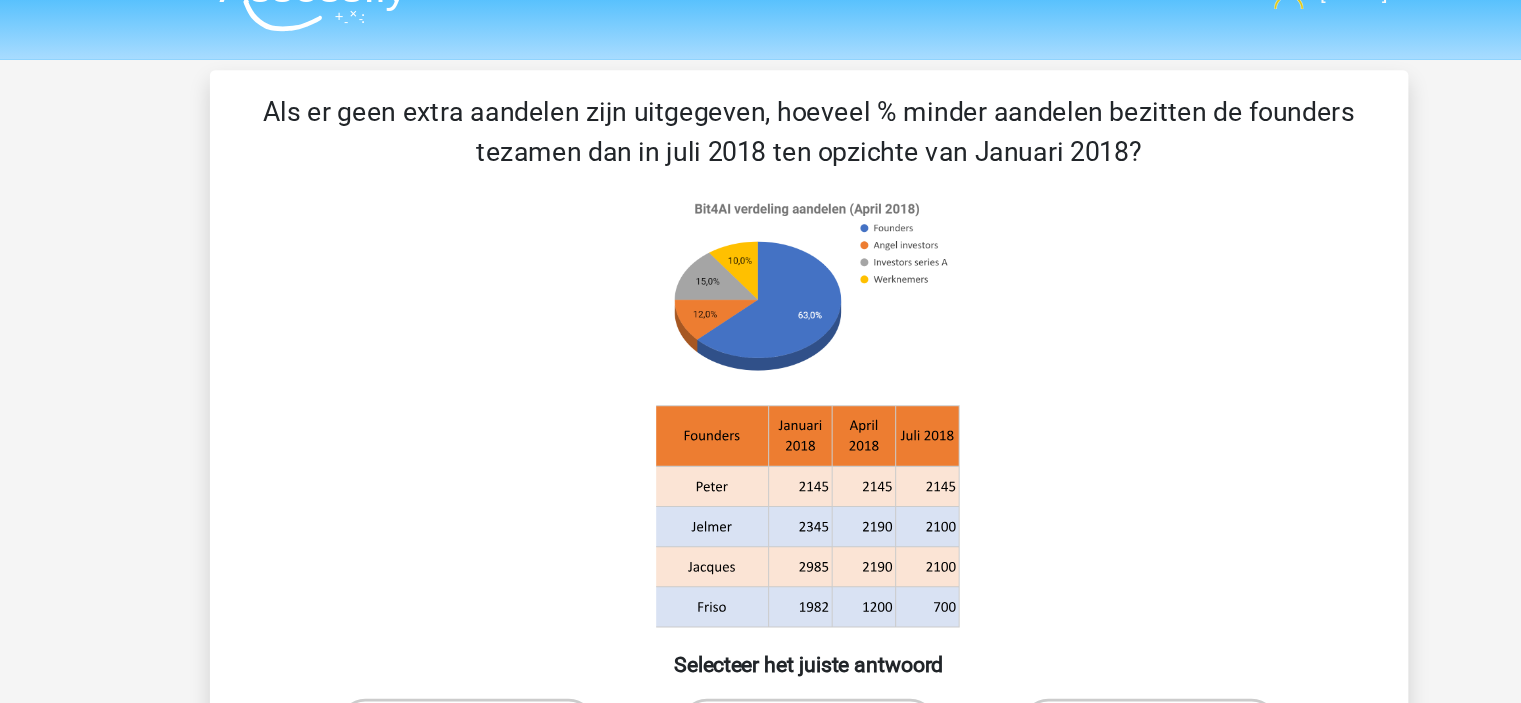 scroll, scrollTop: 16, scrollLeft: 0, axis: vertical 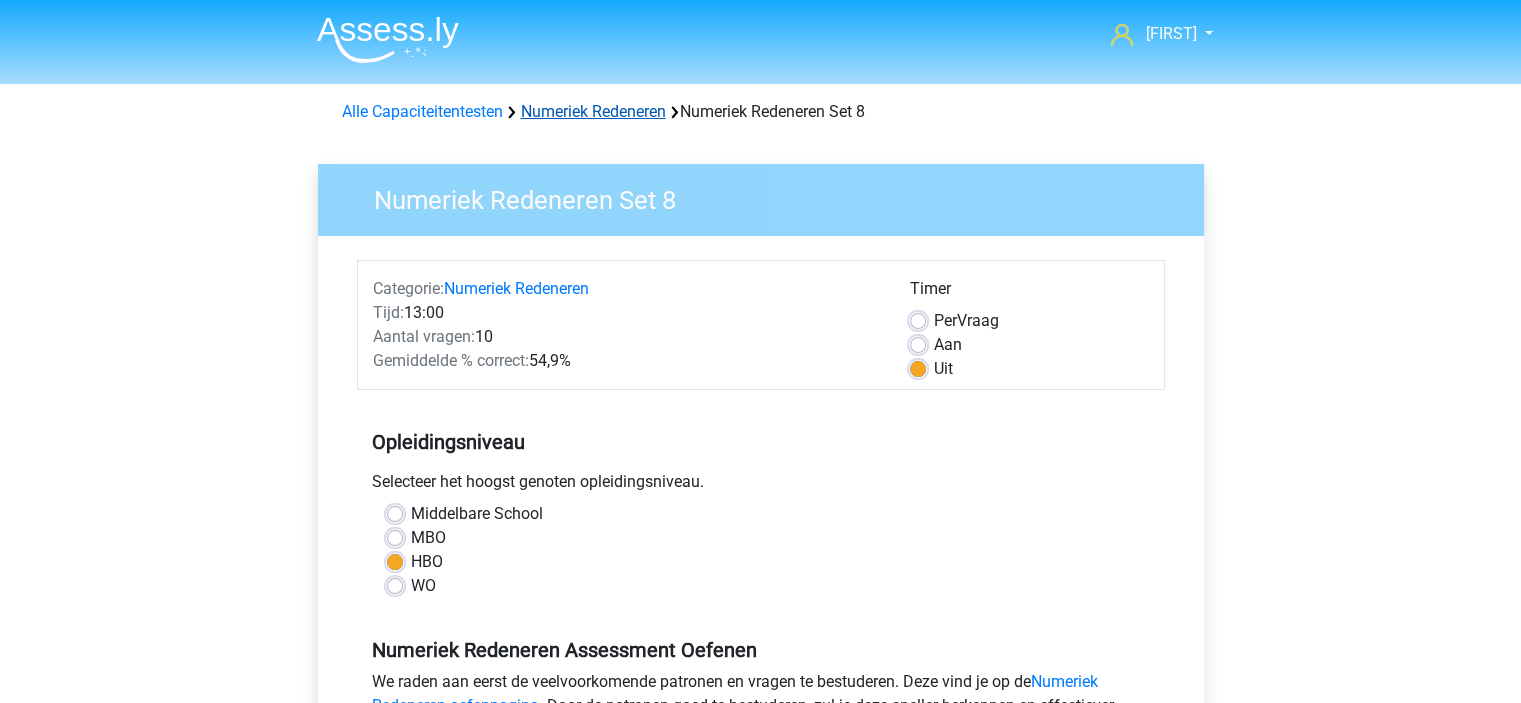 click on "Numeriek Redeneren" at bounding box center [593, 111] 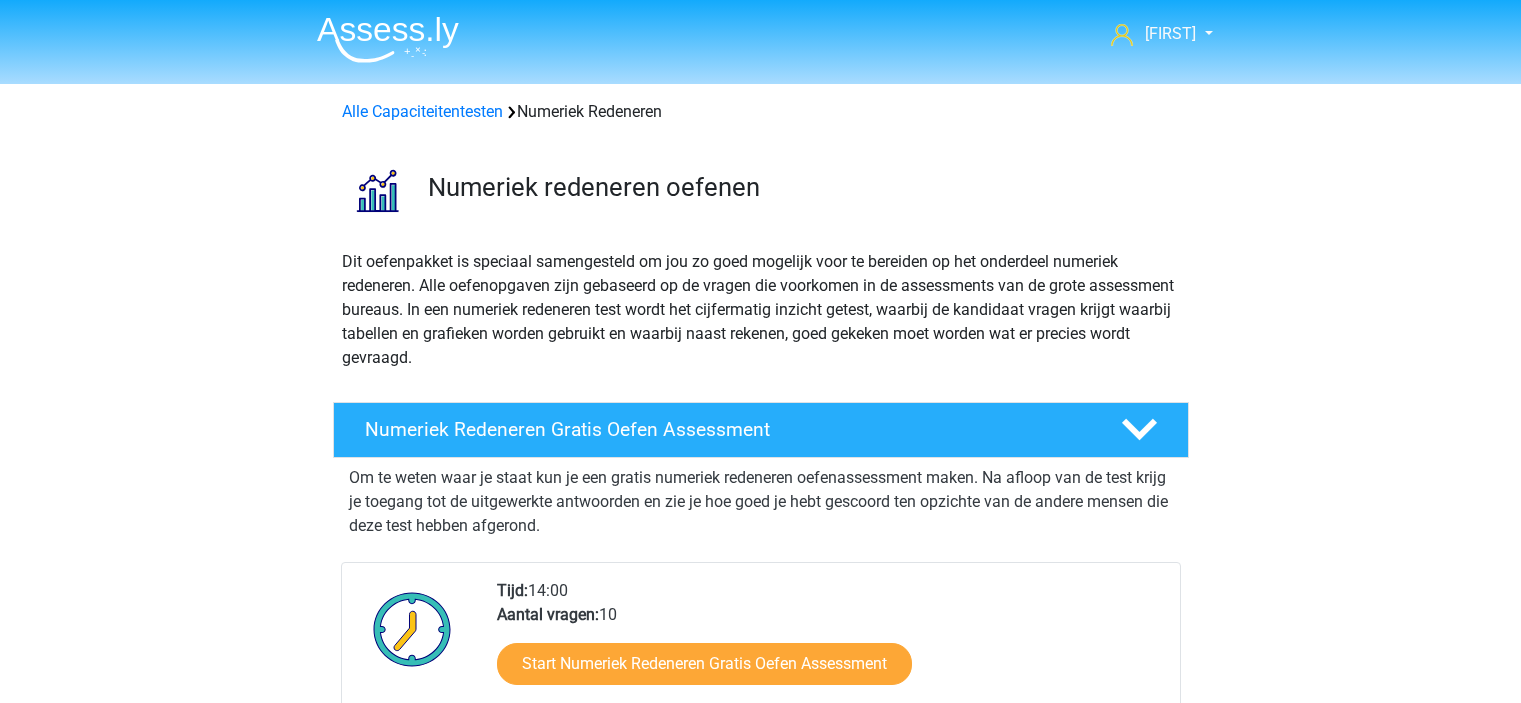 scroll, scrollTop: 0, scrollLeft: 0, axis: both 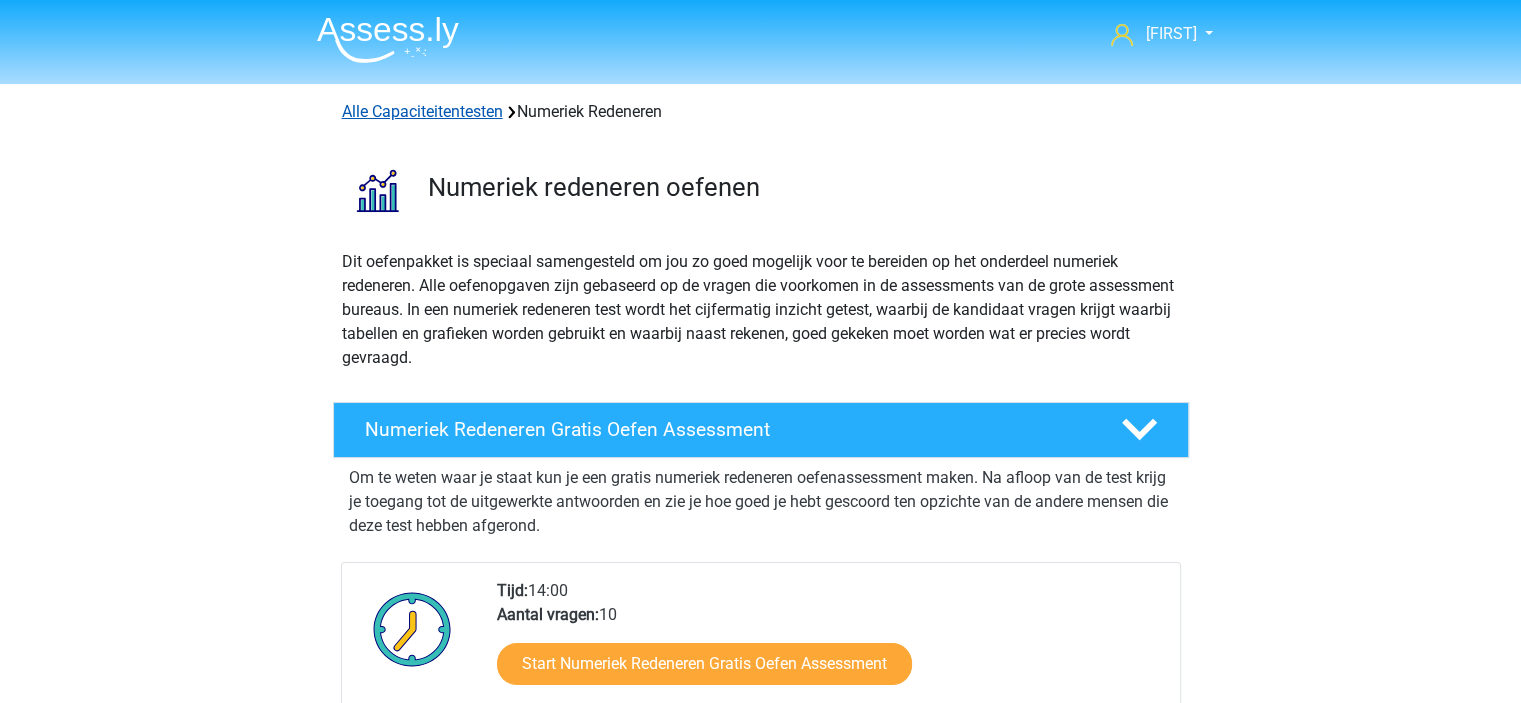 click on "Alle Capaciteitentesten" at bounding box center [422, 111] 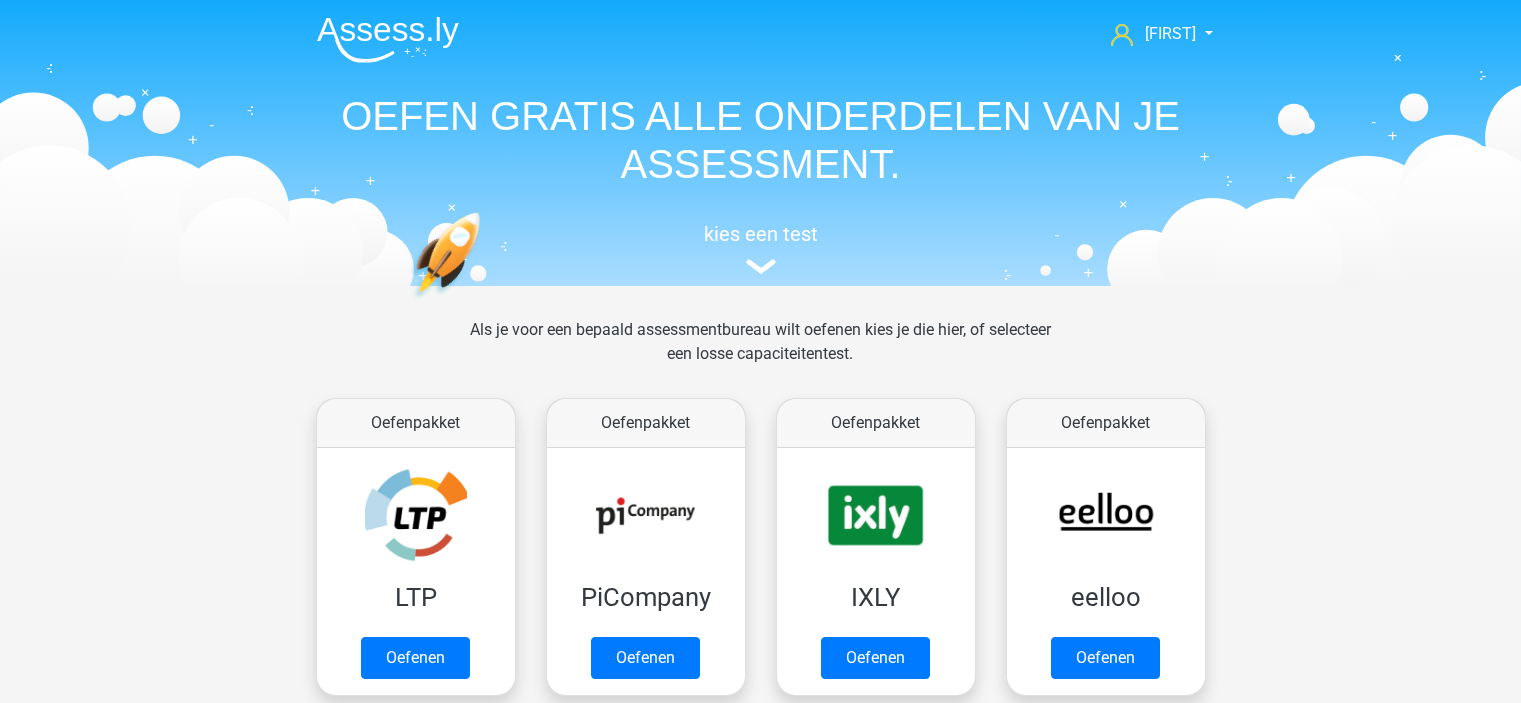 scroll, scrollTop: 848, scrollLeft: 0, axis: vertical 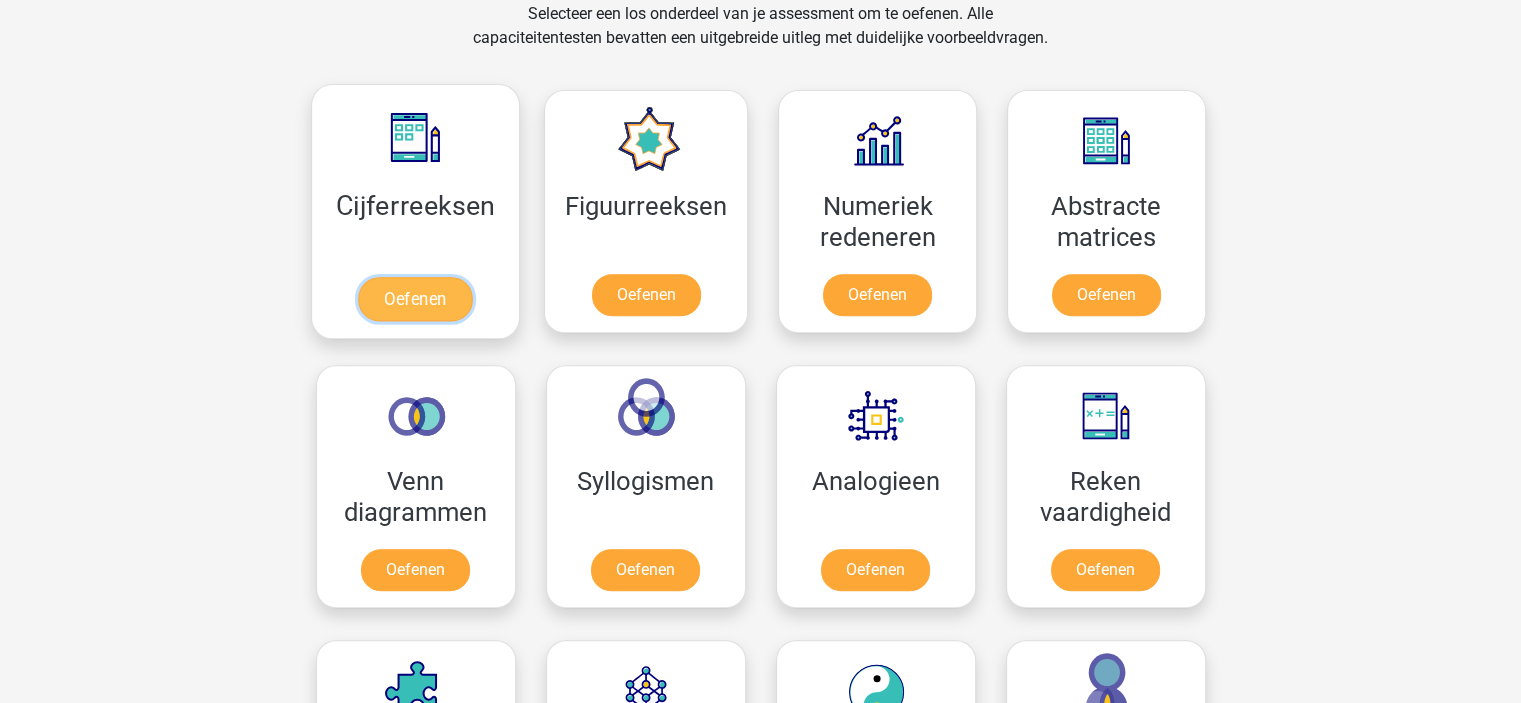 click on "Oefenen" at bounding box center (415, 299) 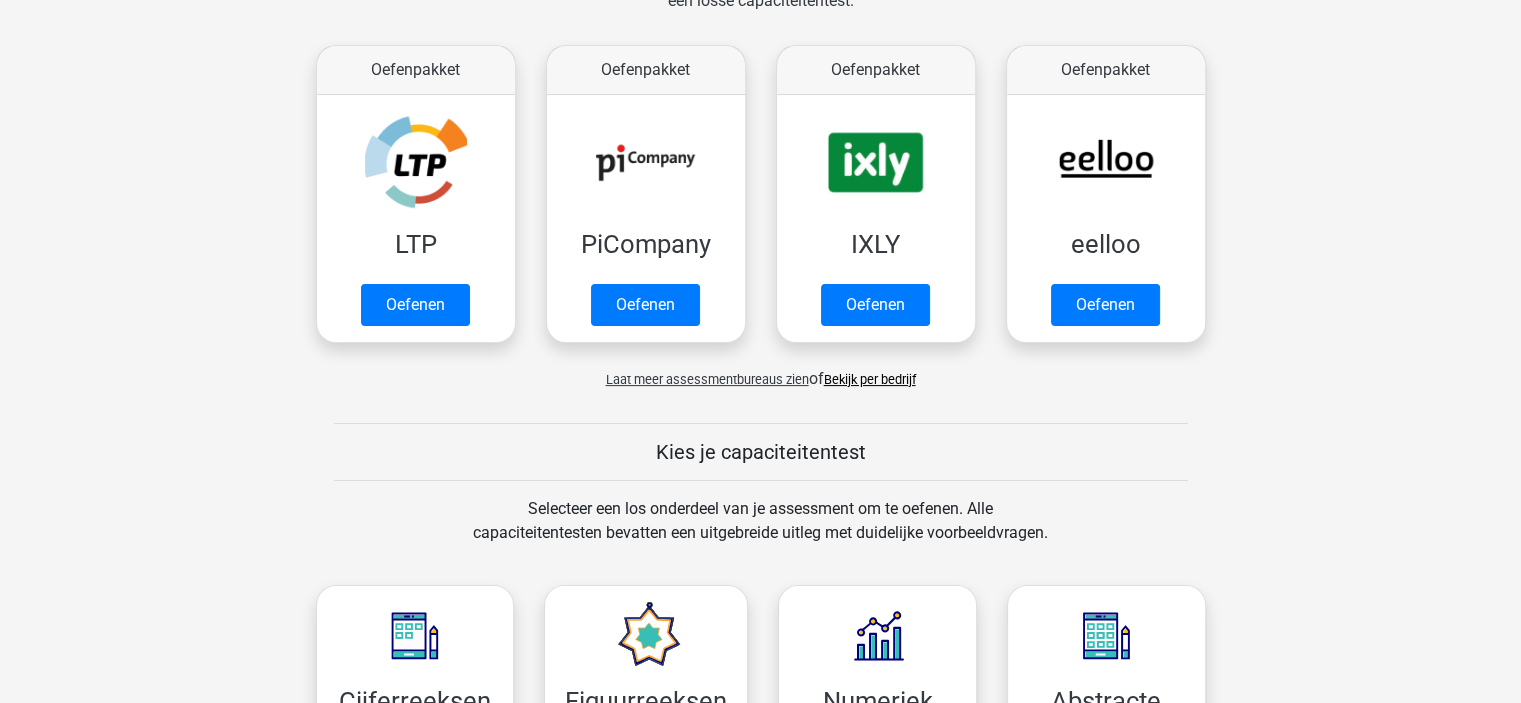 scroll, scrollTop: 248, scrollLeft: 0, axis: vertical 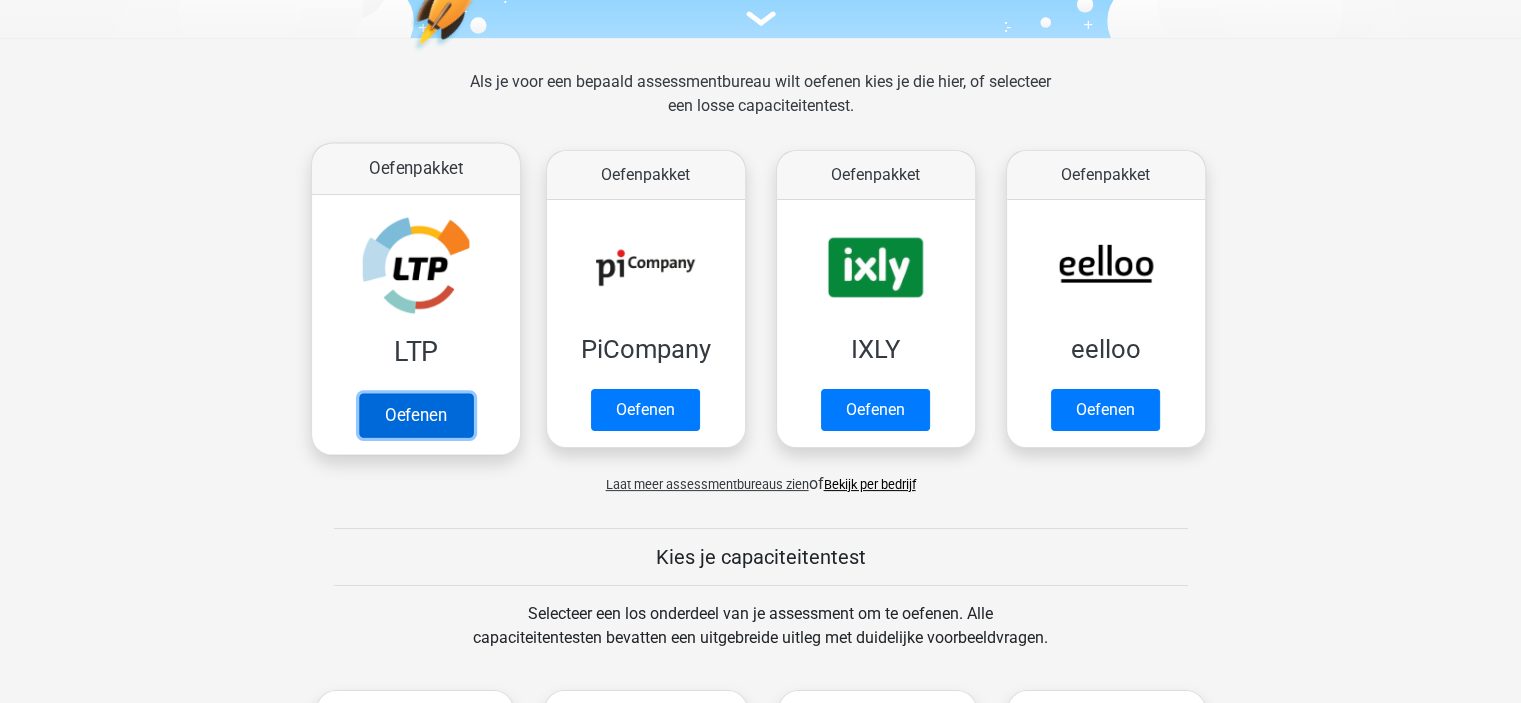 click on "Oefenen" at bounding box center [415, 415] 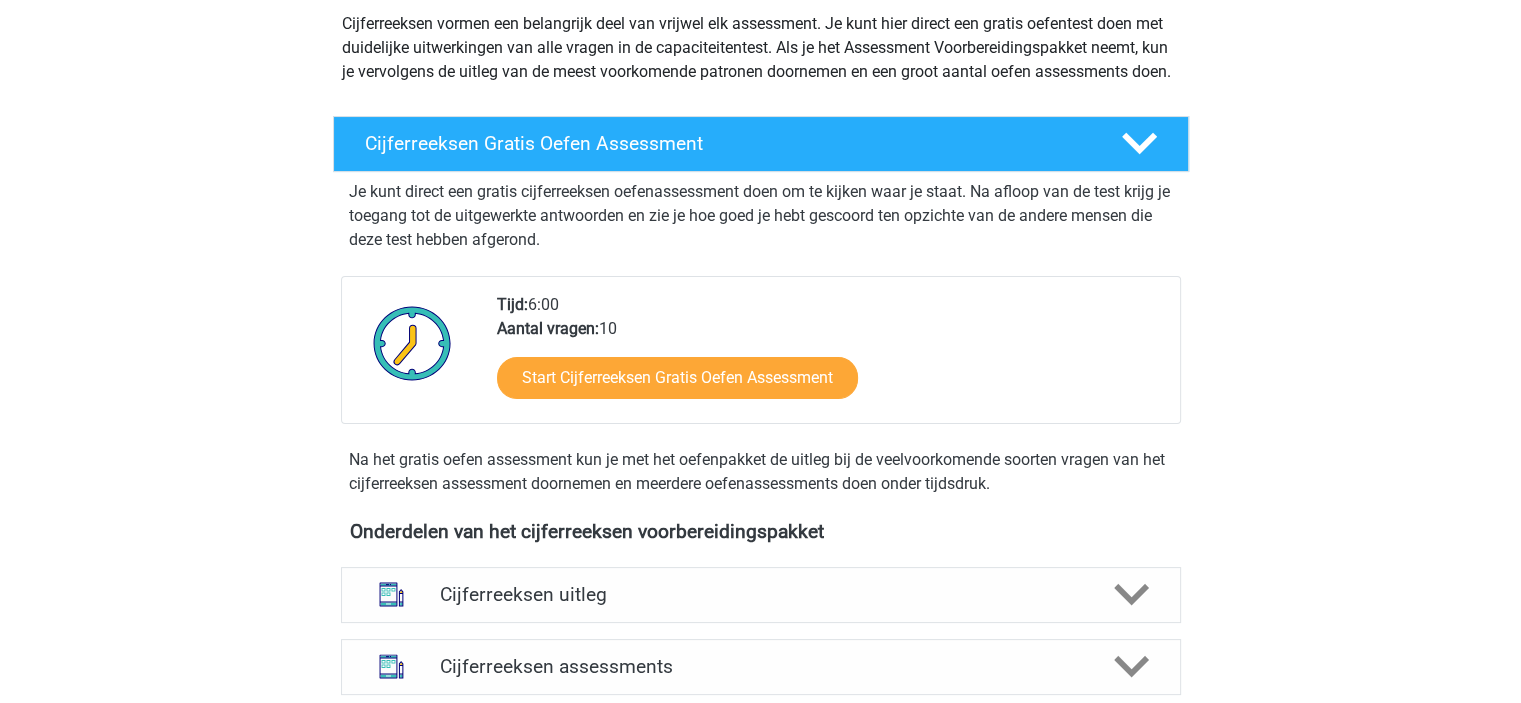 scroll, scrollTop: 0, scrollLeft: 0, axis: both 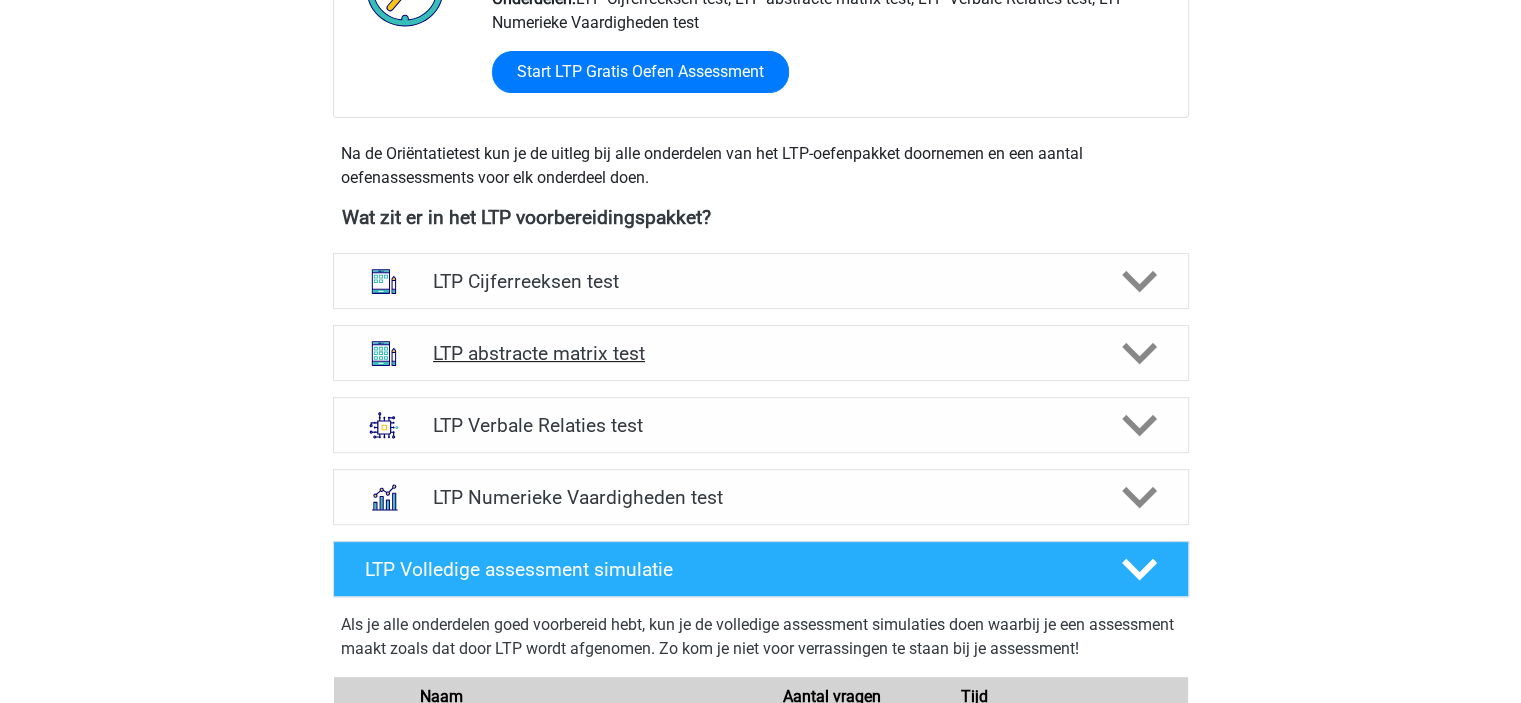 click at bounding box center (1139, 353) 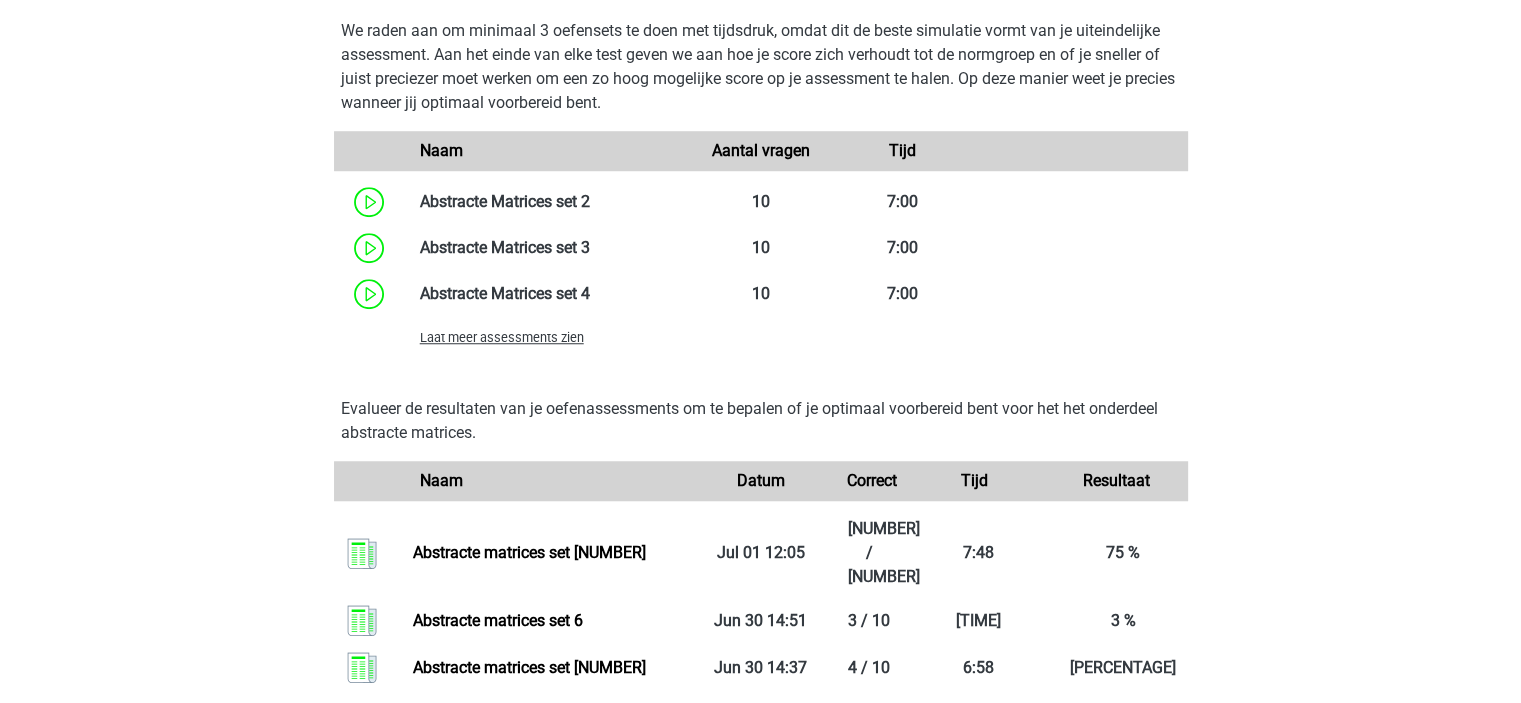 scroll, scrollTop: 1700, scrollLeft: 0, axis: vertical 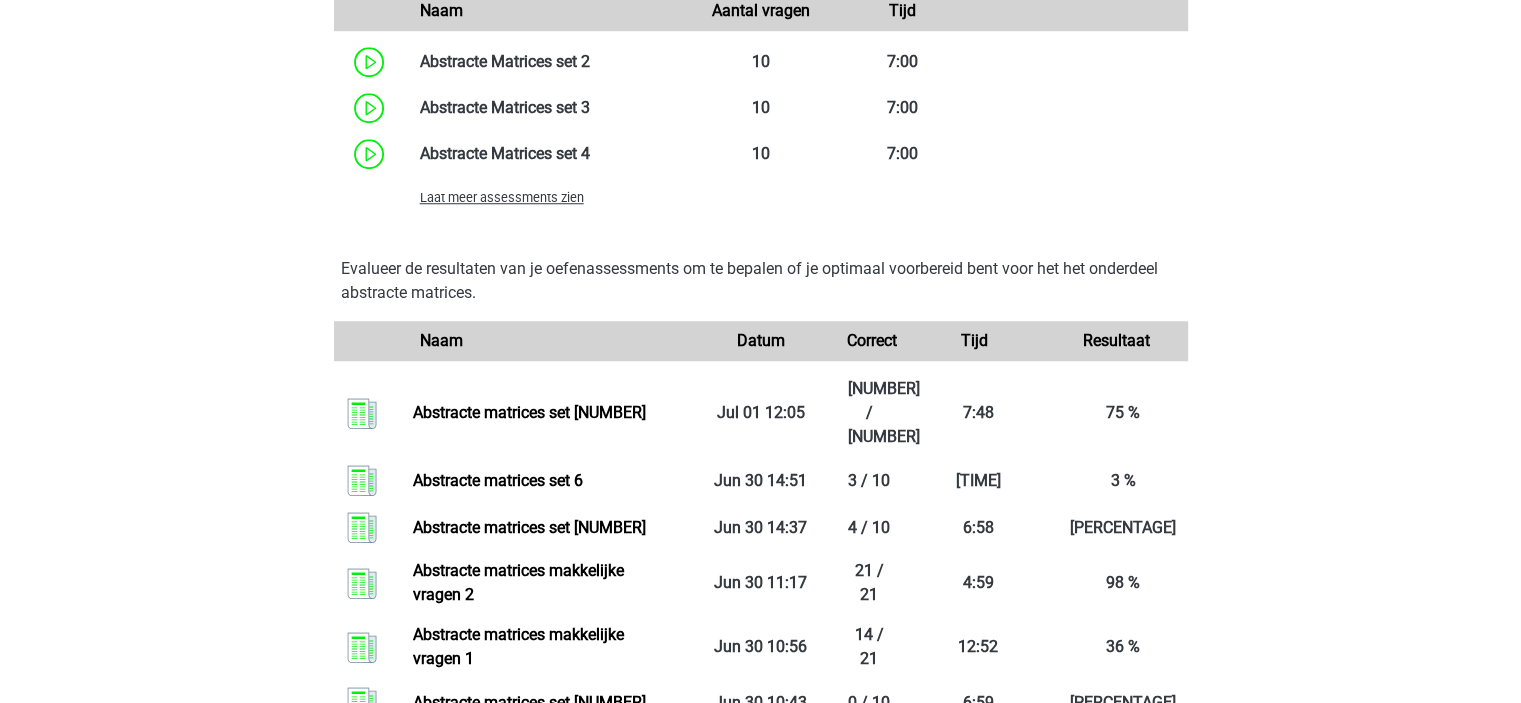 click on "Laat meer assessments zien" at bounding box center [502, 197] 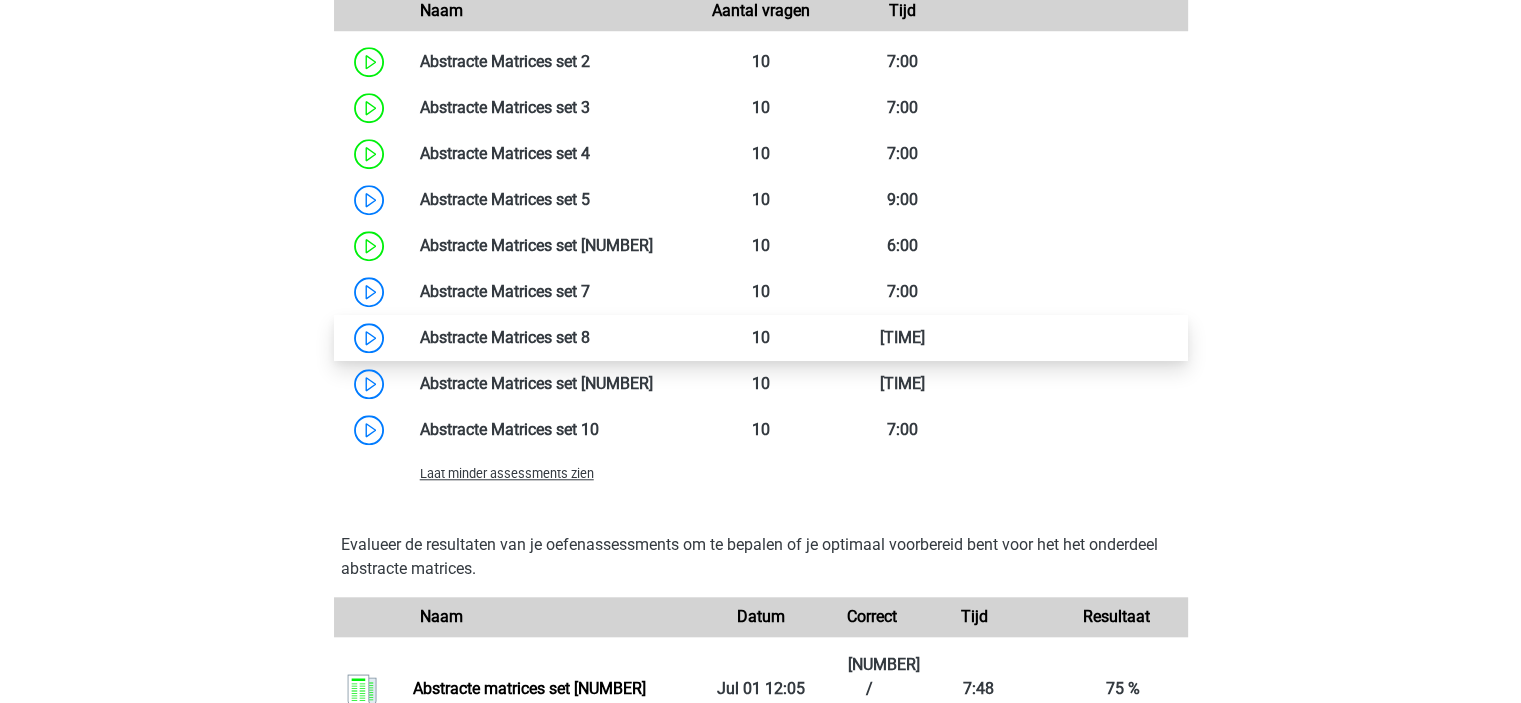 click at bounding box center (590, 337) 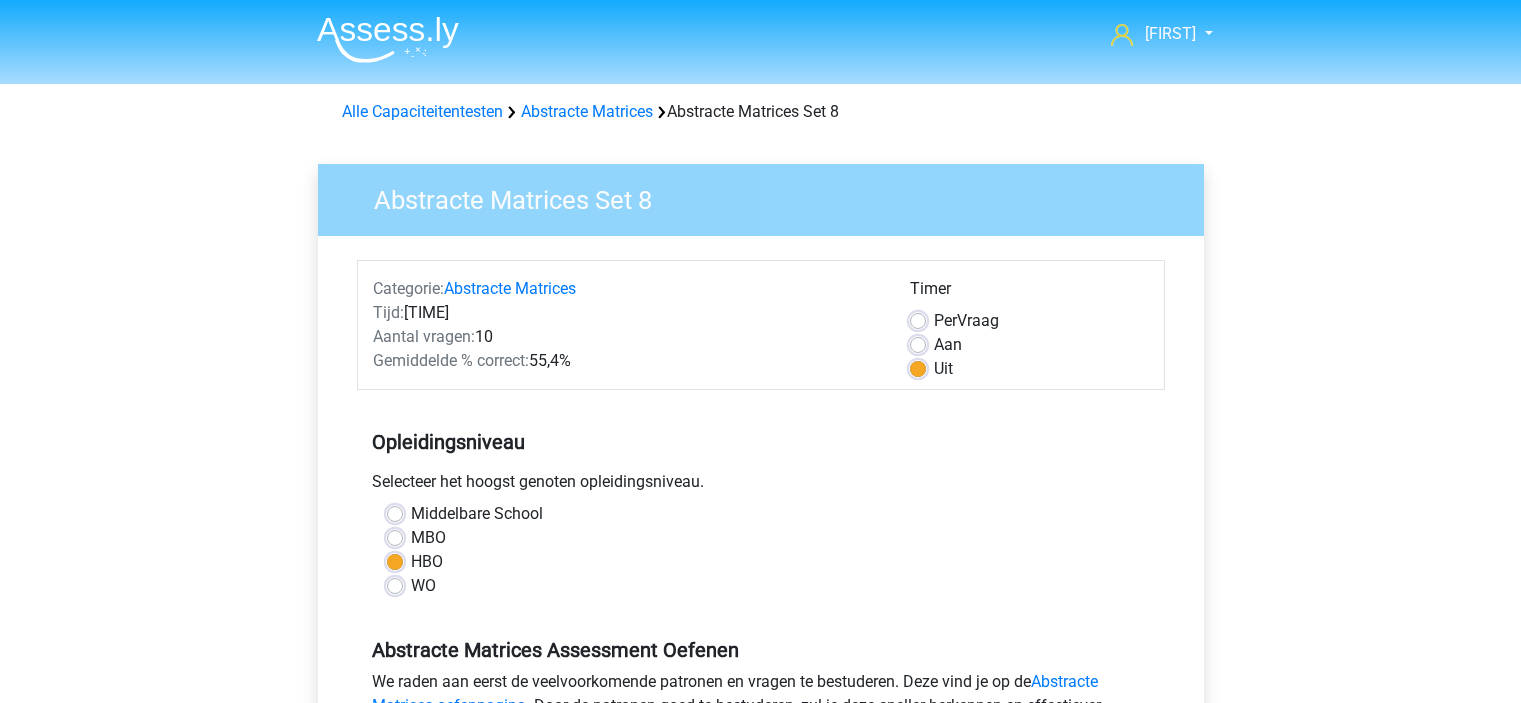 scroll, scrollTop: 0, scrollLeft: 0, axis: both 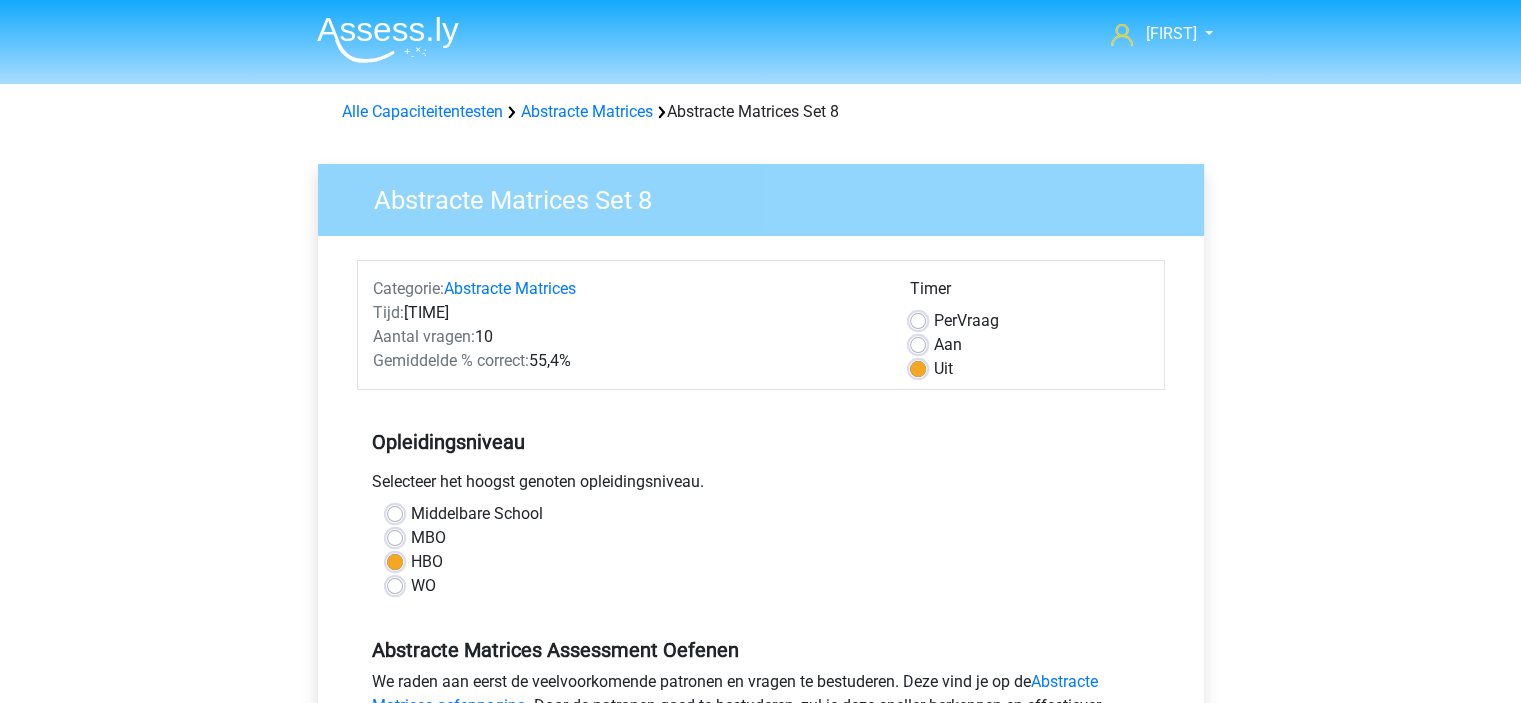 click on "Aan" at bounding box center [948, 345] 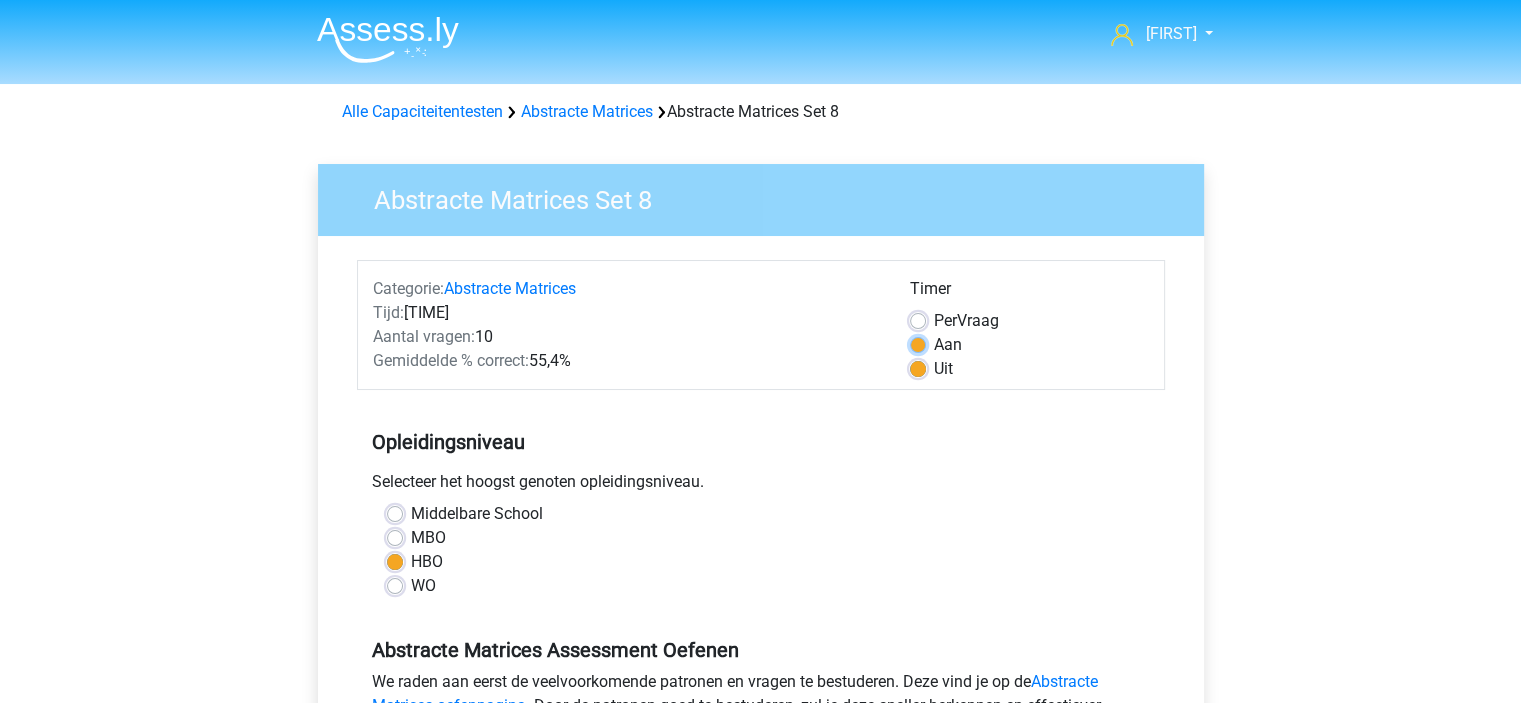 click on "Aan" at bounding box center [918, 343] 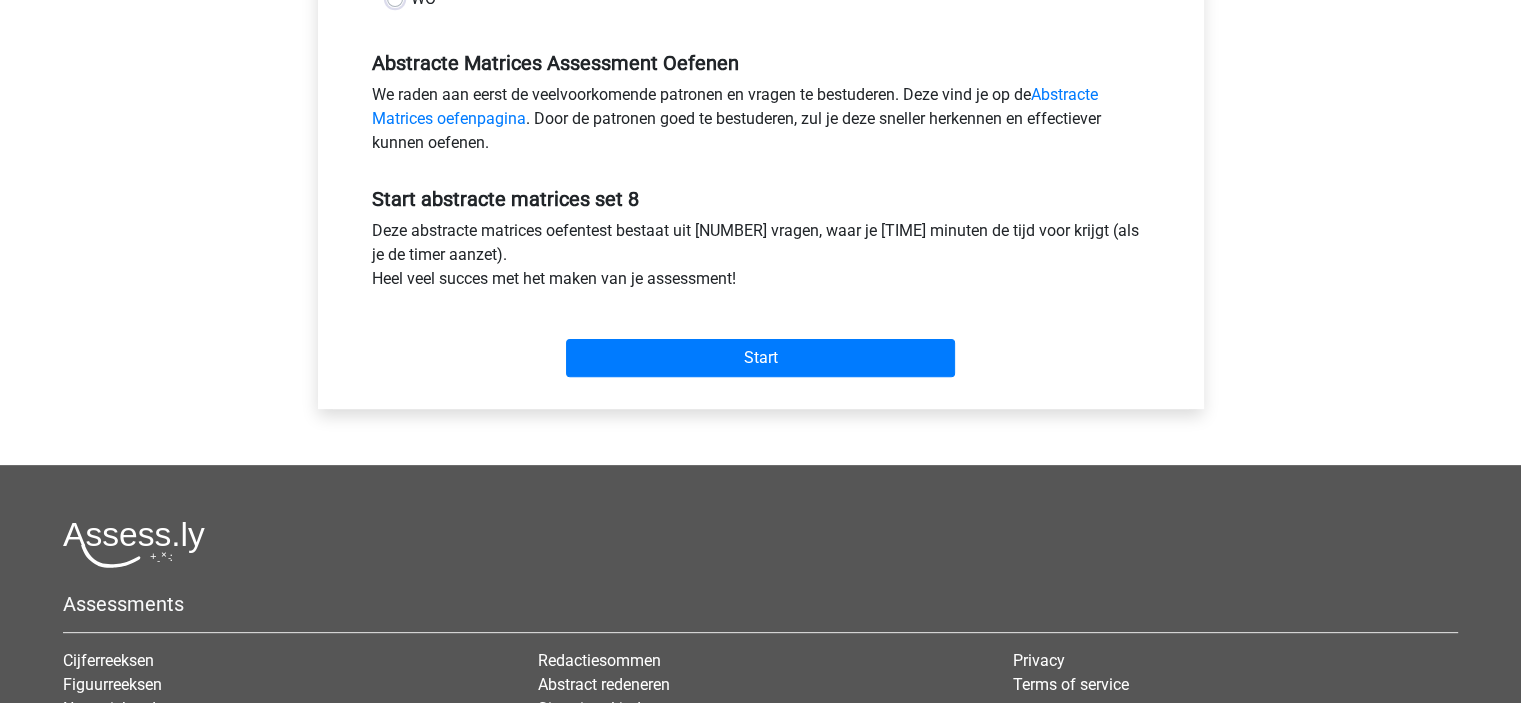 scroll, scrollTop: 700, scrollLeft: 0, axis: vertical 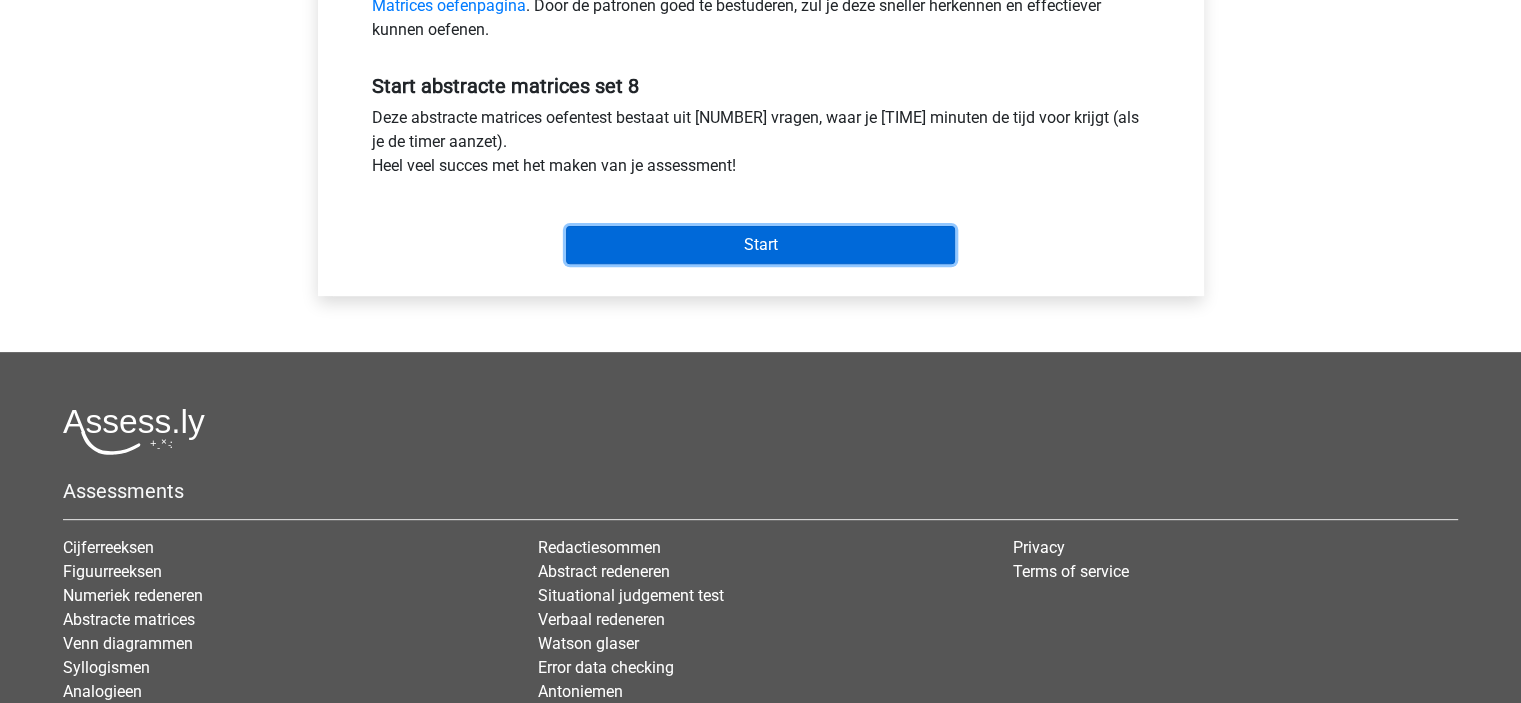 click on "Start" at bounding box center (760, 245) 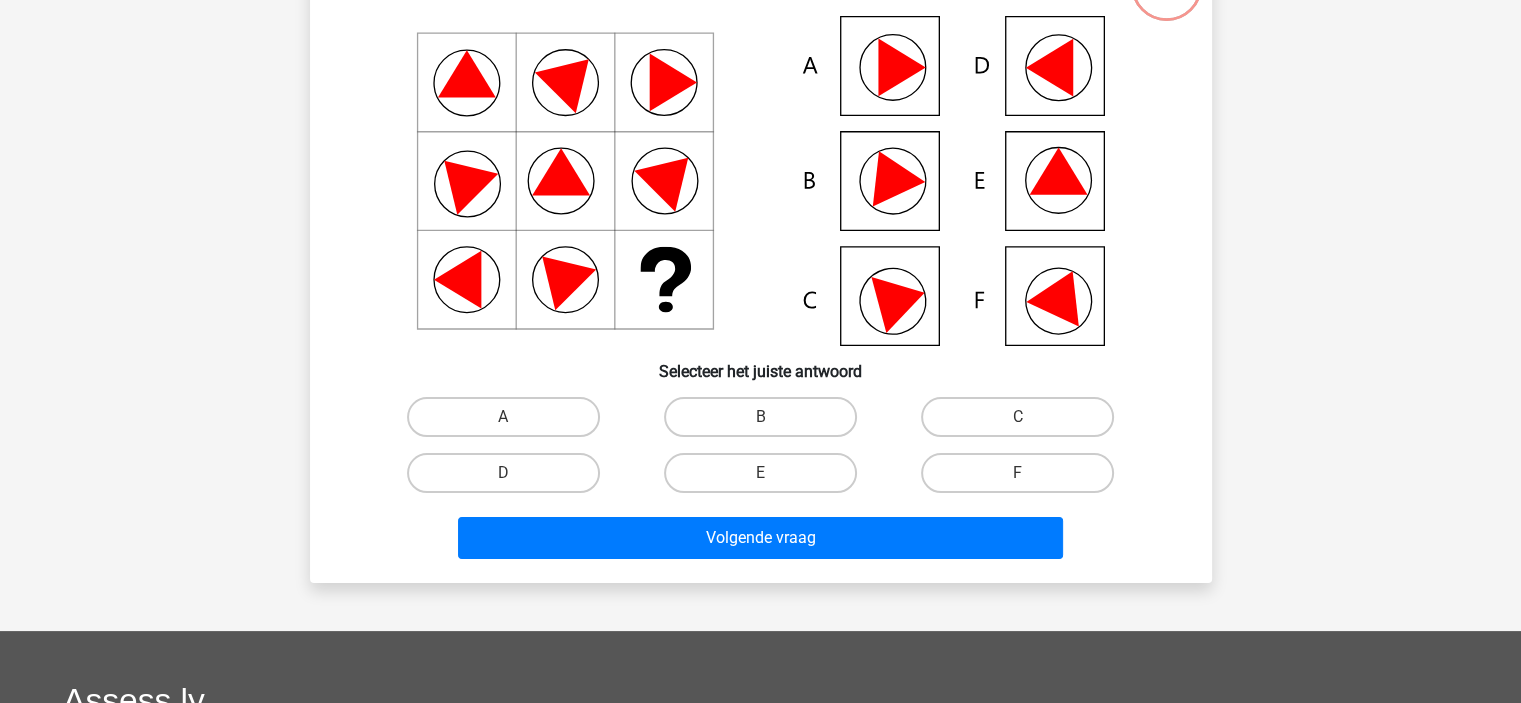 scroll, scrollTop: 200, scrollLeft: 0, axis: vertical 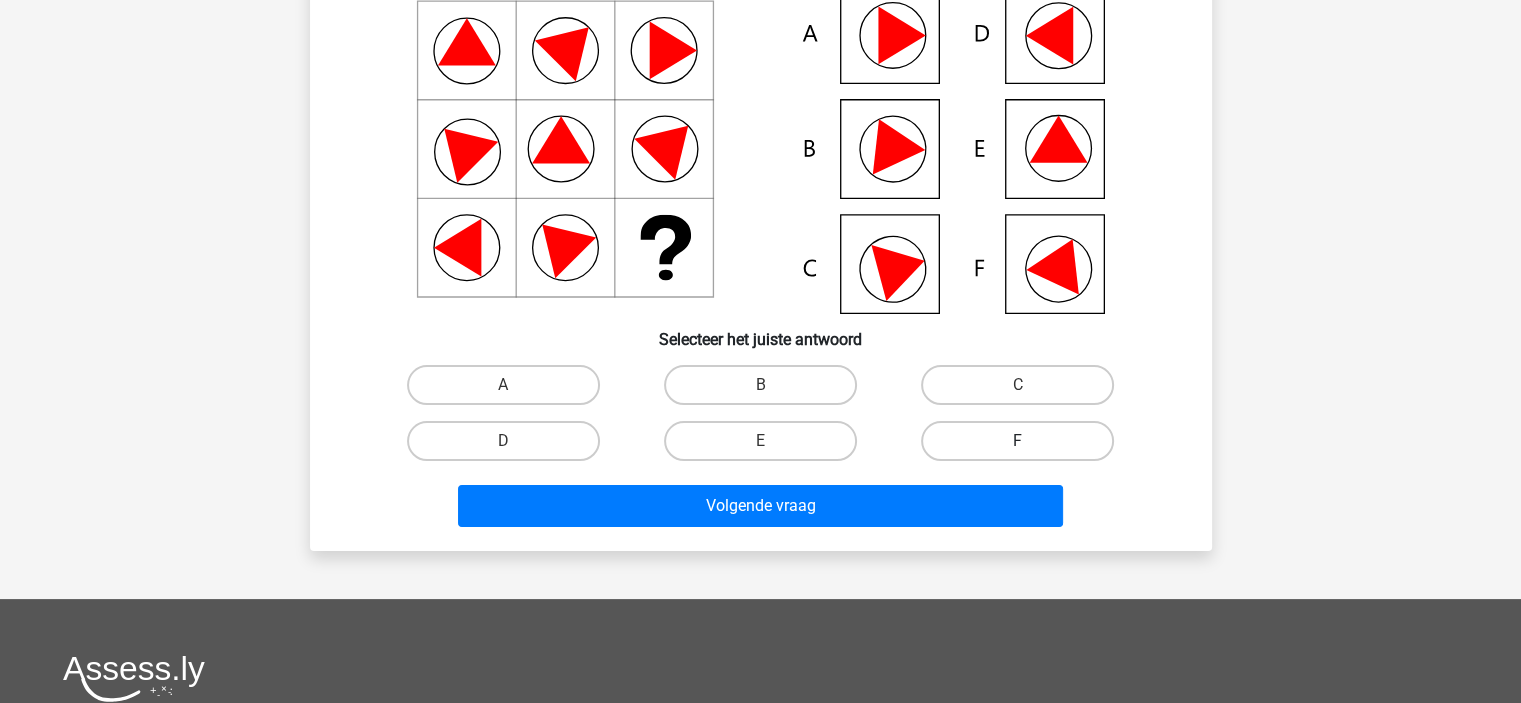 click on "F" at bounding box center [1017, 441] 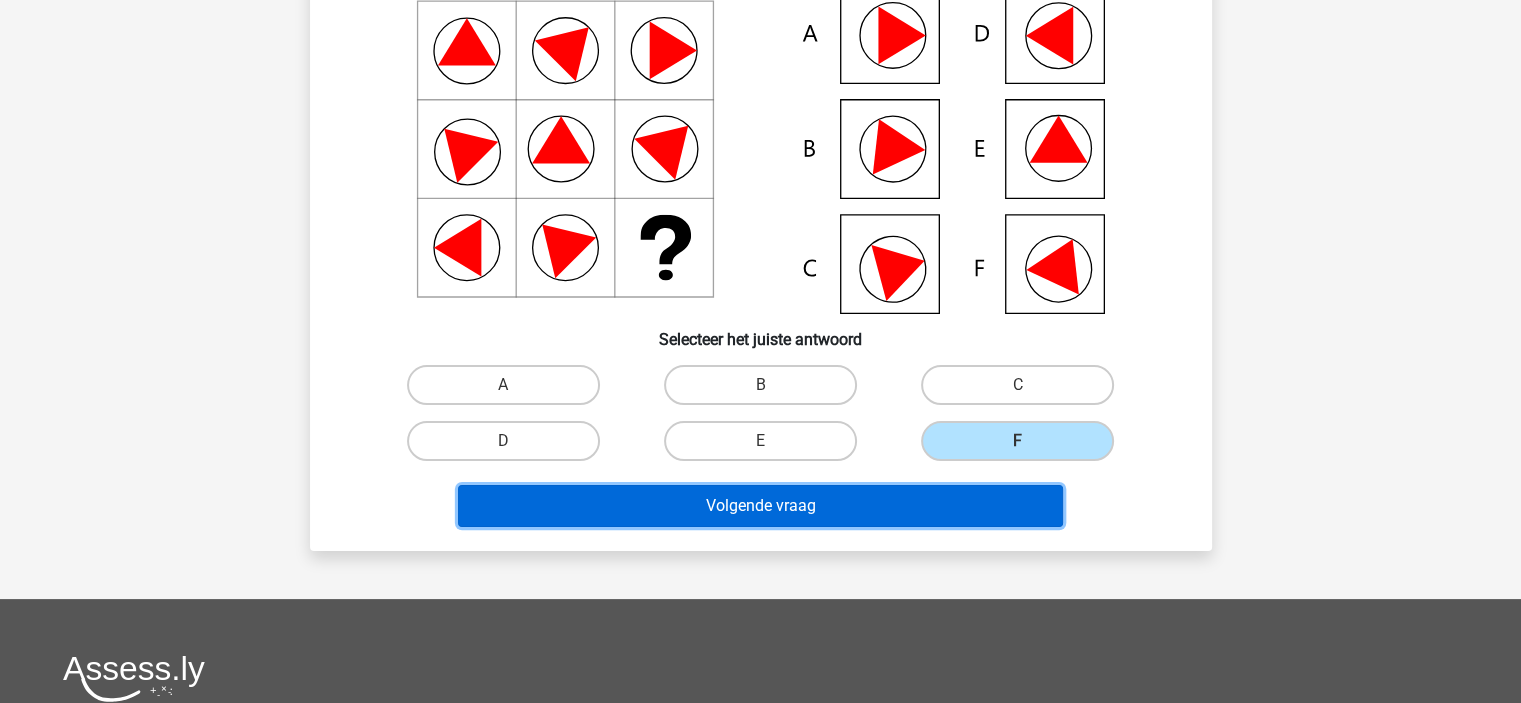 click on "Volgende vraag" at bounding box center [760, 506] 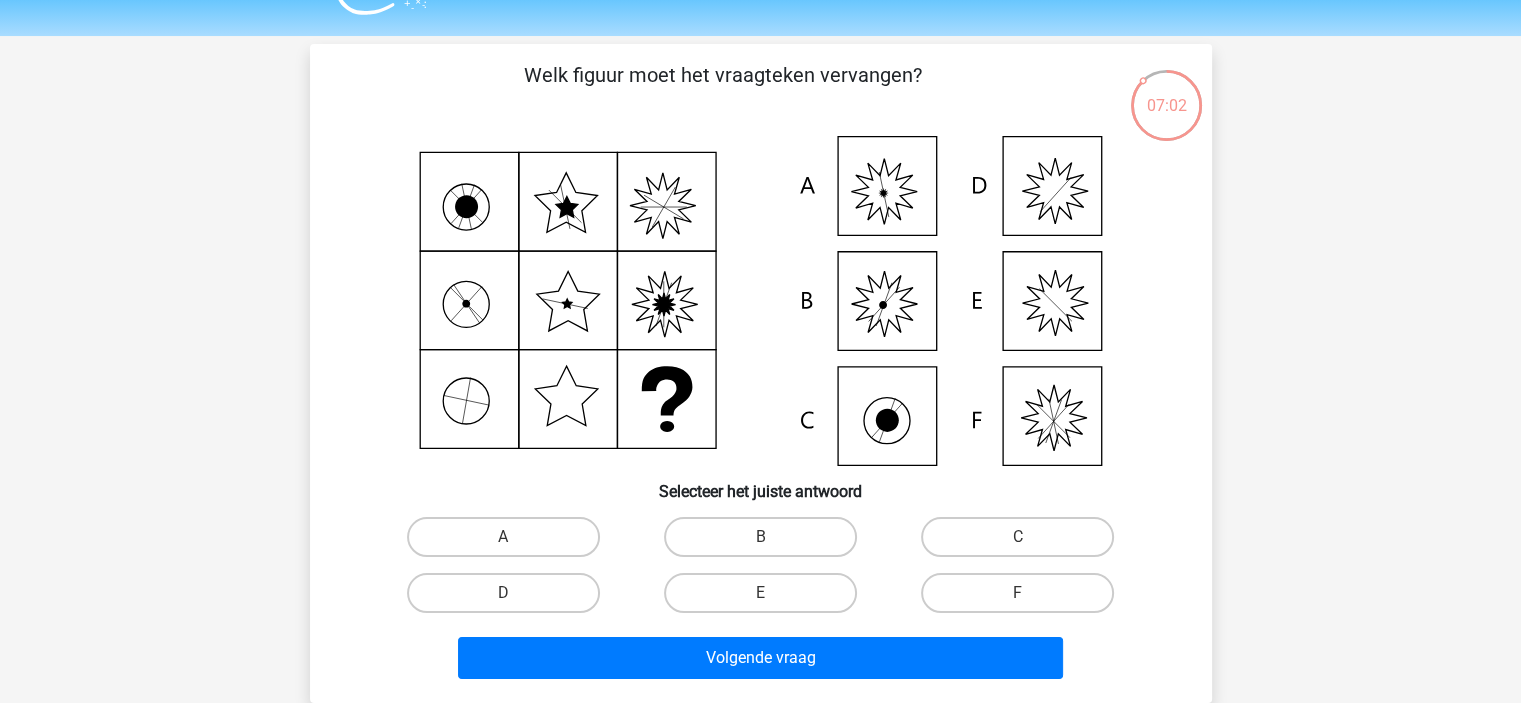 scroll, scrollTop: 0, scrollLeft: 0, axis: both 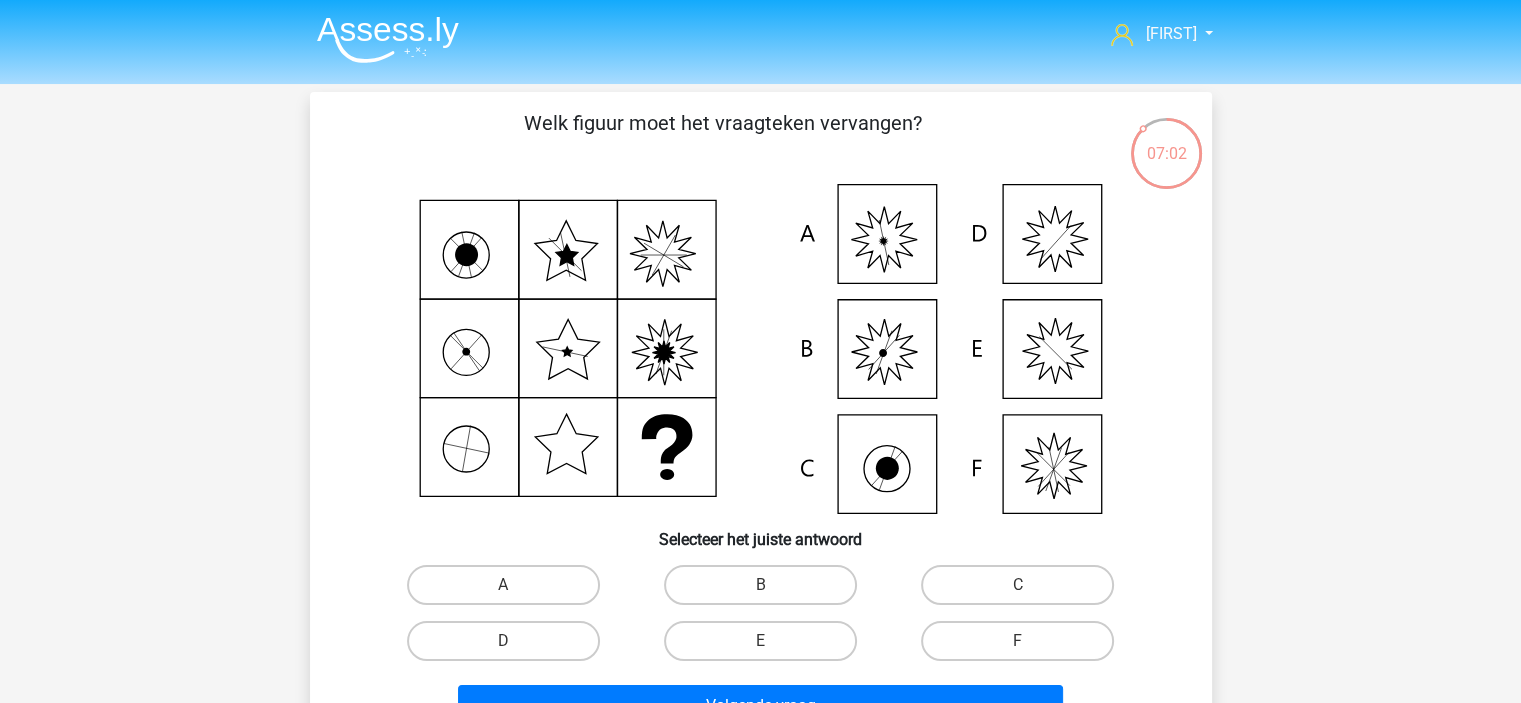 click at bounding box center (663, 352) 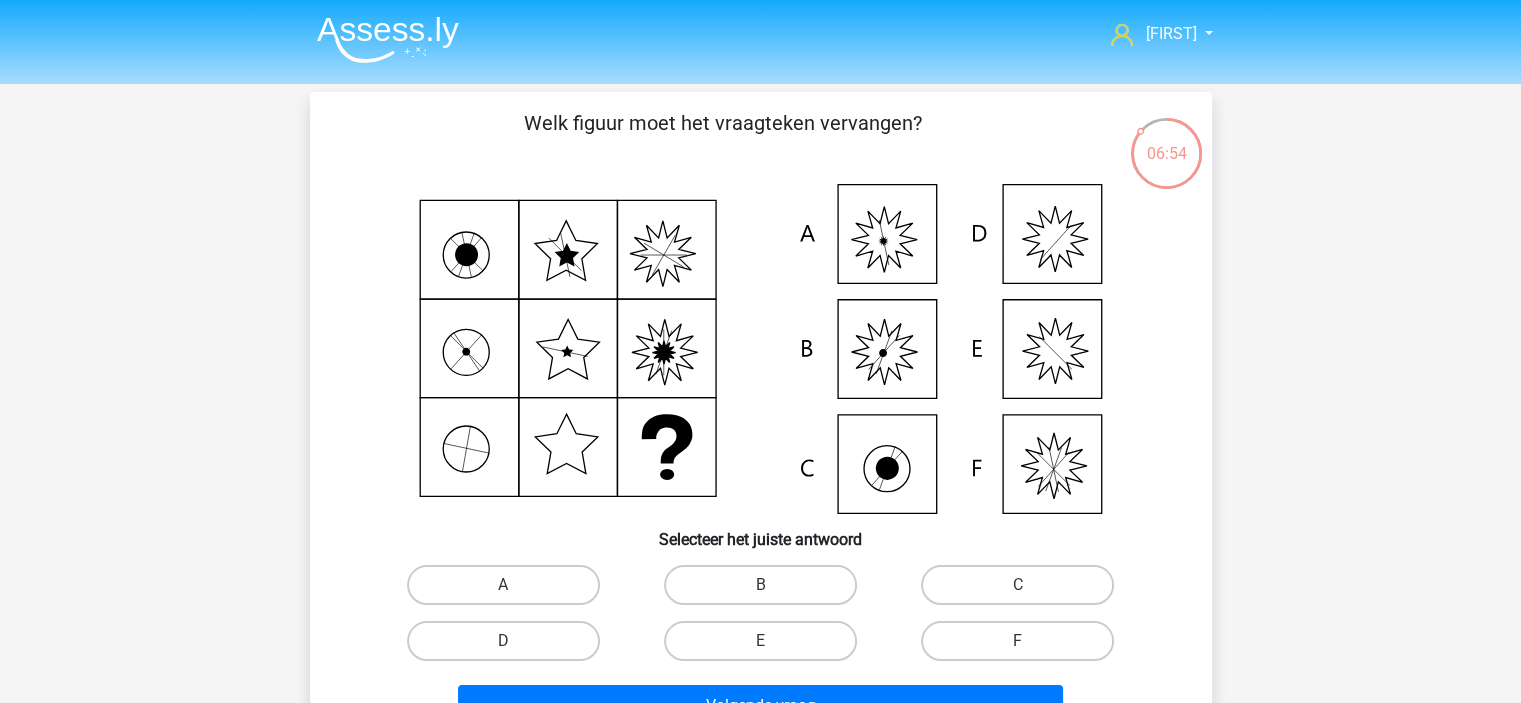 scroll, scrollTop: 100, scrollLeft: 0, axis: vertical 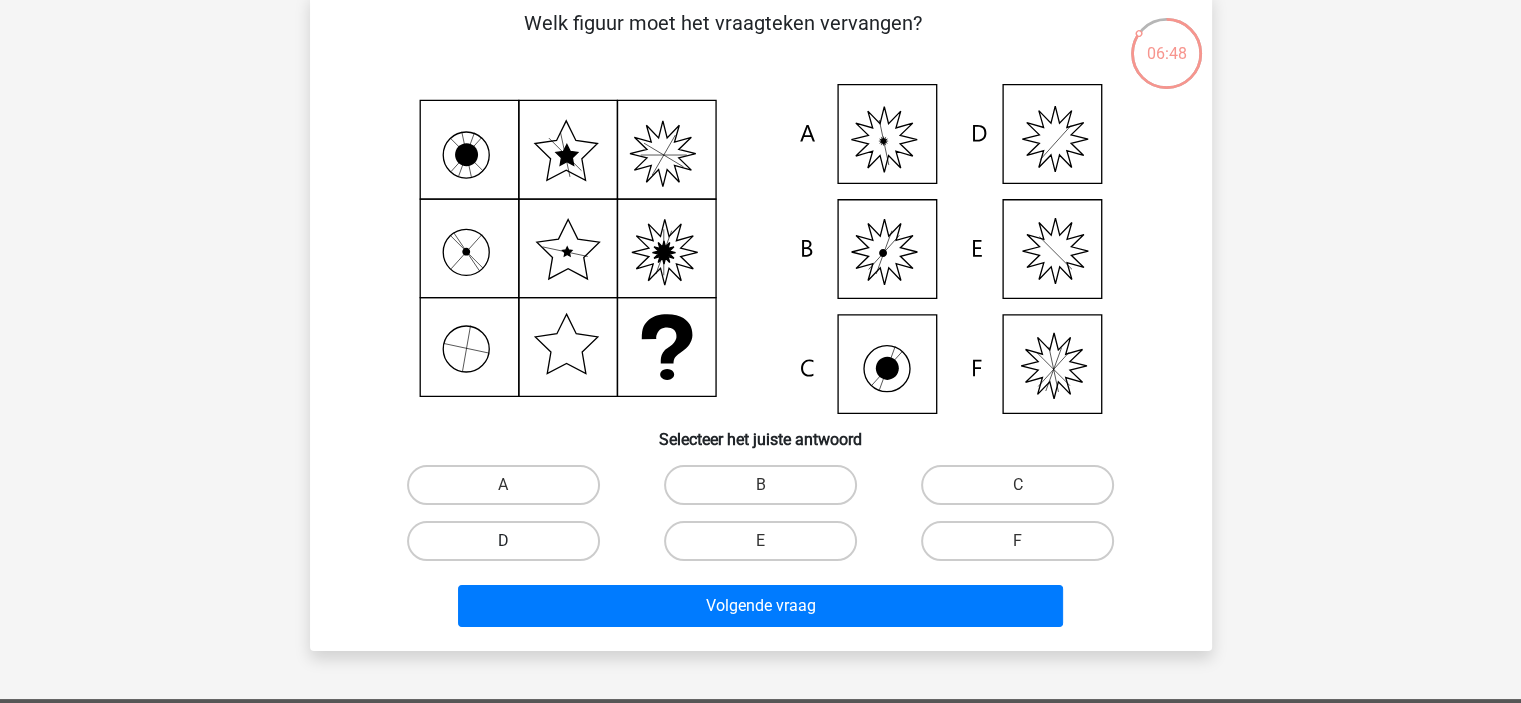 click on "D" at bounding box center [503, 541] 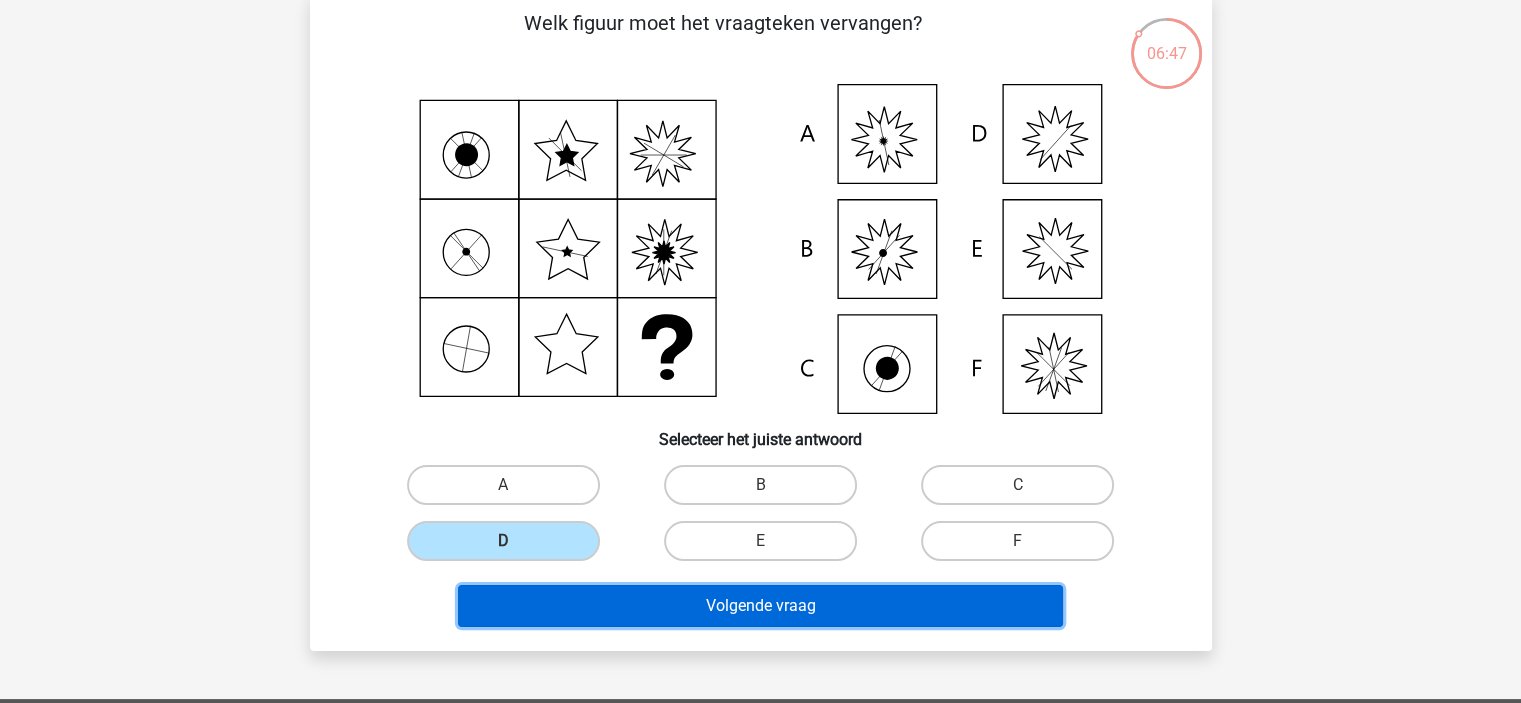 click on "Volgende vraag" at bounding box center (760, 606) 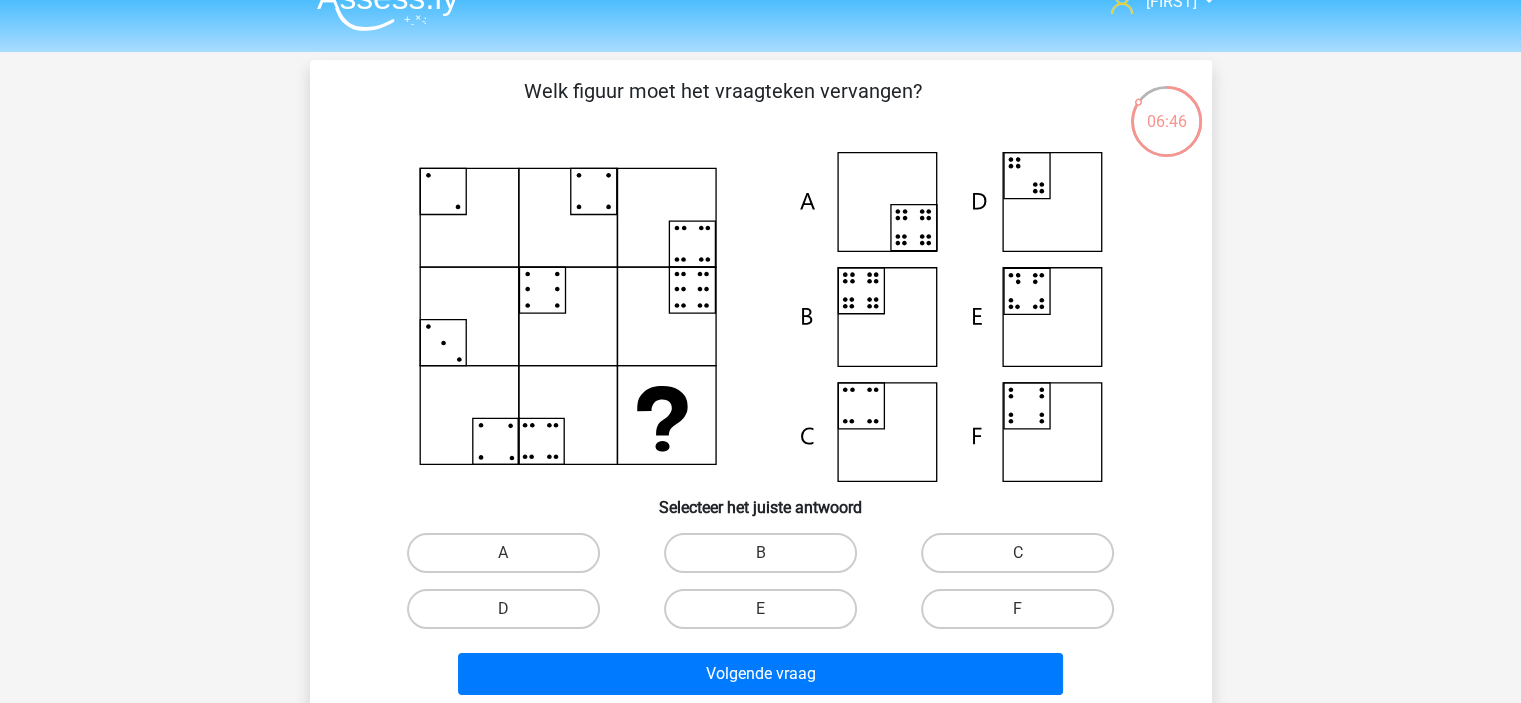 scroll, scrollTop: 0, scrollLeft: 0, axis: both 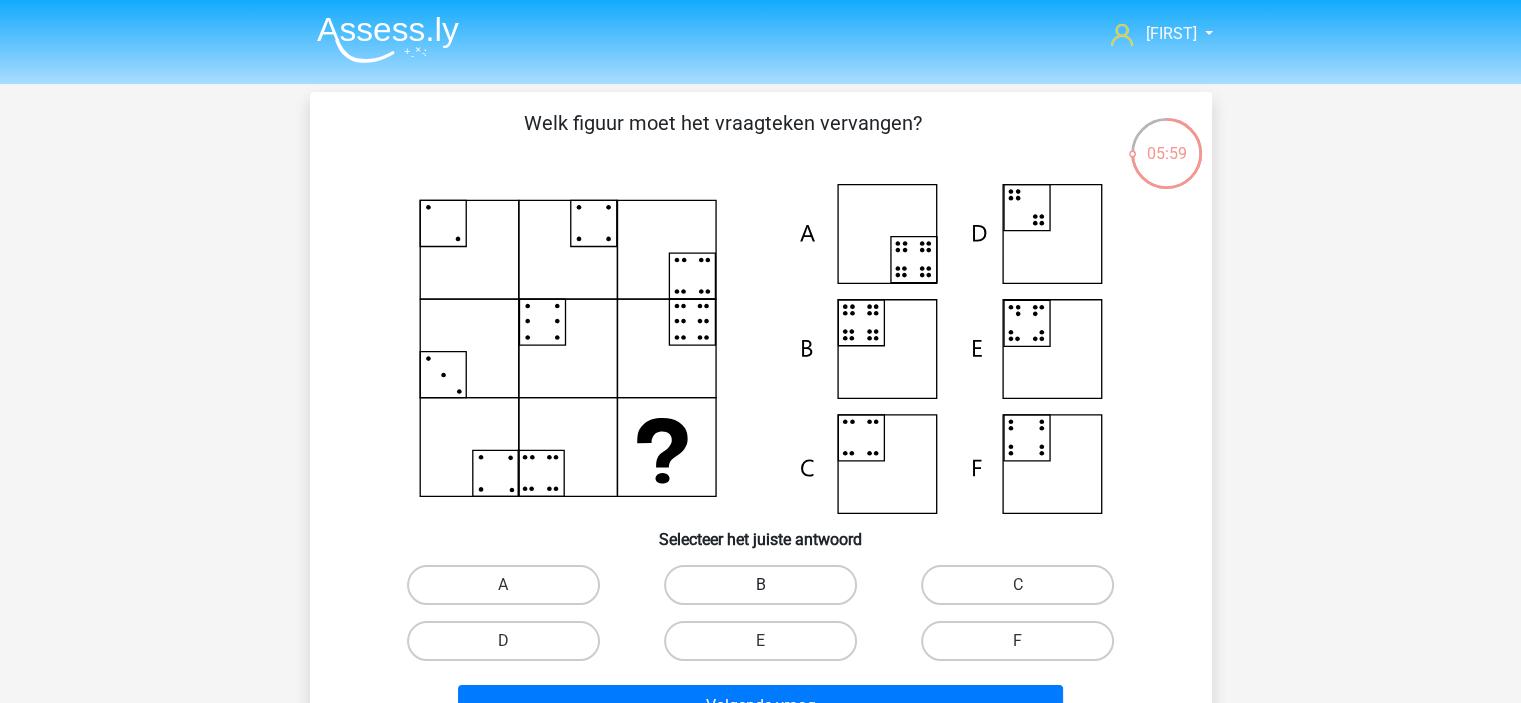 click on "B" at bounding box center (760, 585) 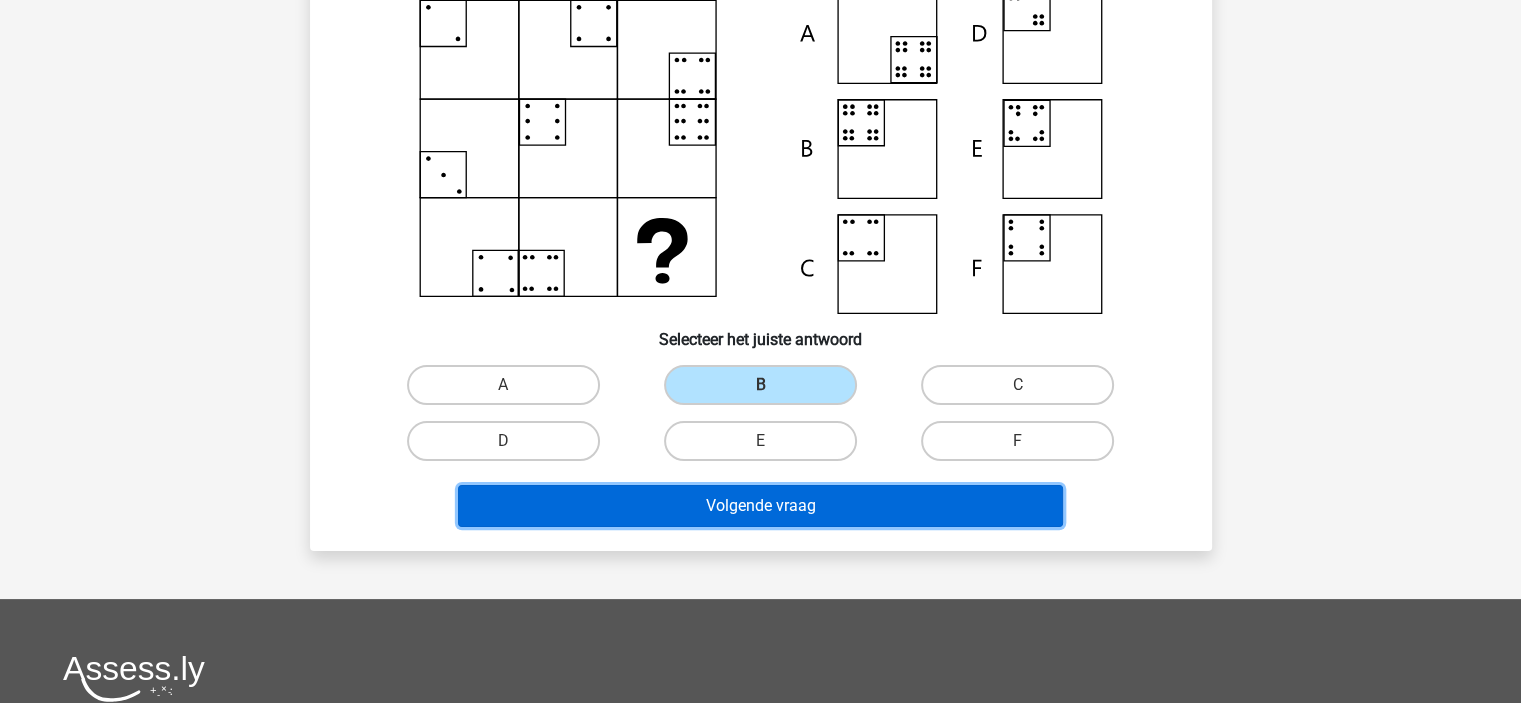 click on "Volgende vraag" at bounding box center [760, 506] 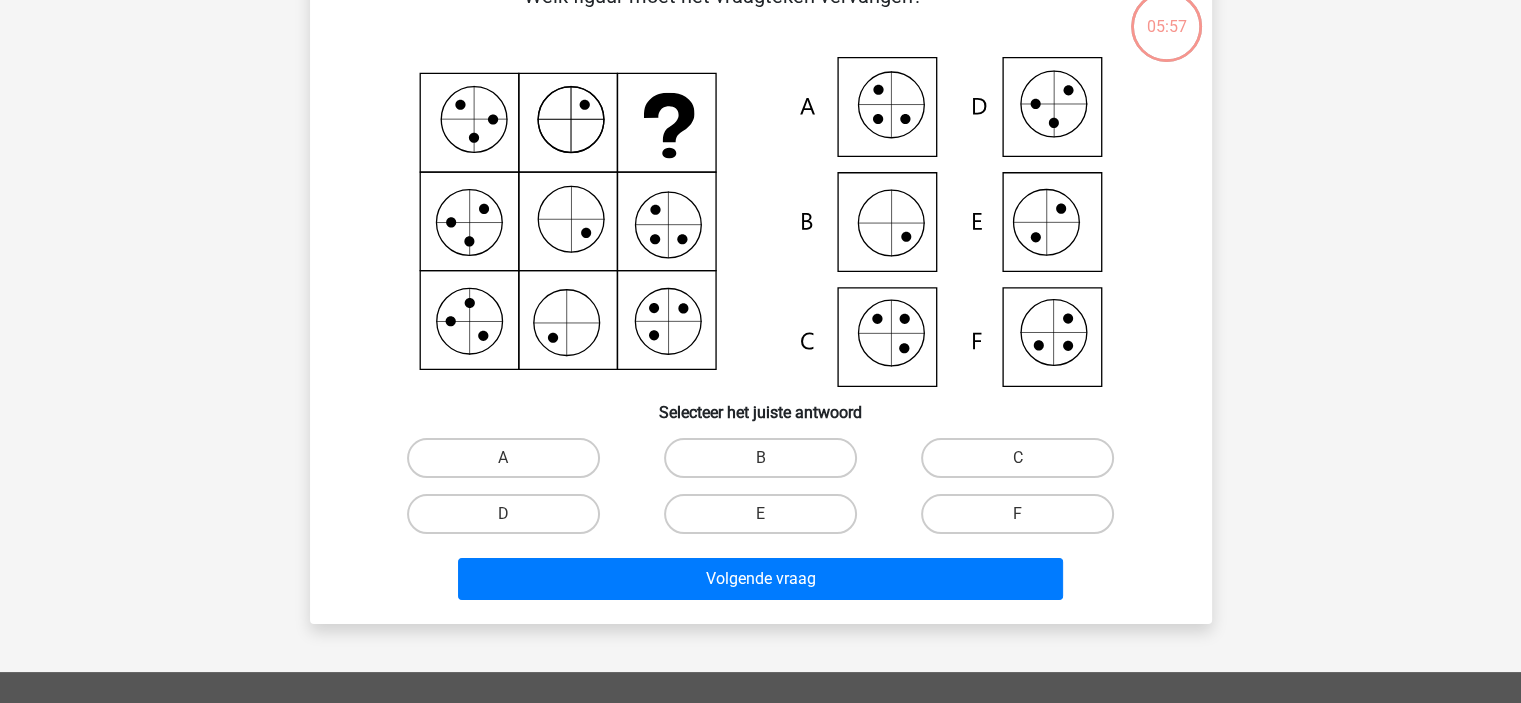 scroll, scrollTop: 92, scrollLeft: 0, axis: vertical 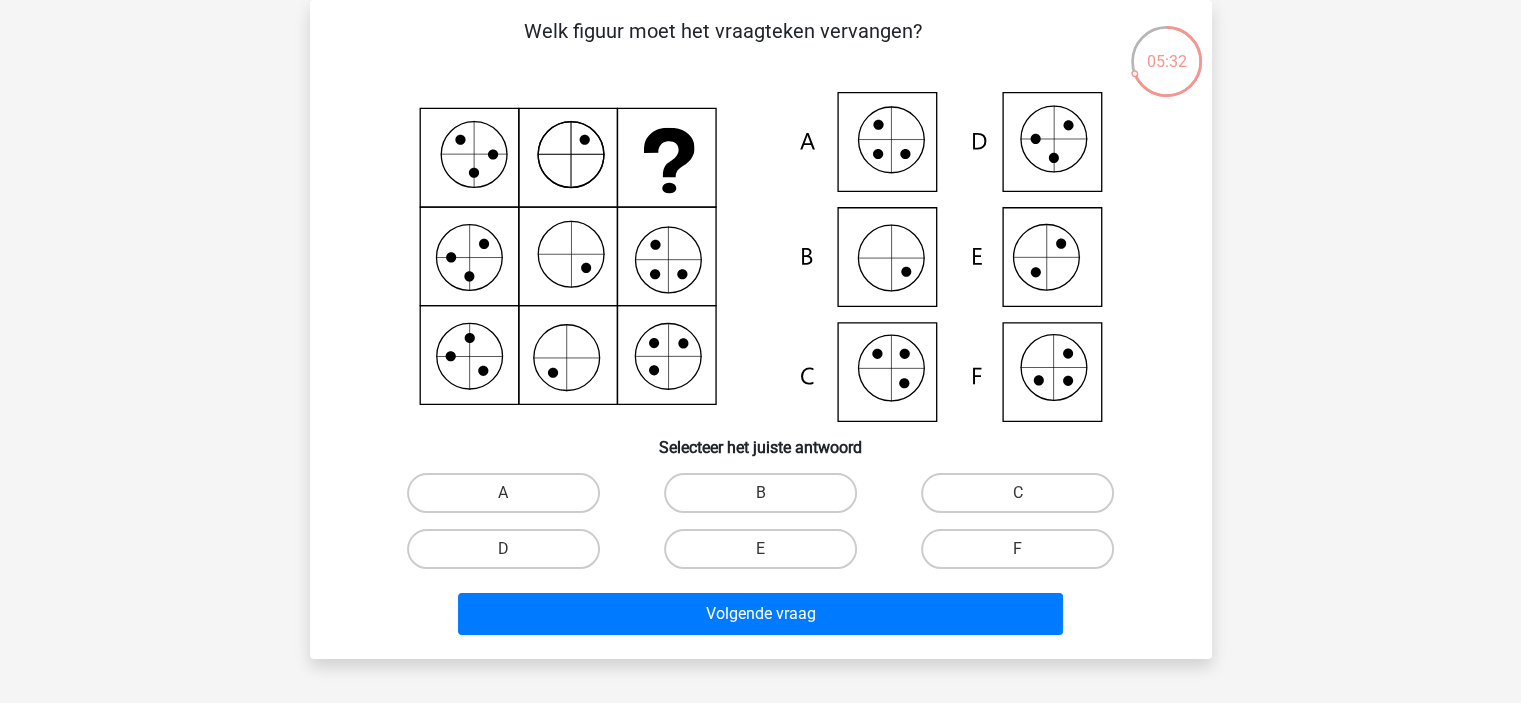 click on "C" at bounding box center [1024, 499] 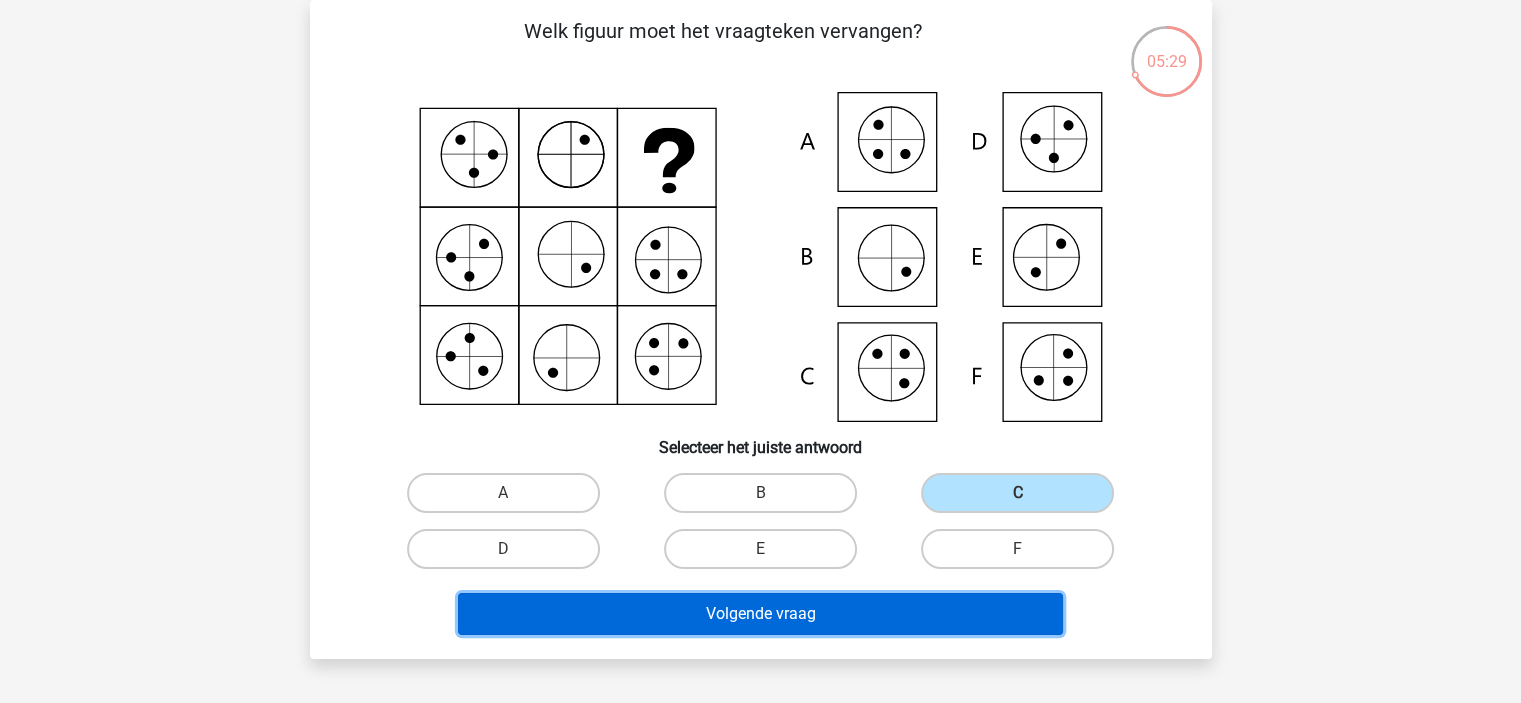 click on "Volgende vraag" at bounding box center [760, 614] 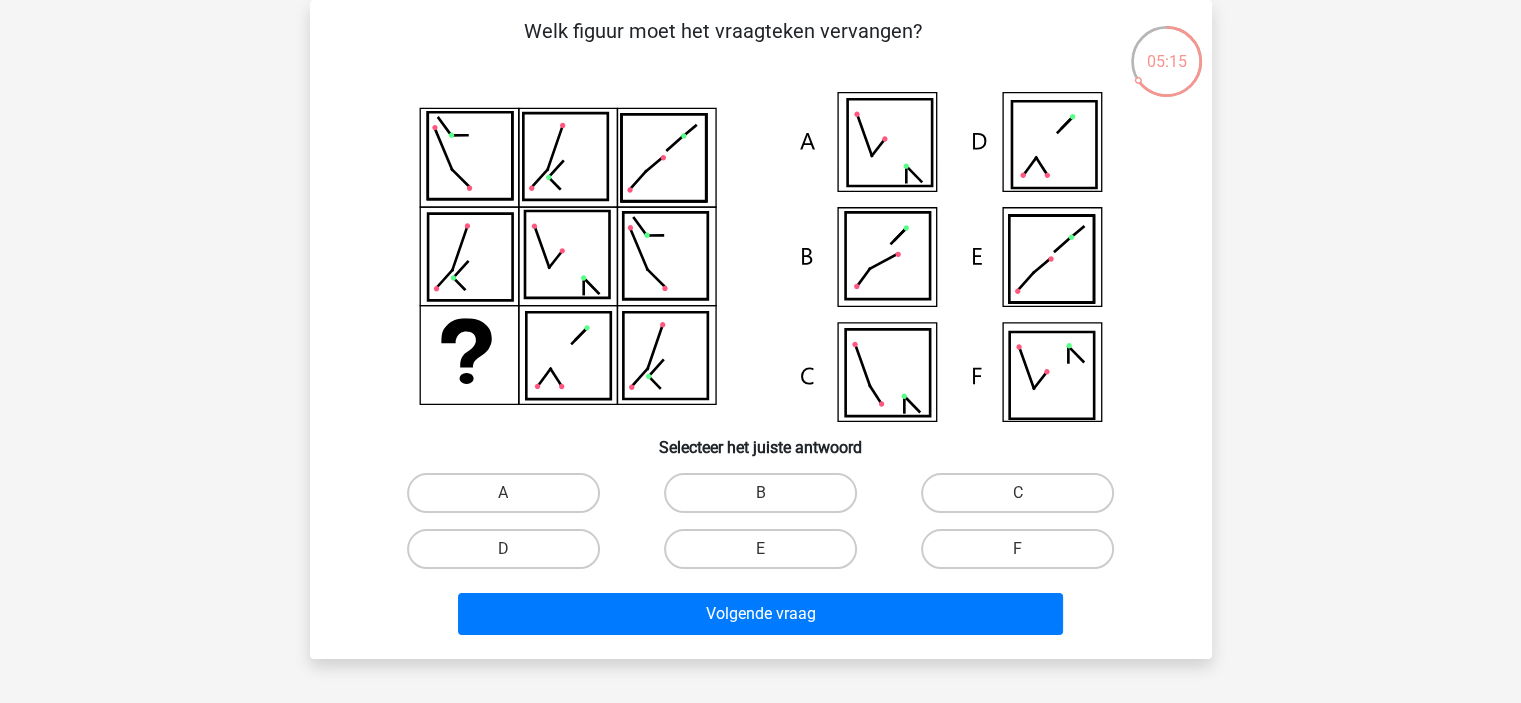 click on "B" at bounding box center (766, 499) 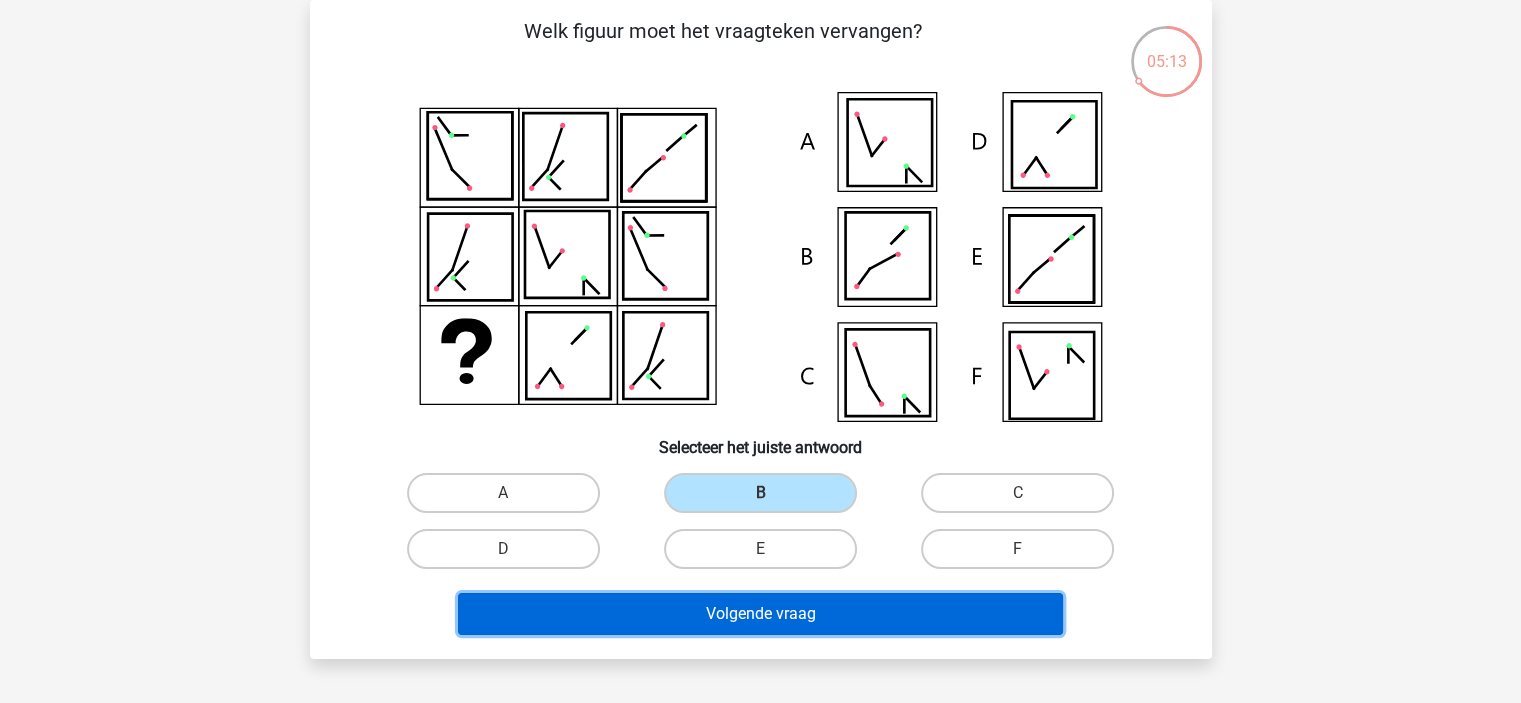 click on "Volgende vraag" at bounding box center (760, 614) 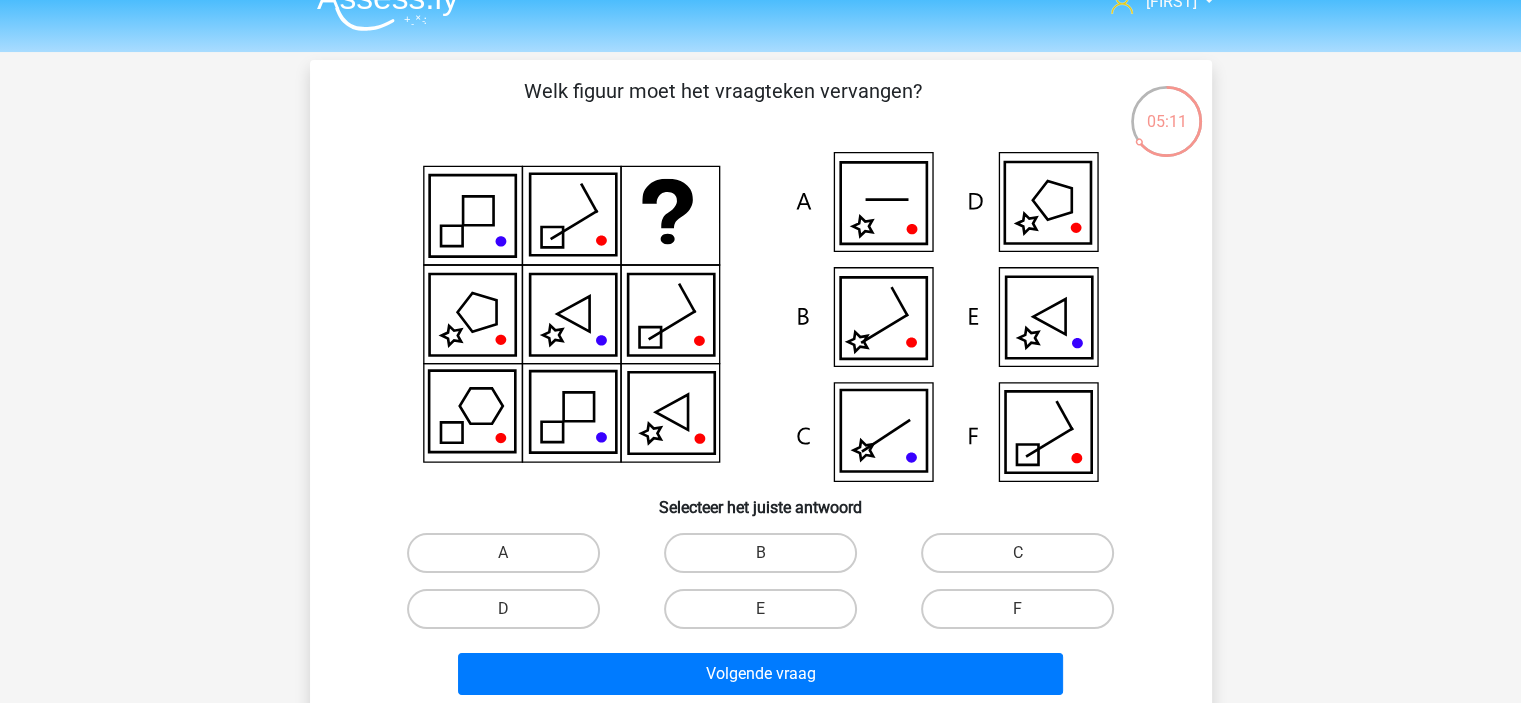 scroll, scrollTop: 0, scrollLeft: 0, axis: both 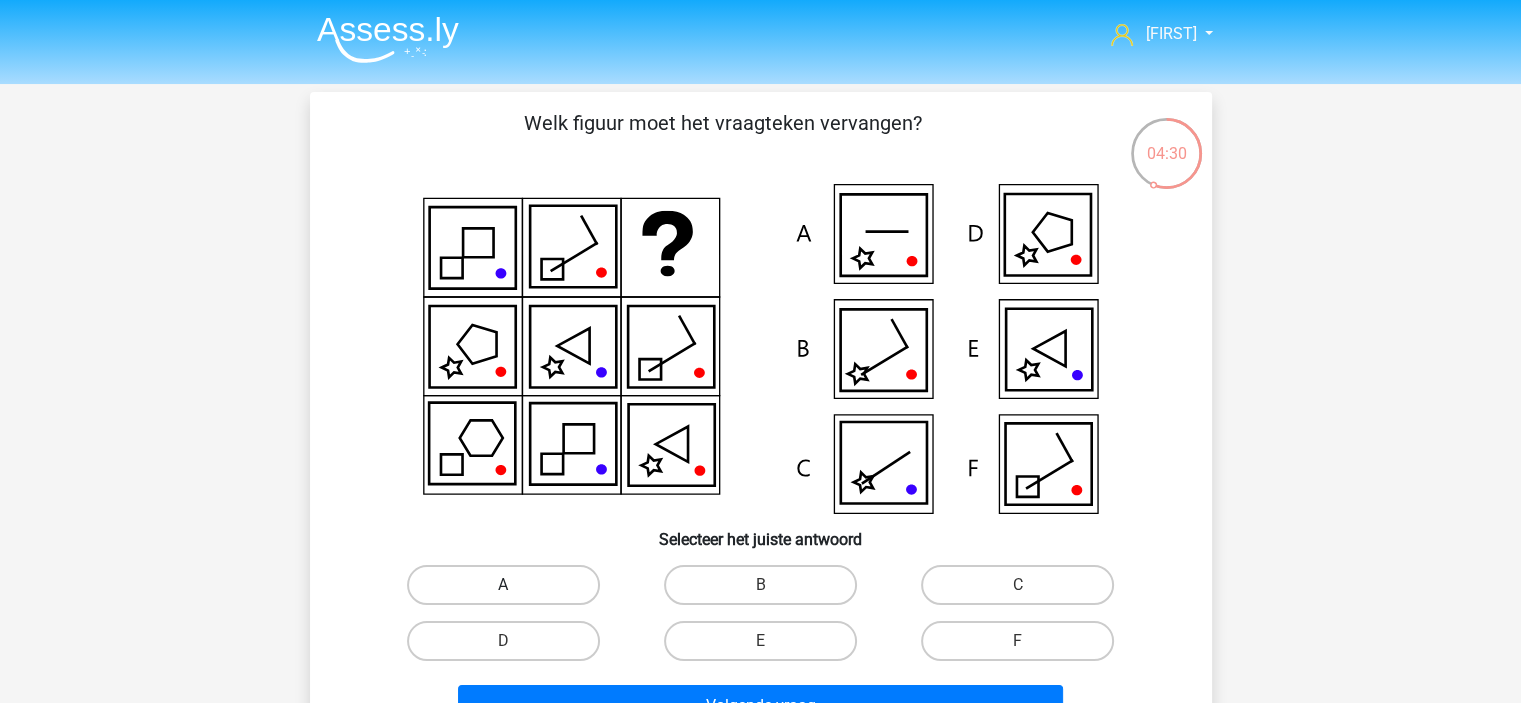 click on "A" at bounding box center [503, 585] 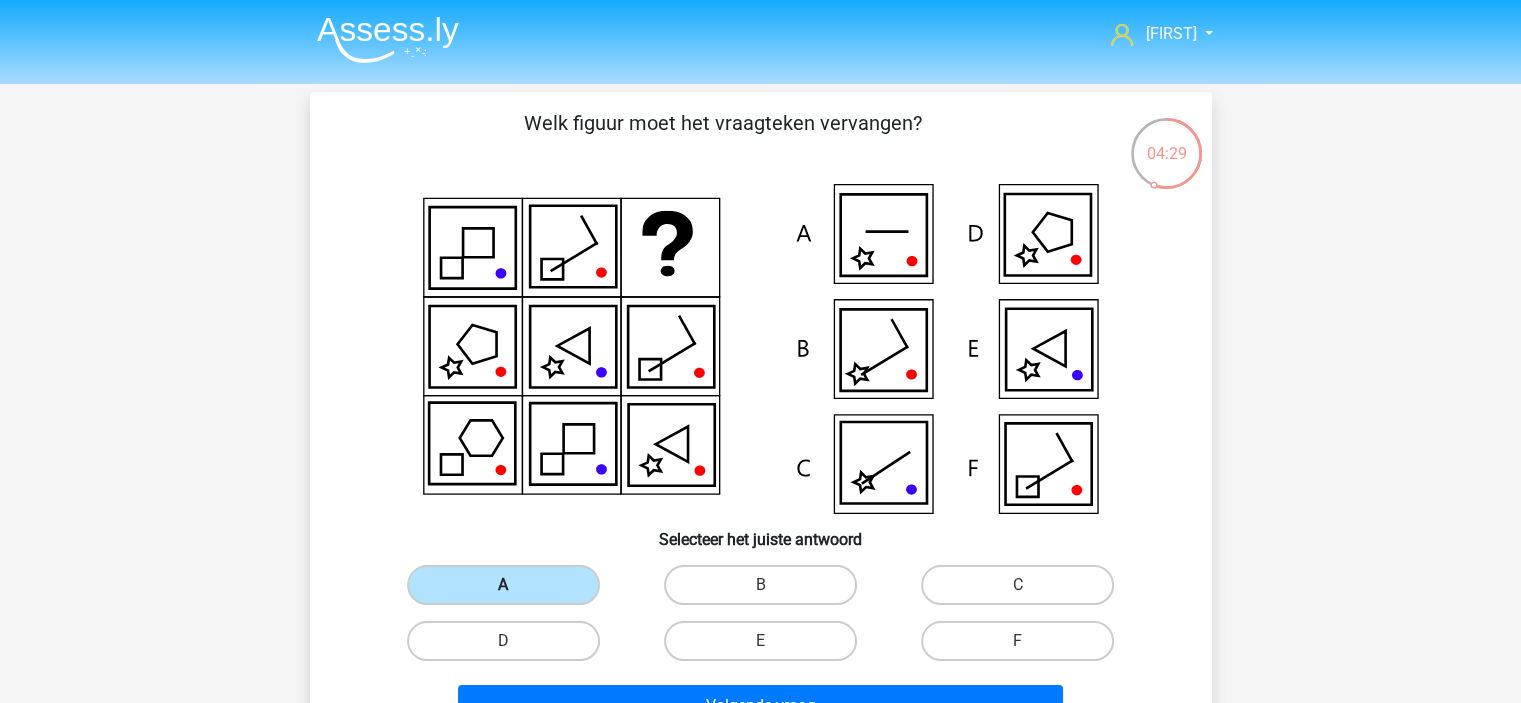 scroll, scrollTop: 100, scrollLeft: 0, axis: vertical 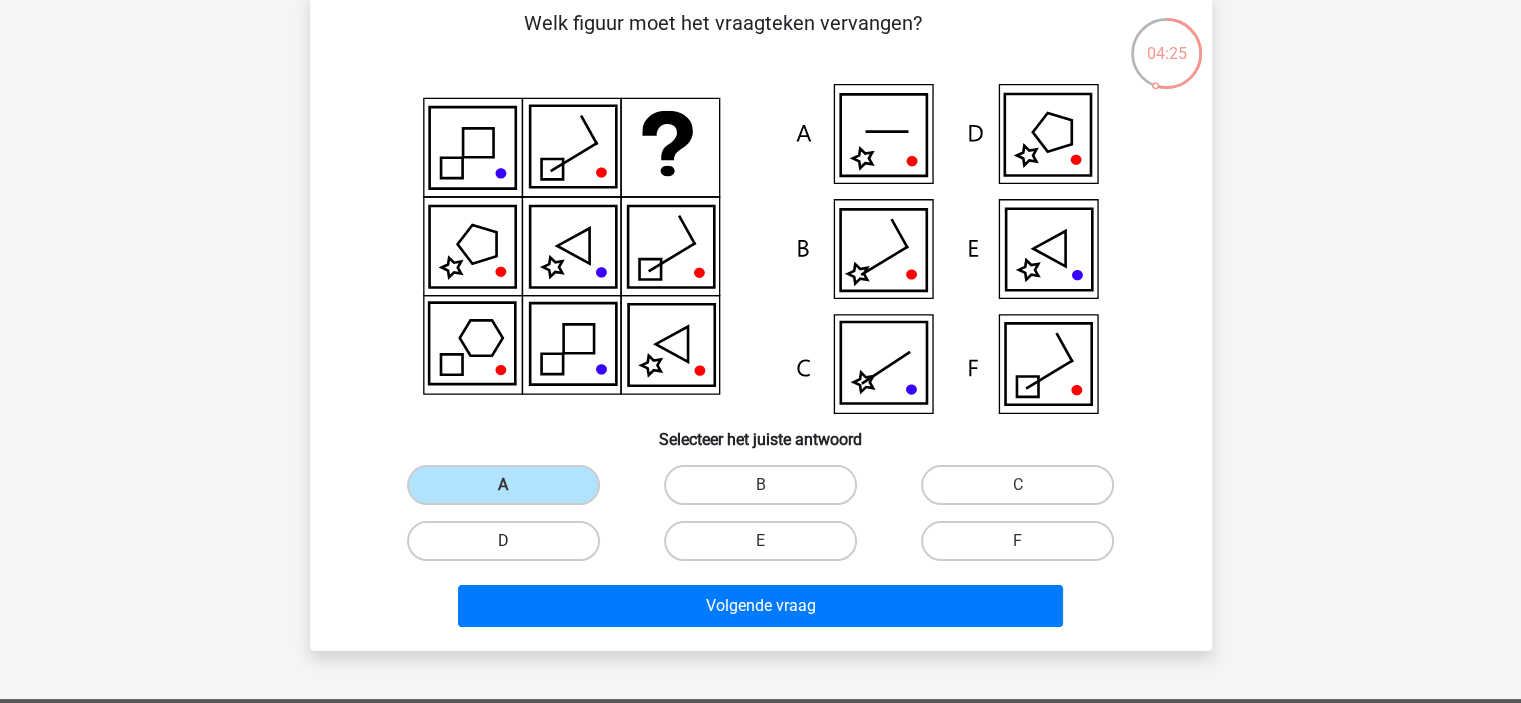 drag, startPoint x: 544, startPoint y: 518, endPoint x: 537, endPoint y: 531, distance: 14.764823 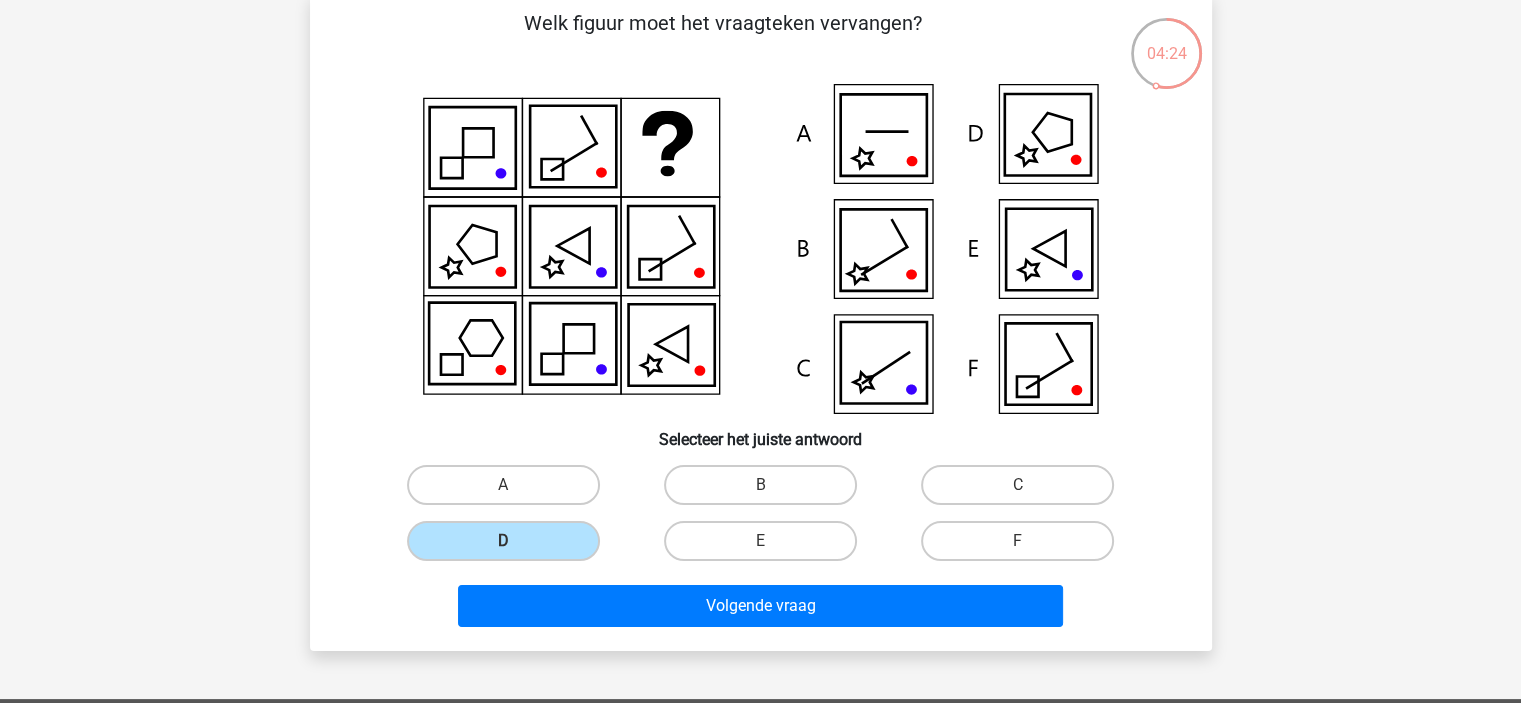 click on "Volgende vraag" at bounding box center (761, 610) 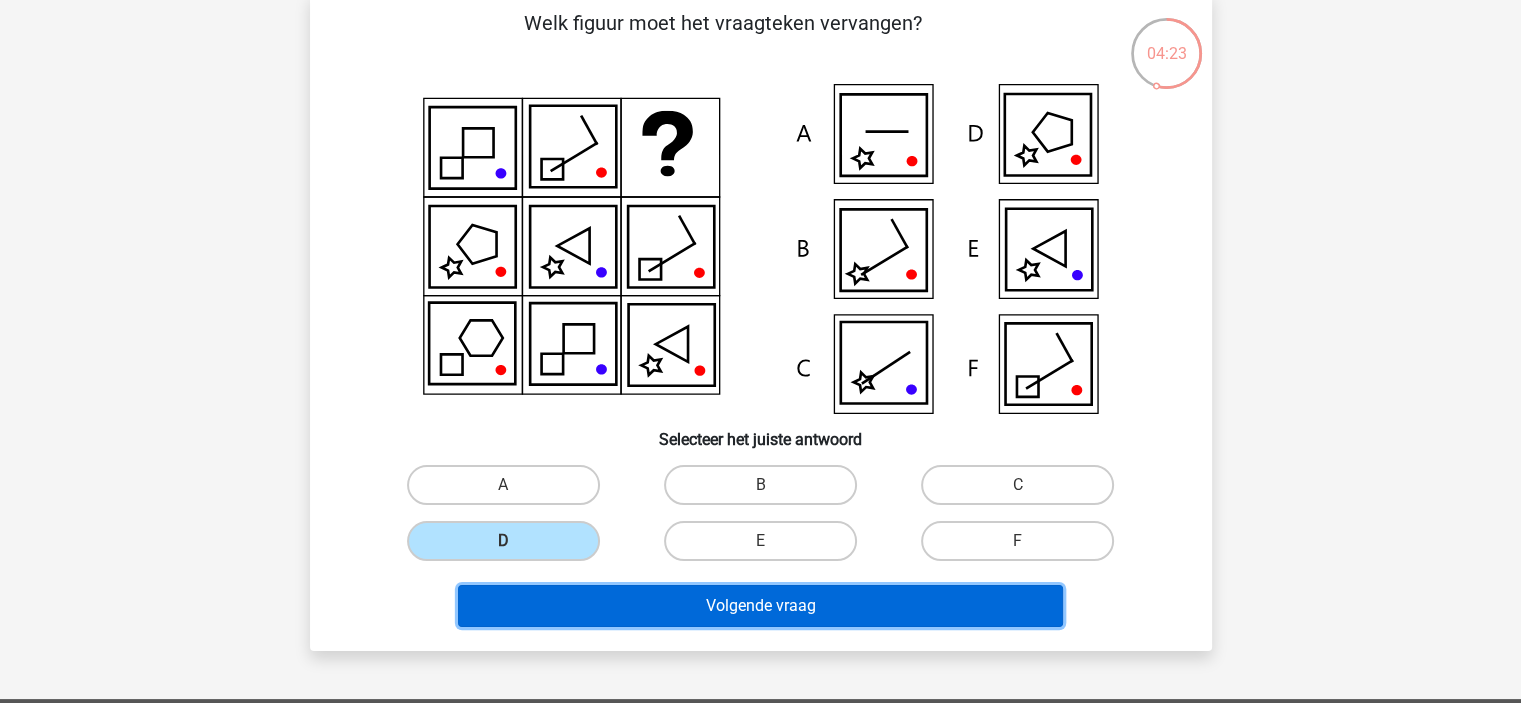 click on "Volgende vraag" at bounding box center (760, 606) 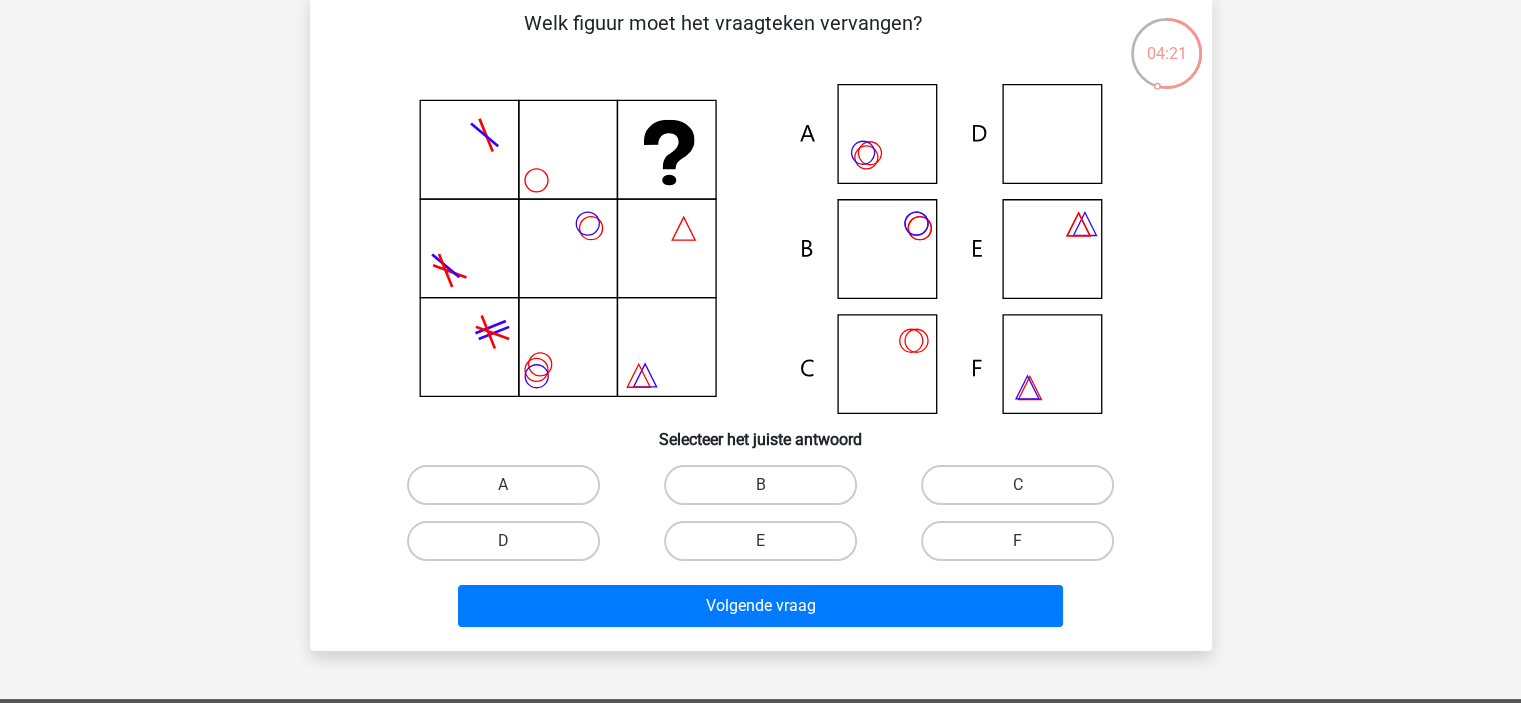 scroll, scrollTop: 0, scrollLeft: 0, axis: both 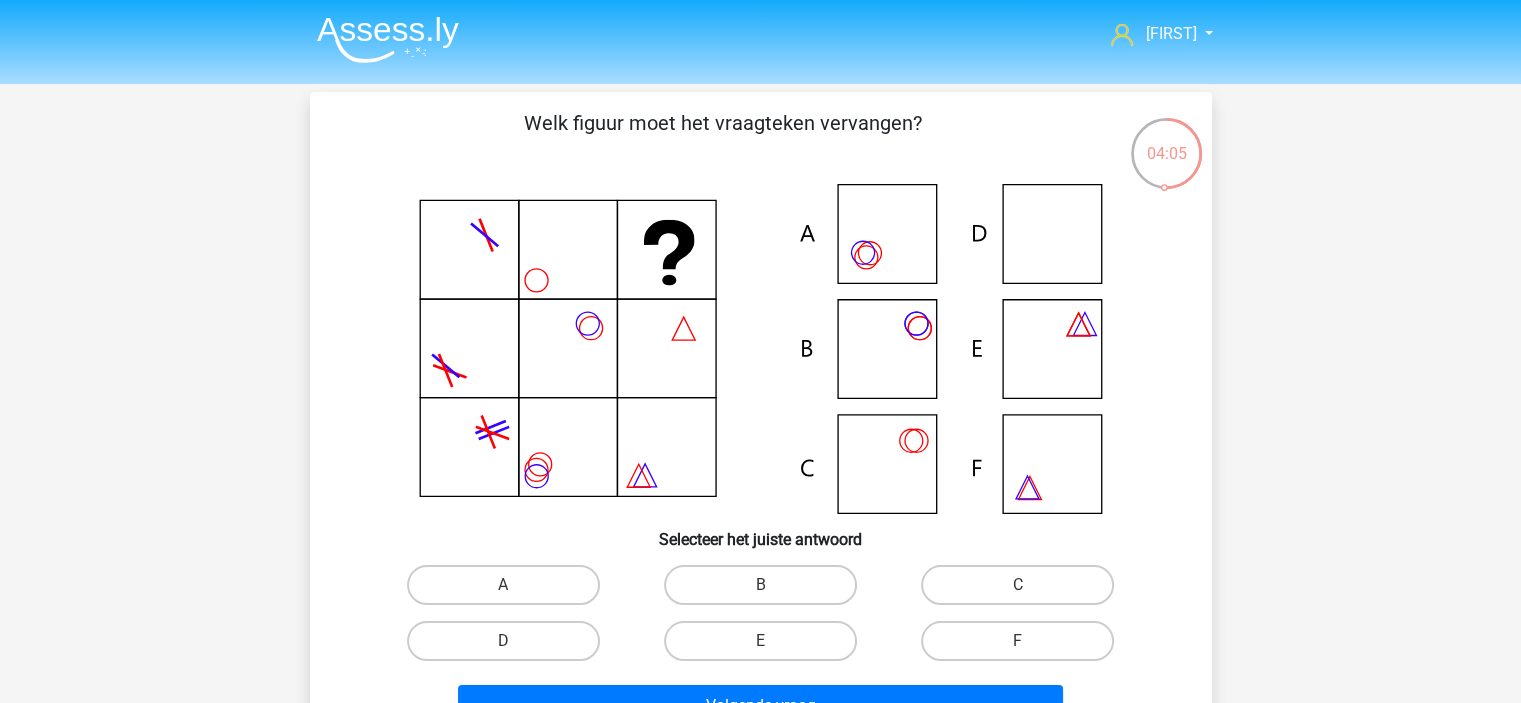 click on "F" at bounding box center [1017, 641] 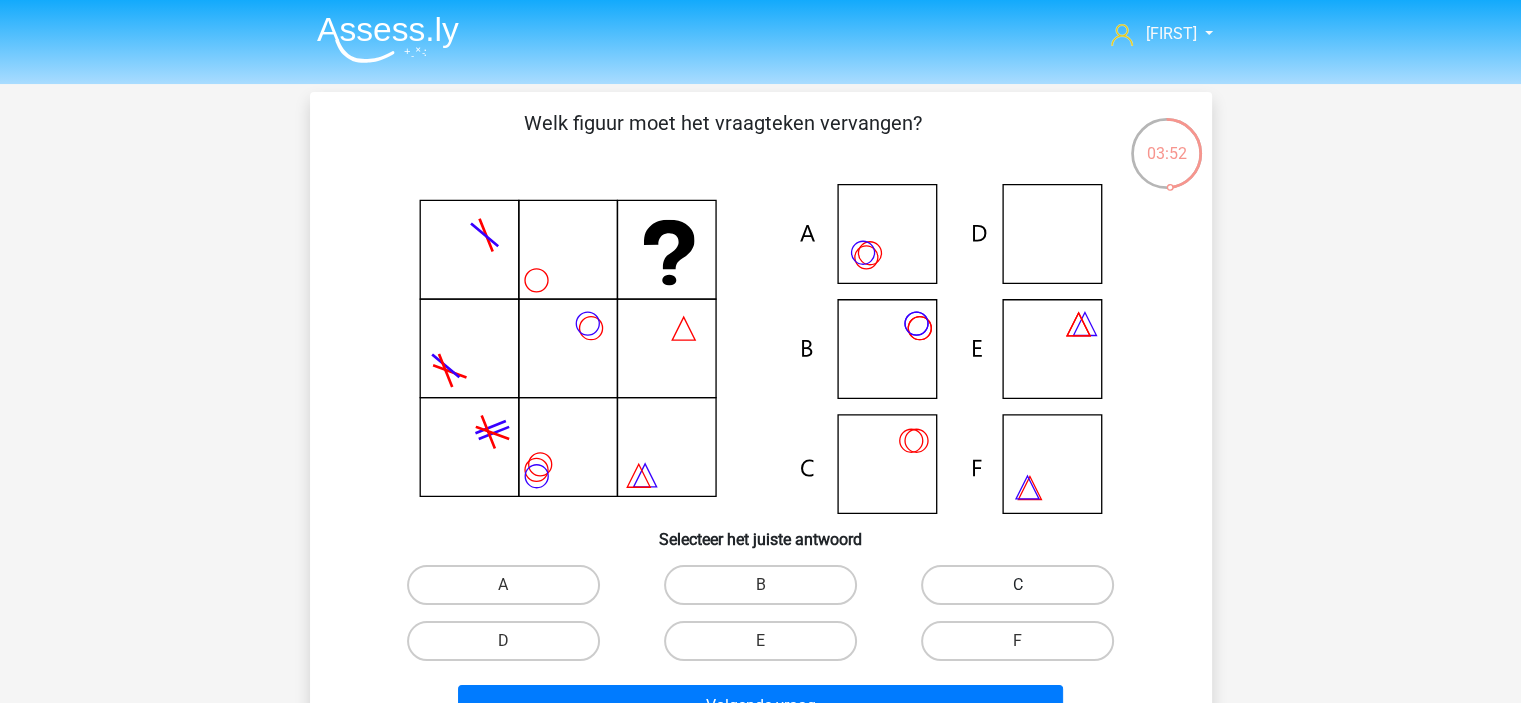 drag, startPoint x: 976, startPoint y: 575, endPoint x: 990, endPoint y: 583, distance: 16.124516 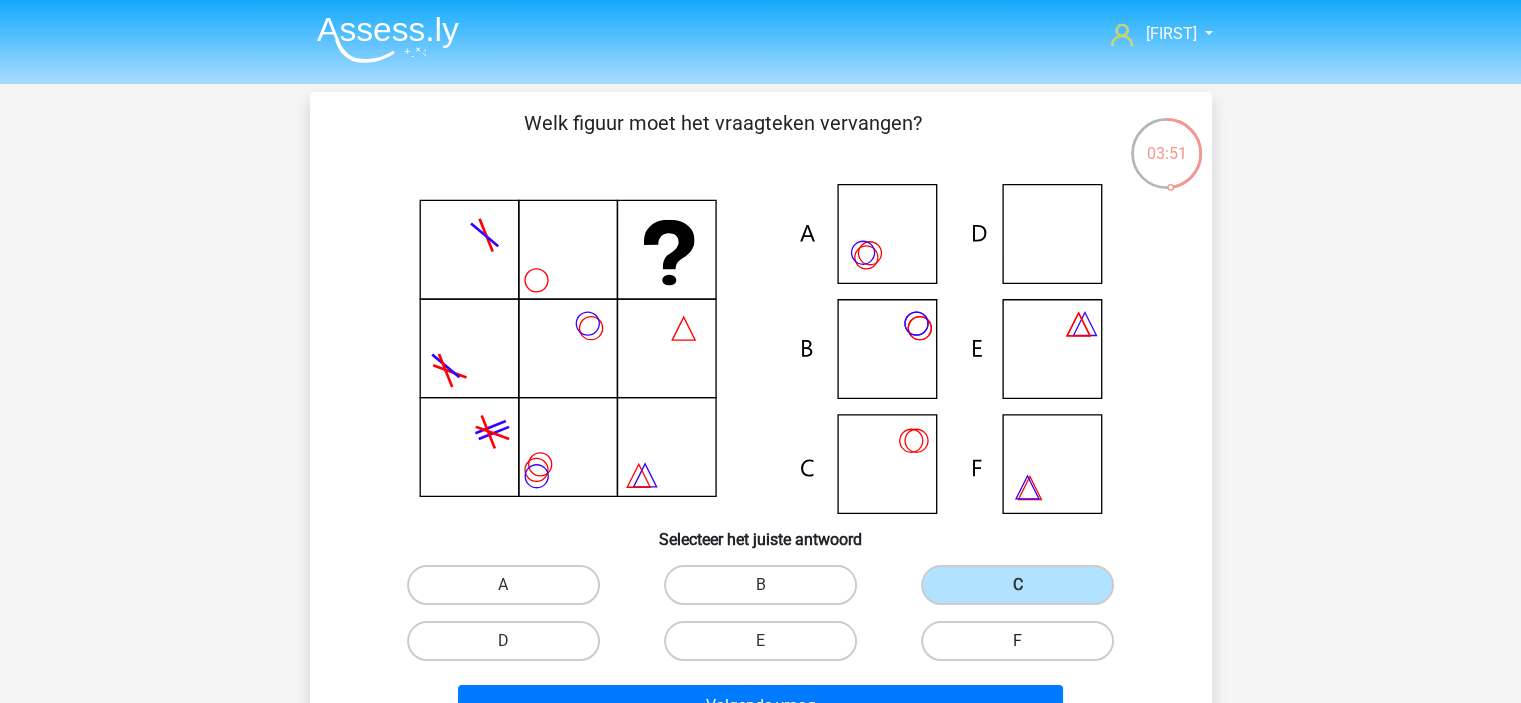 click on "F" at bounding box center (1017, 641) 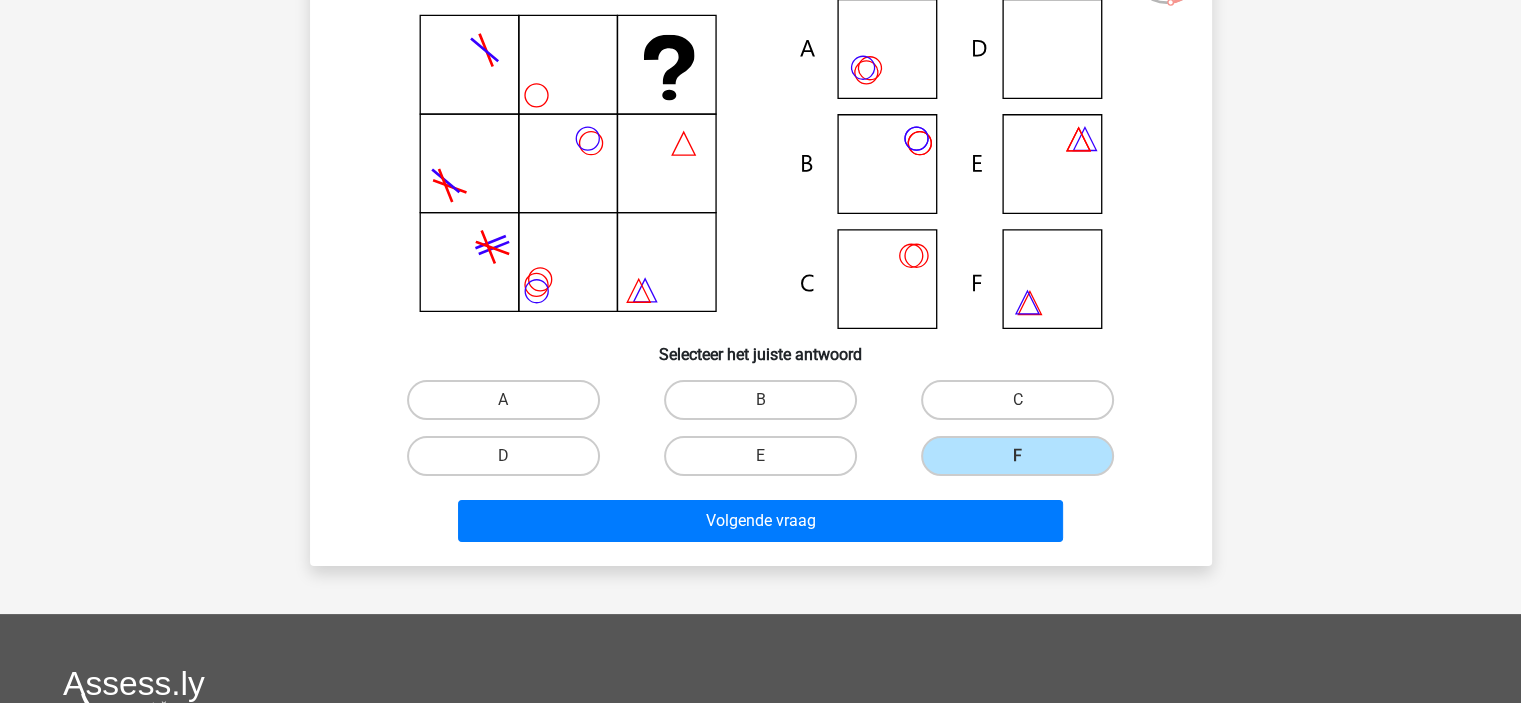 scroll, scrollTop: 300, scrollLeft: 0, axis: vertical 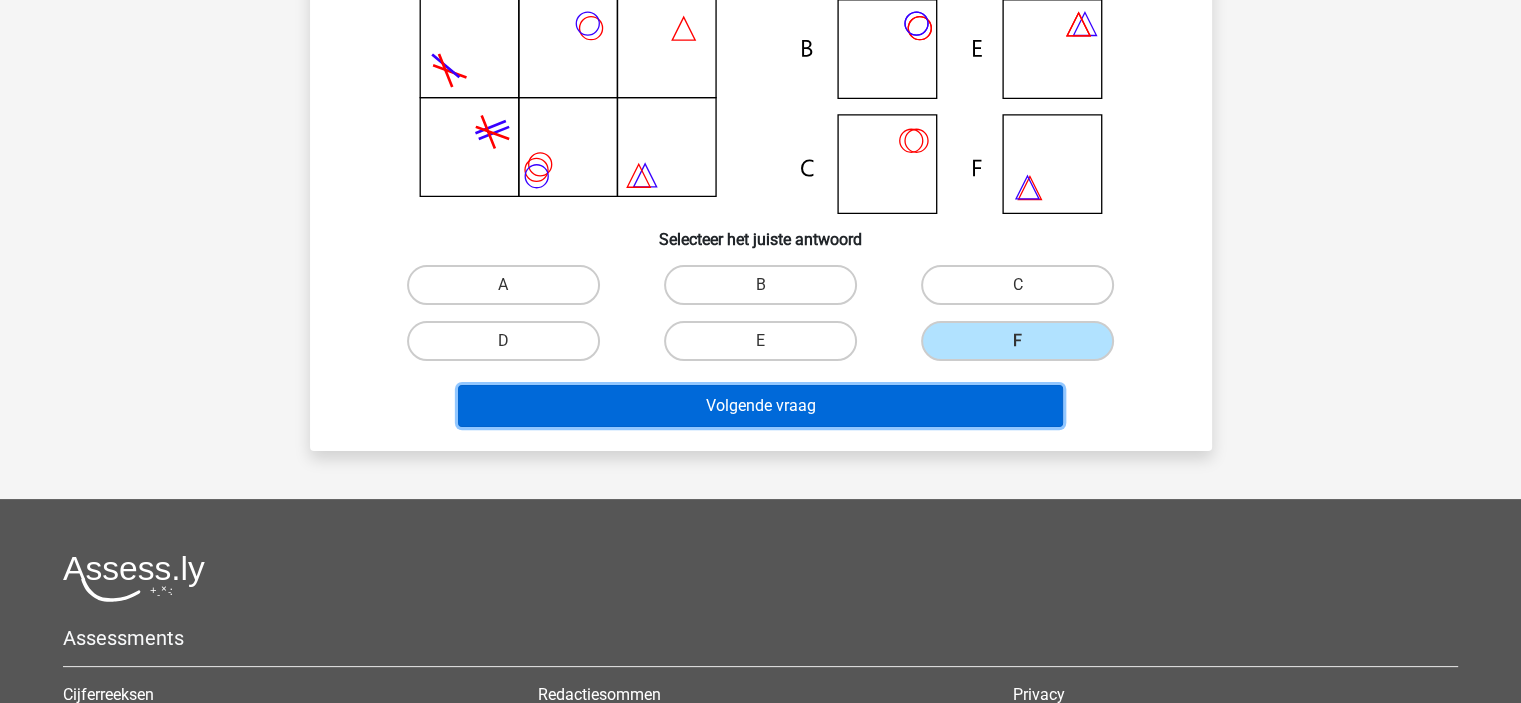 click on "Volgende vraag" at bounding box center (760, 406) 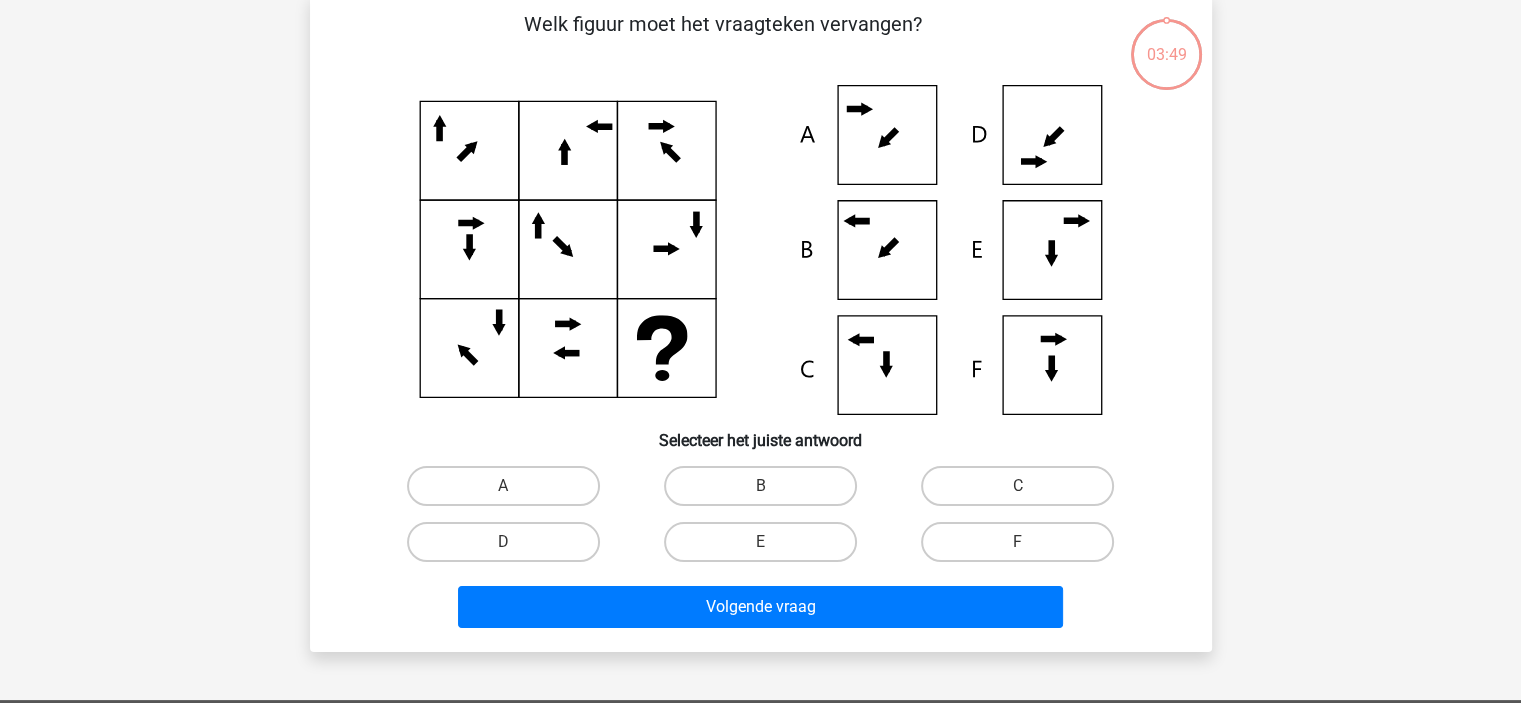 scroll, scrollTop: 92, scrollLeft: 0, axis: vertical 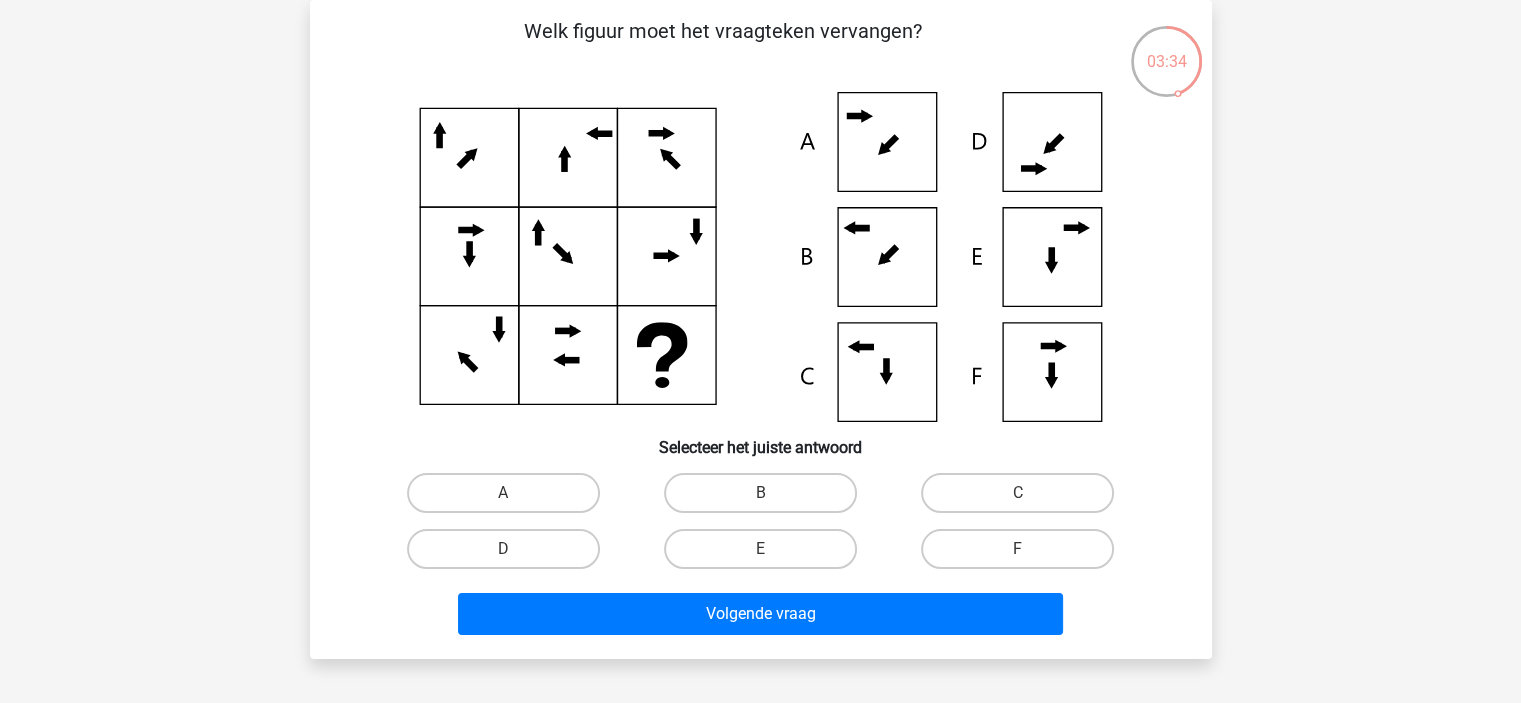 click on "E" at bounding box center [760, 549] 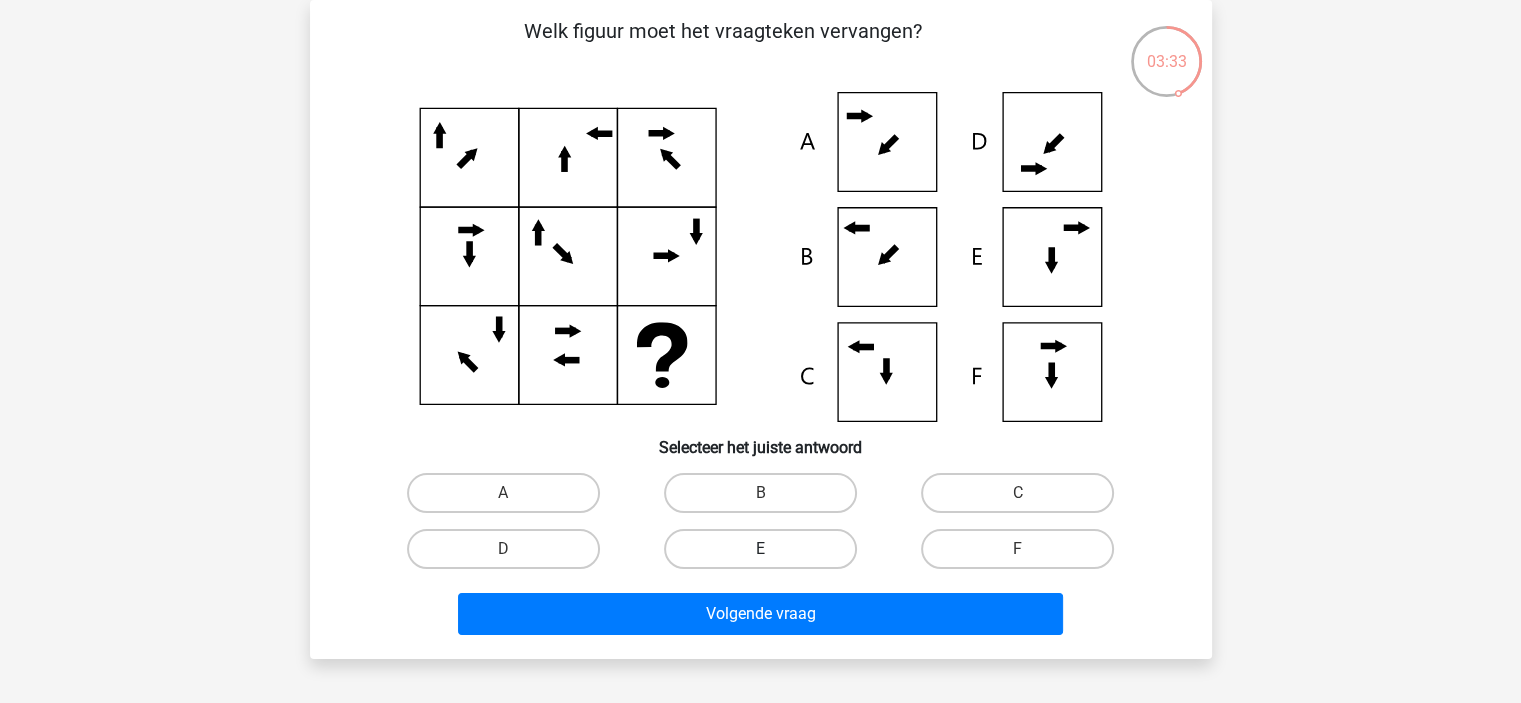 click on "E" at bounding box center [760, 549] 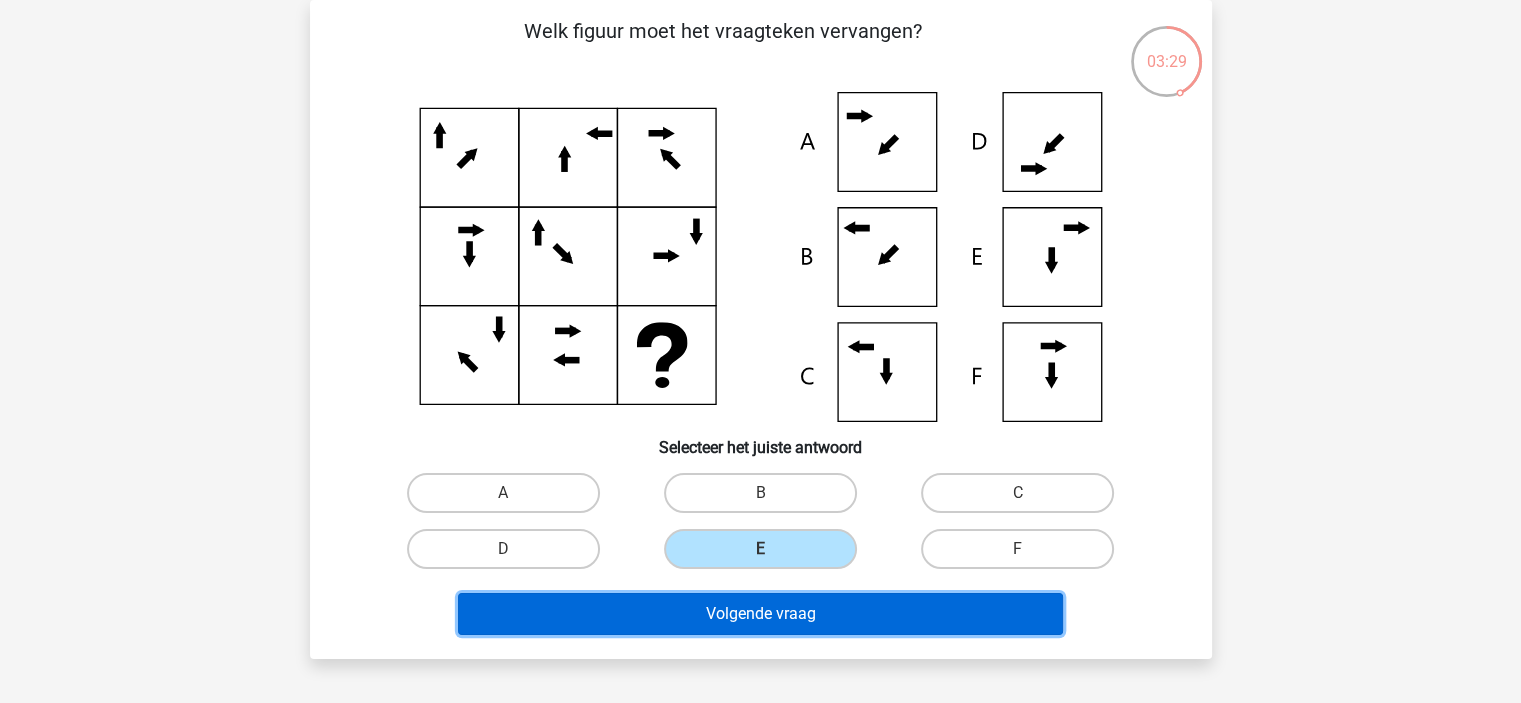 click on "Volgende vraag" at bounding box center (760, 614) 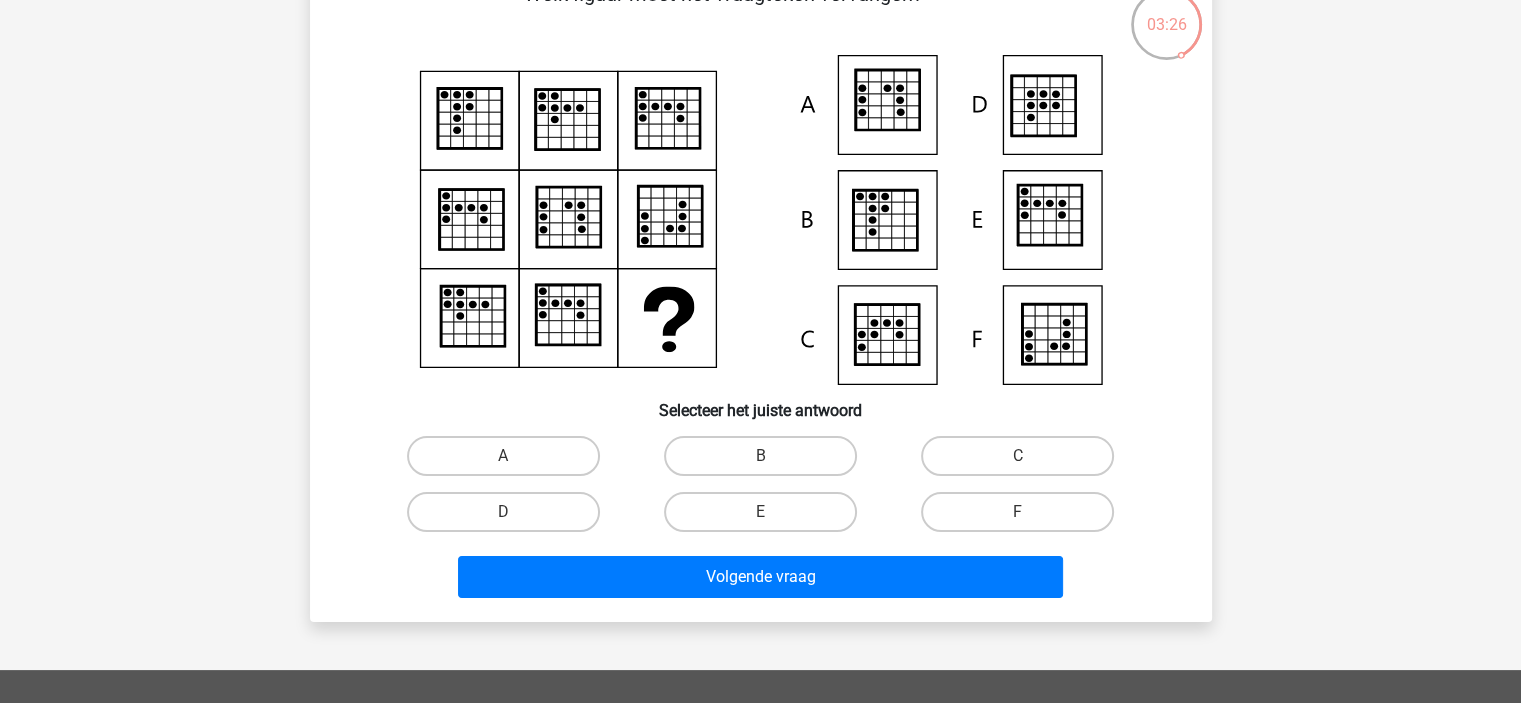 scroll, scrollTop: 0, scrollLeft: 0, axis: both 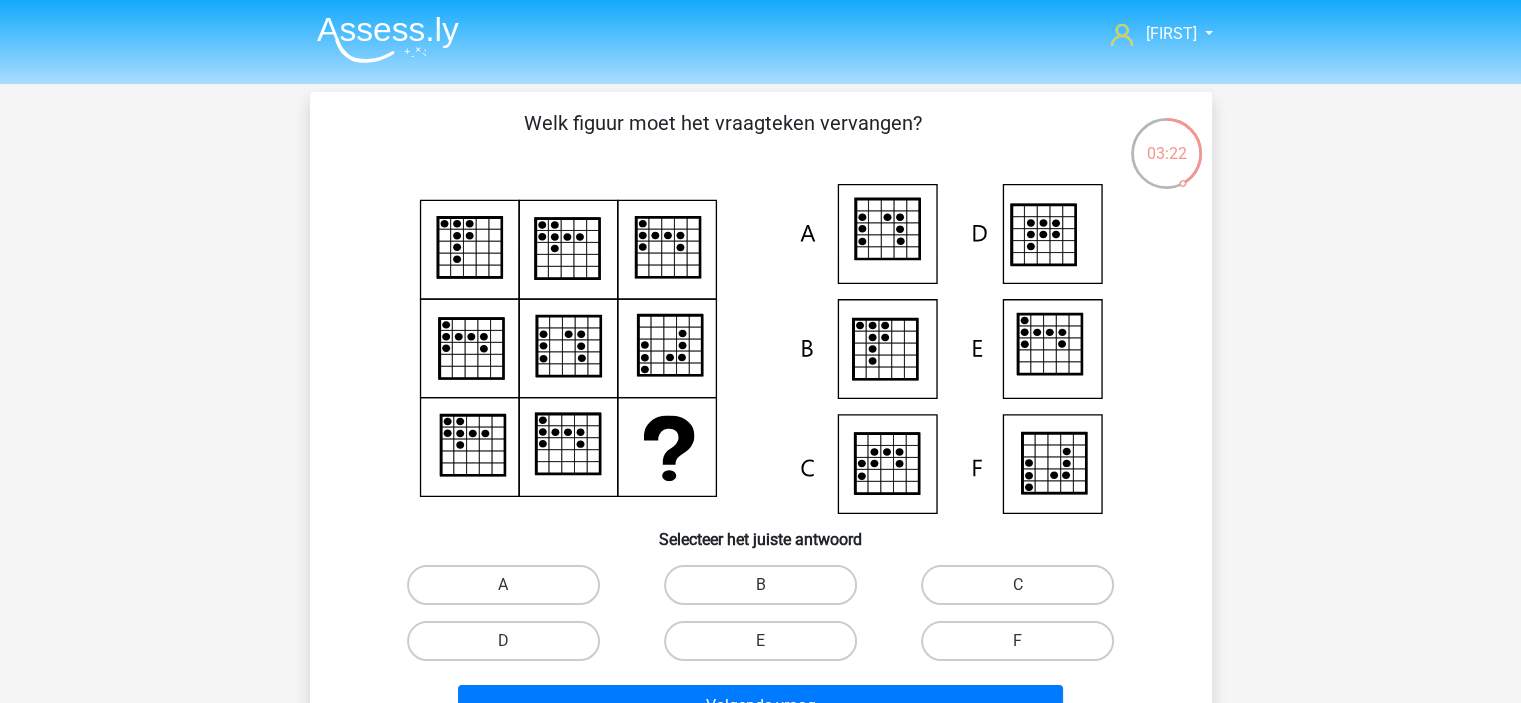click on "Welk figuur moet het vraagteken vervangen?" at bounding box center [723, 138] 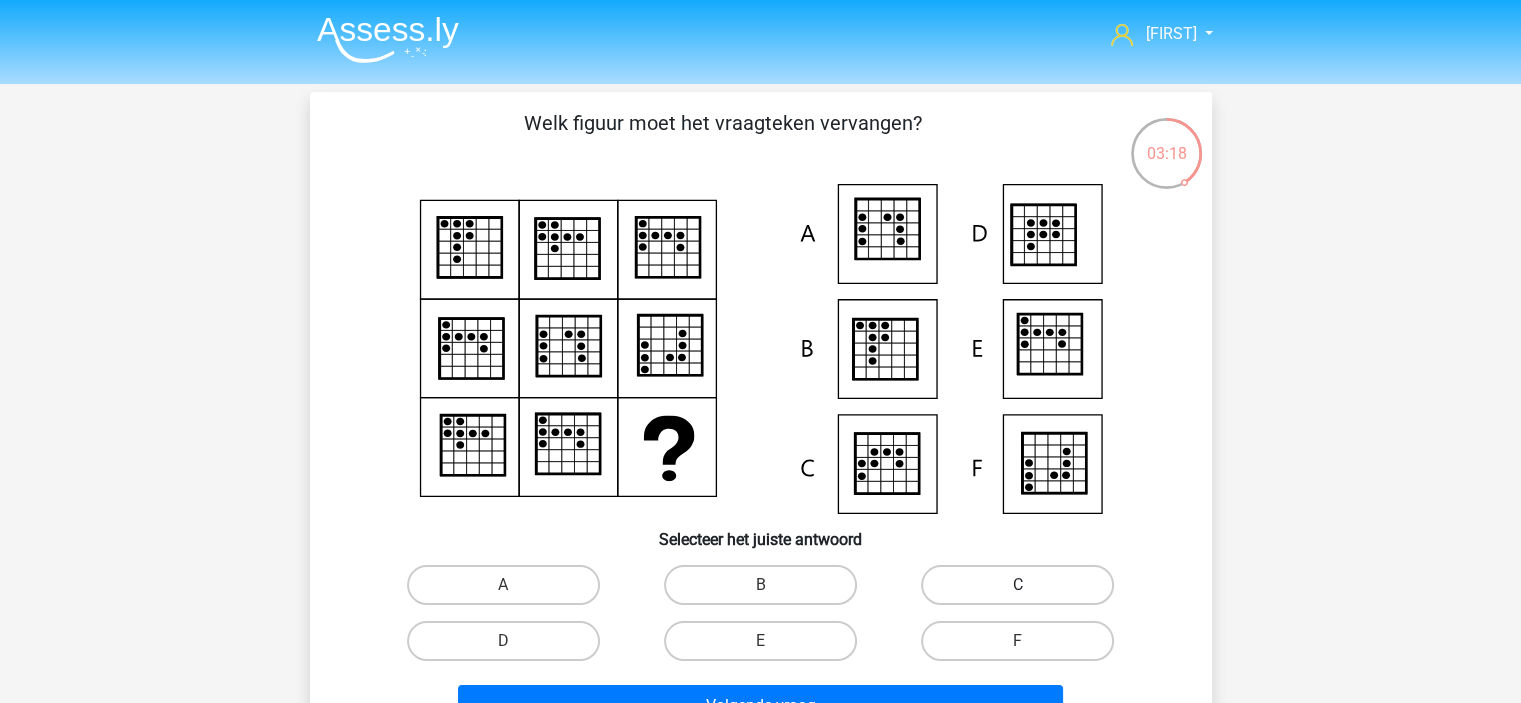 click on "C" at bounding box center [1017, 585] 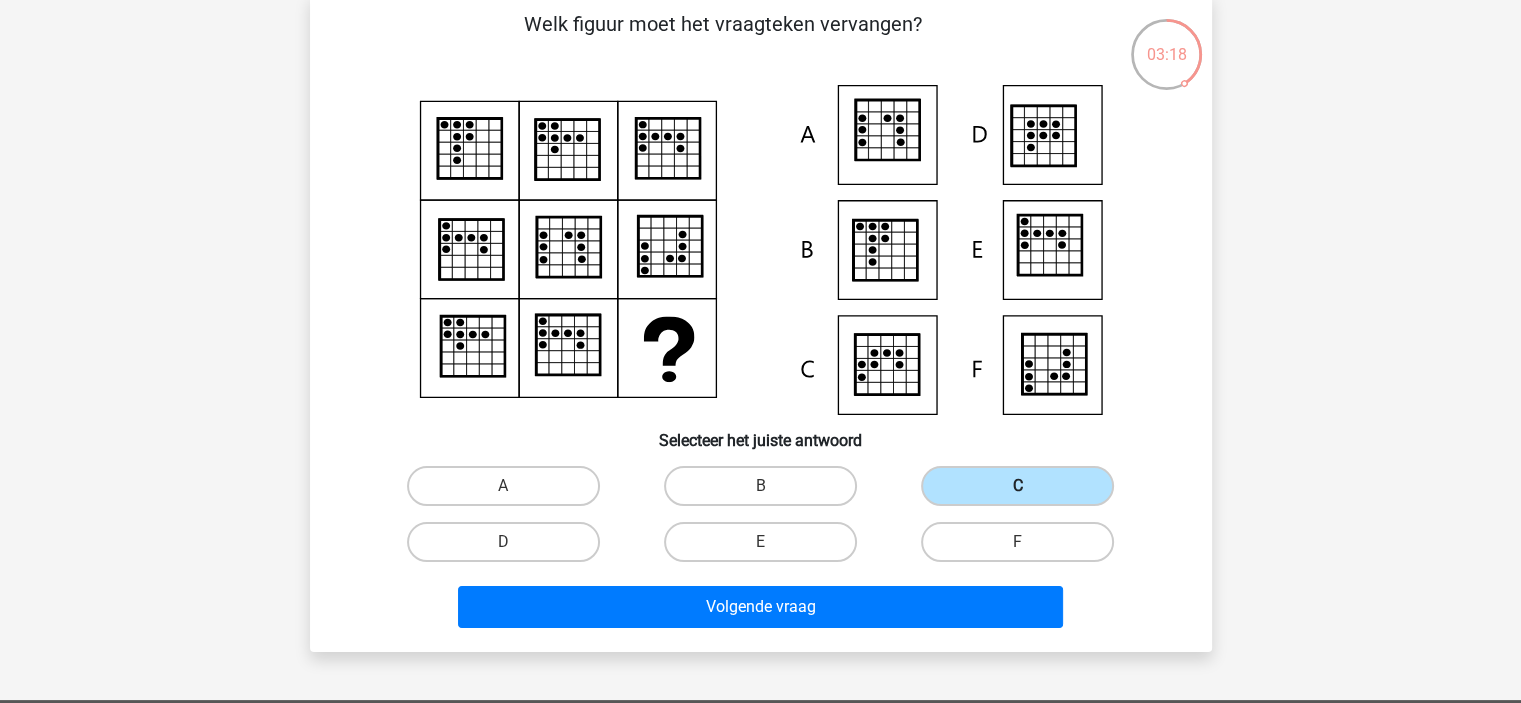 scroll, scrollTop: 200, scrollLeft: 0, axis: vertical 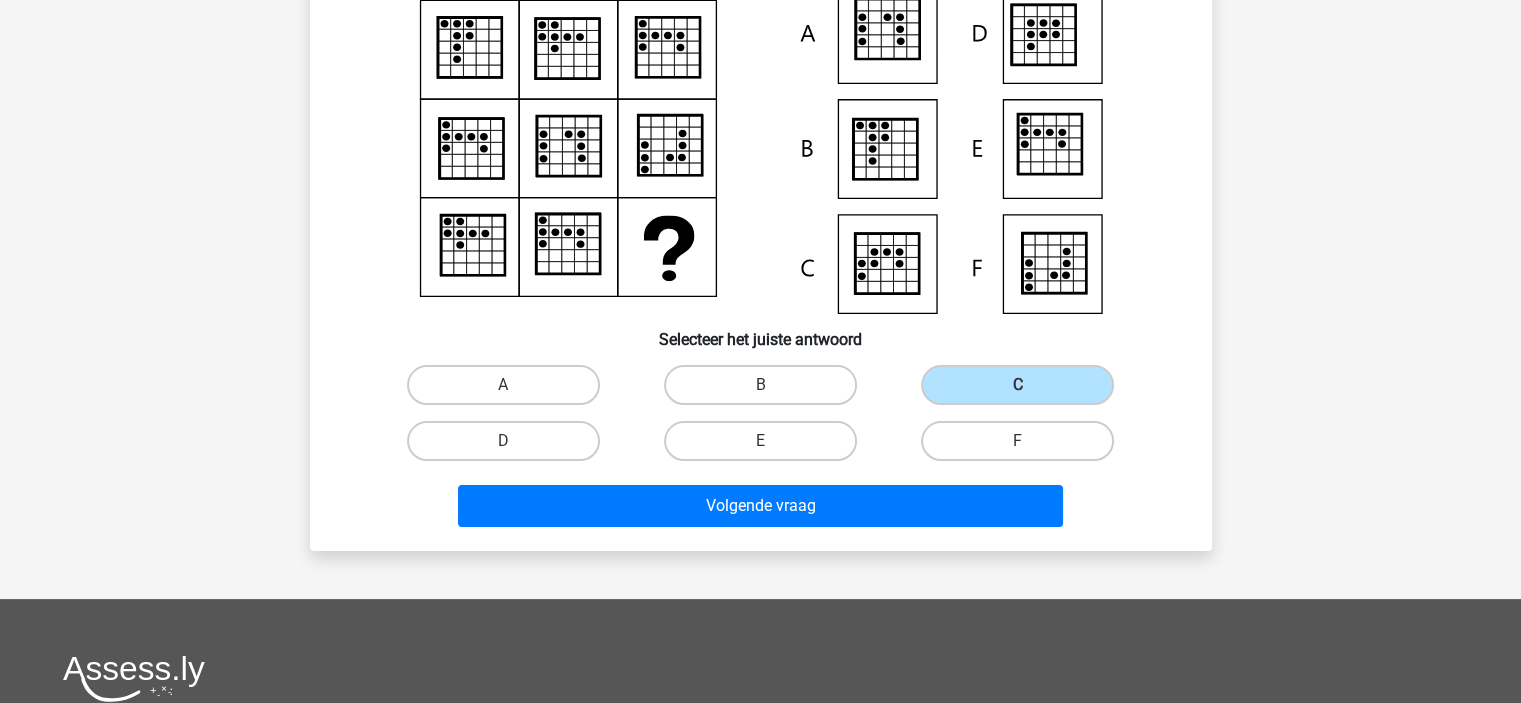 click on "Volgende vraag" at bounding box center (761, 502) 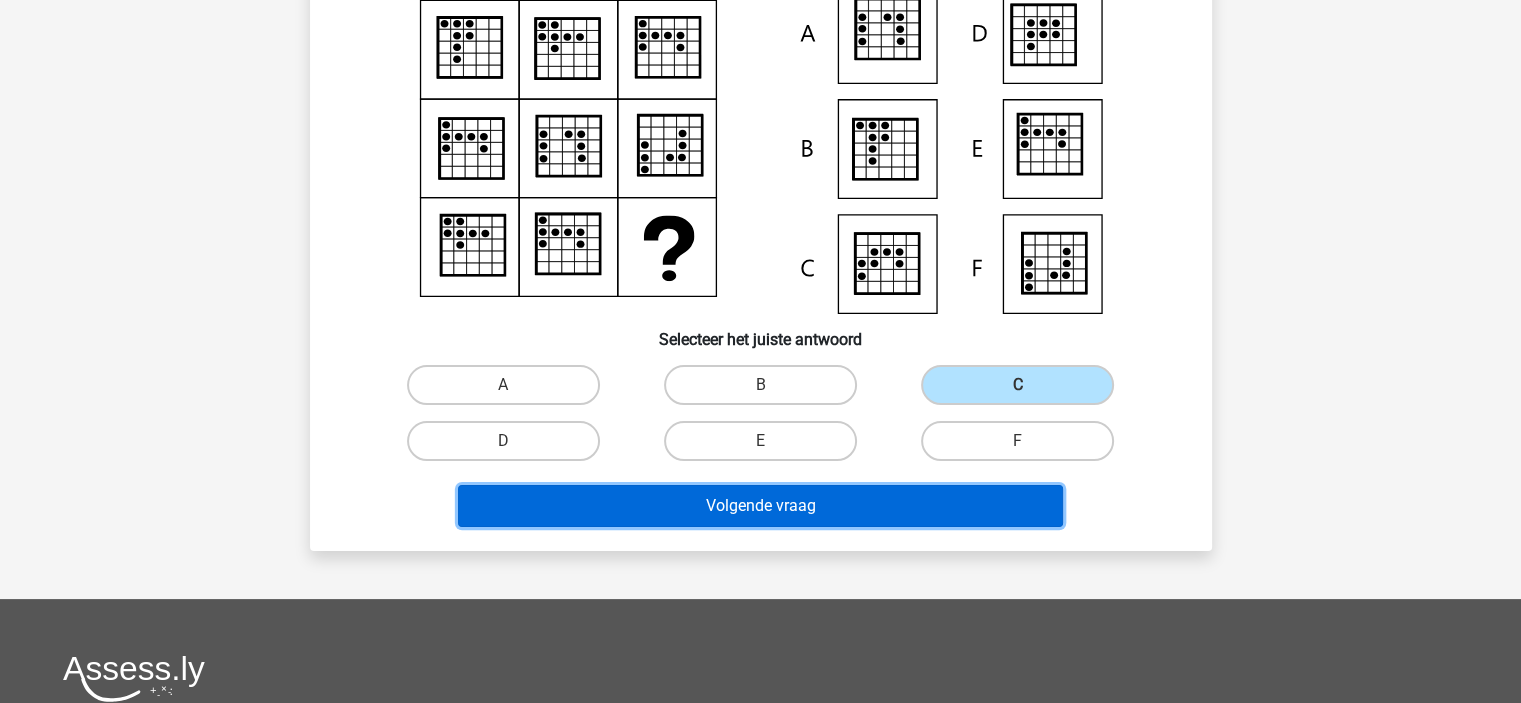 click on "Volgende vraag" at bounding box center [760, 506] 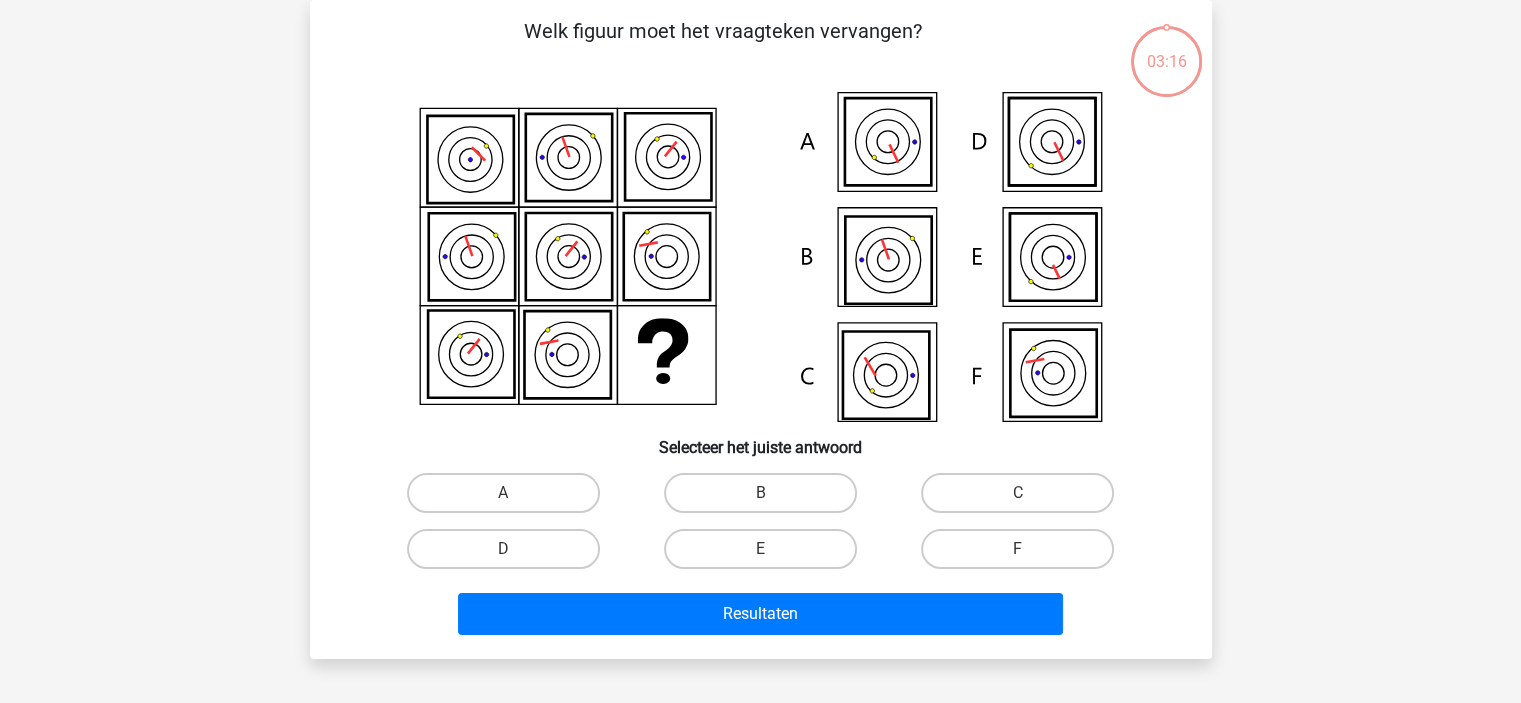 scroll, scrollTop: 0, scrollLeft: 0, axis: both 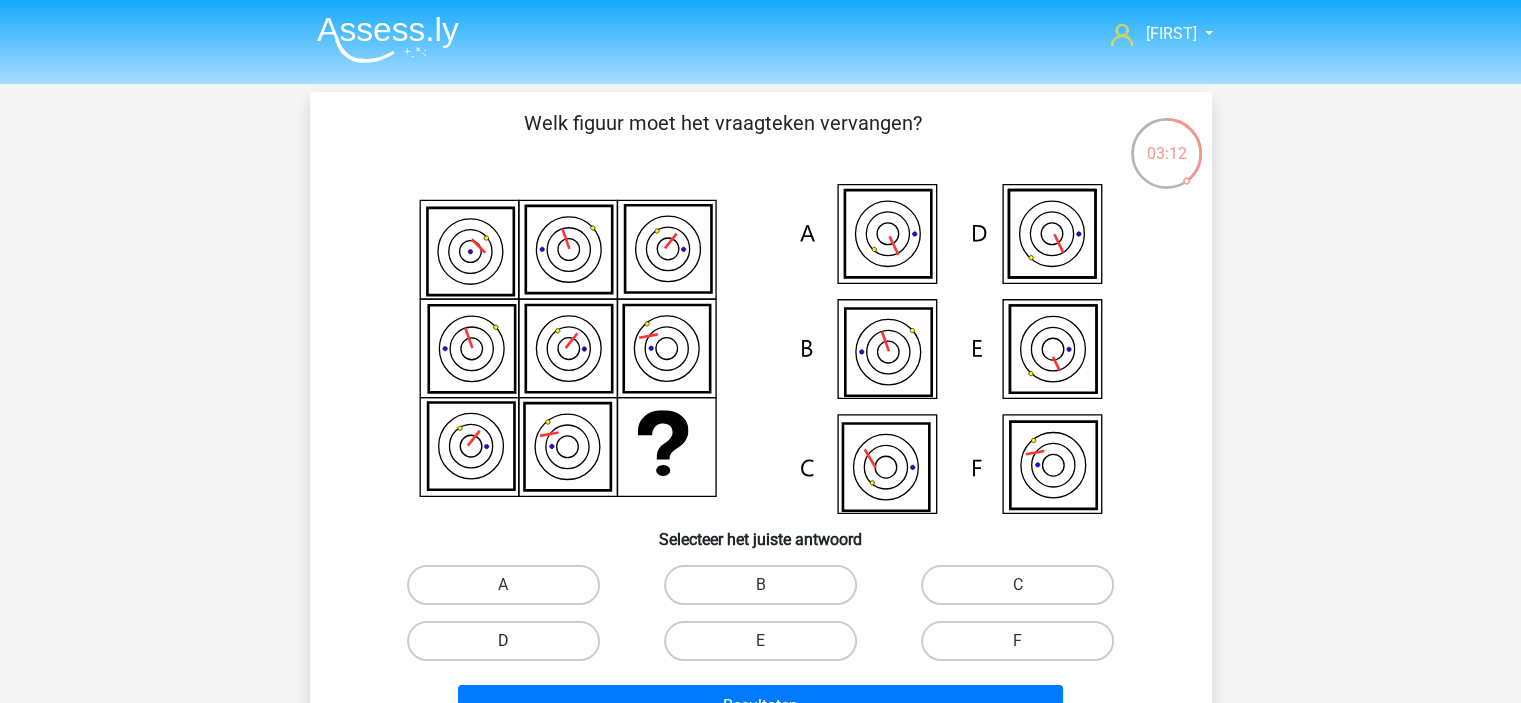 click on "D" at bounding box center [503, 641] 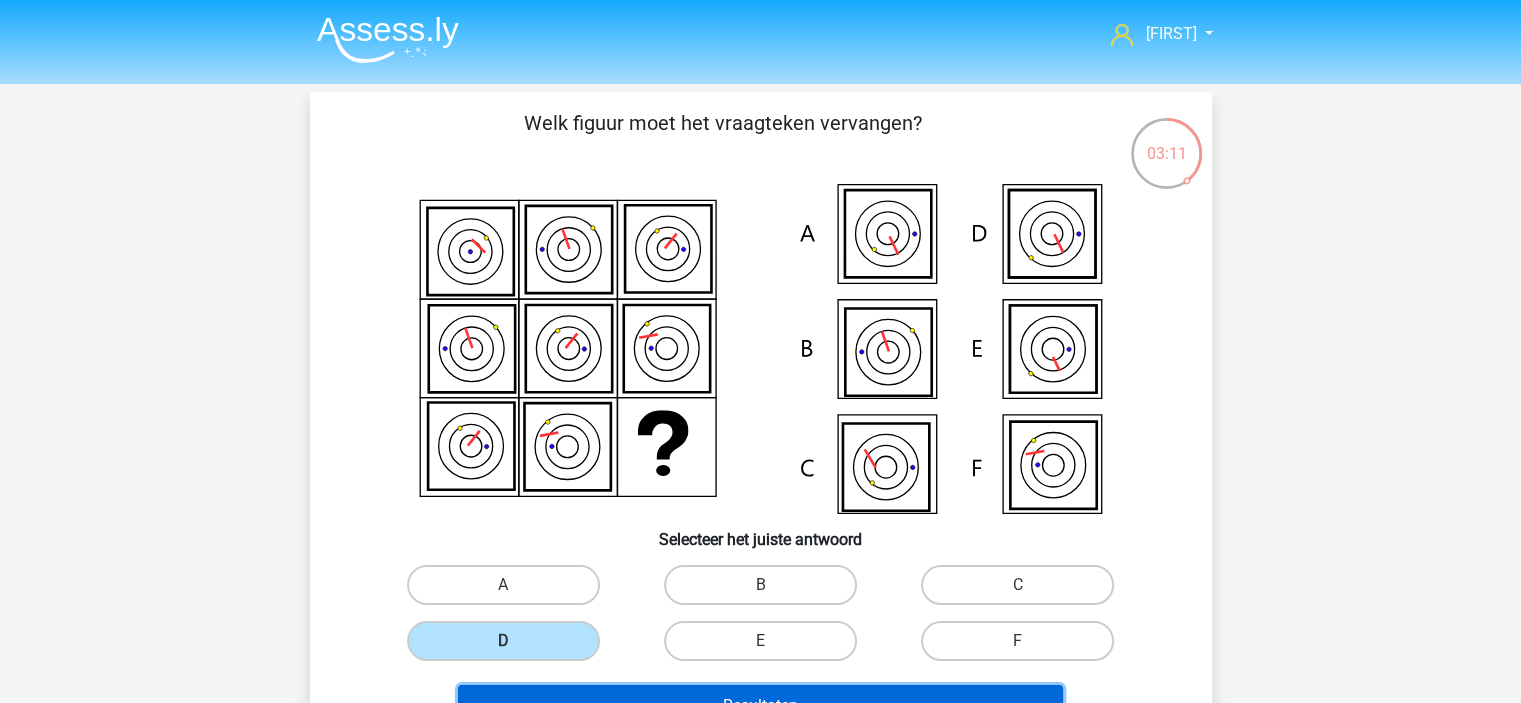 click on "Resultaten" at bounding box center (760, 706) 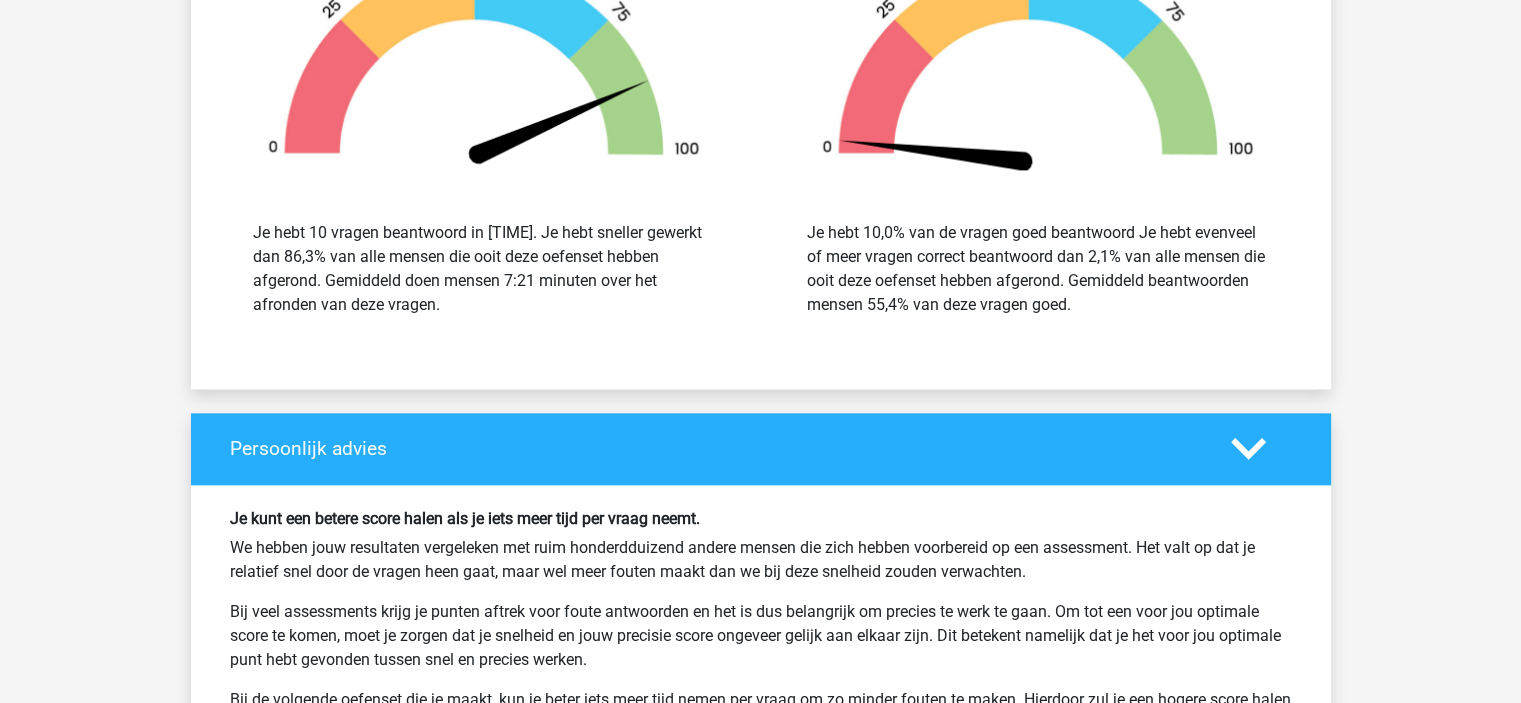 scroll, scrollTop: 2700, scrollLeft: 0, axis: vertical 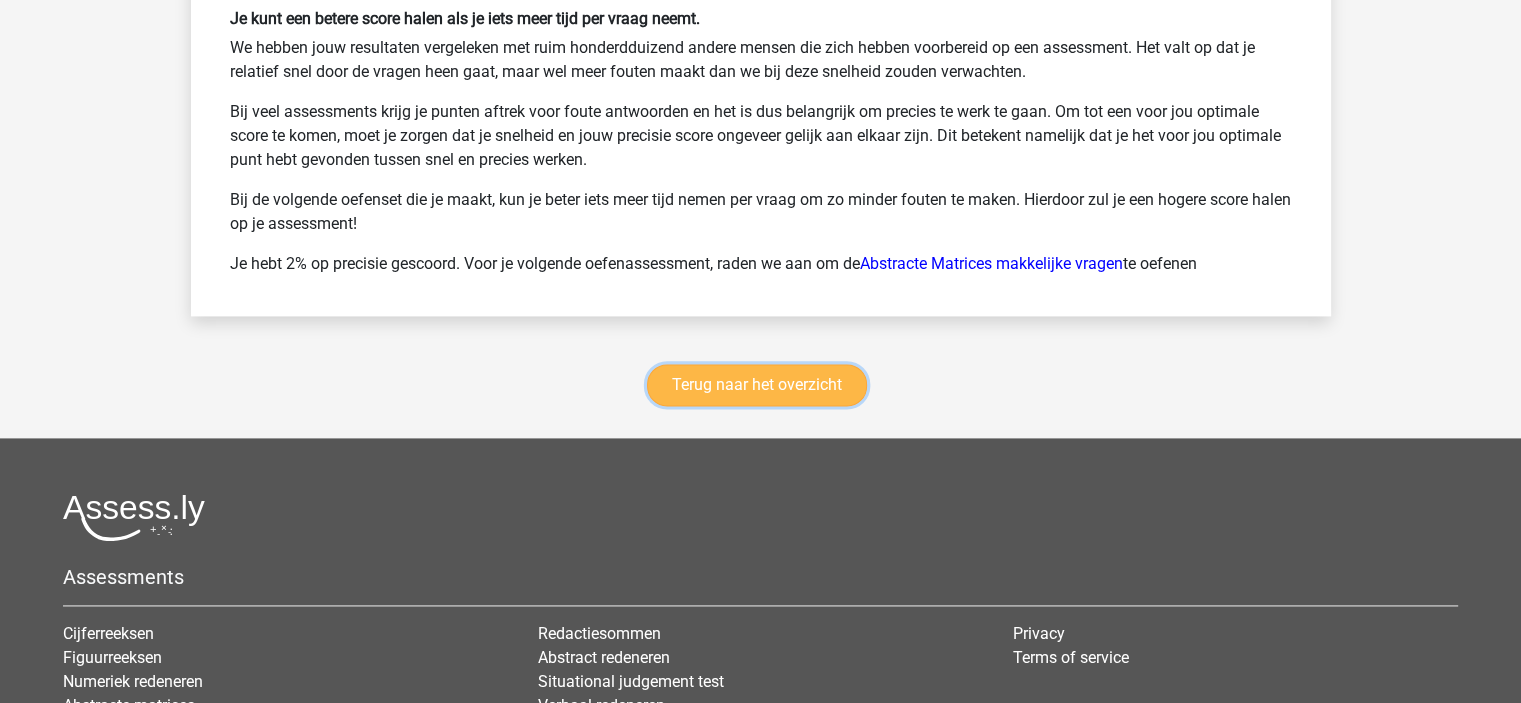 click on "Terug naar het overzicht" at bounding box center (757, 385) 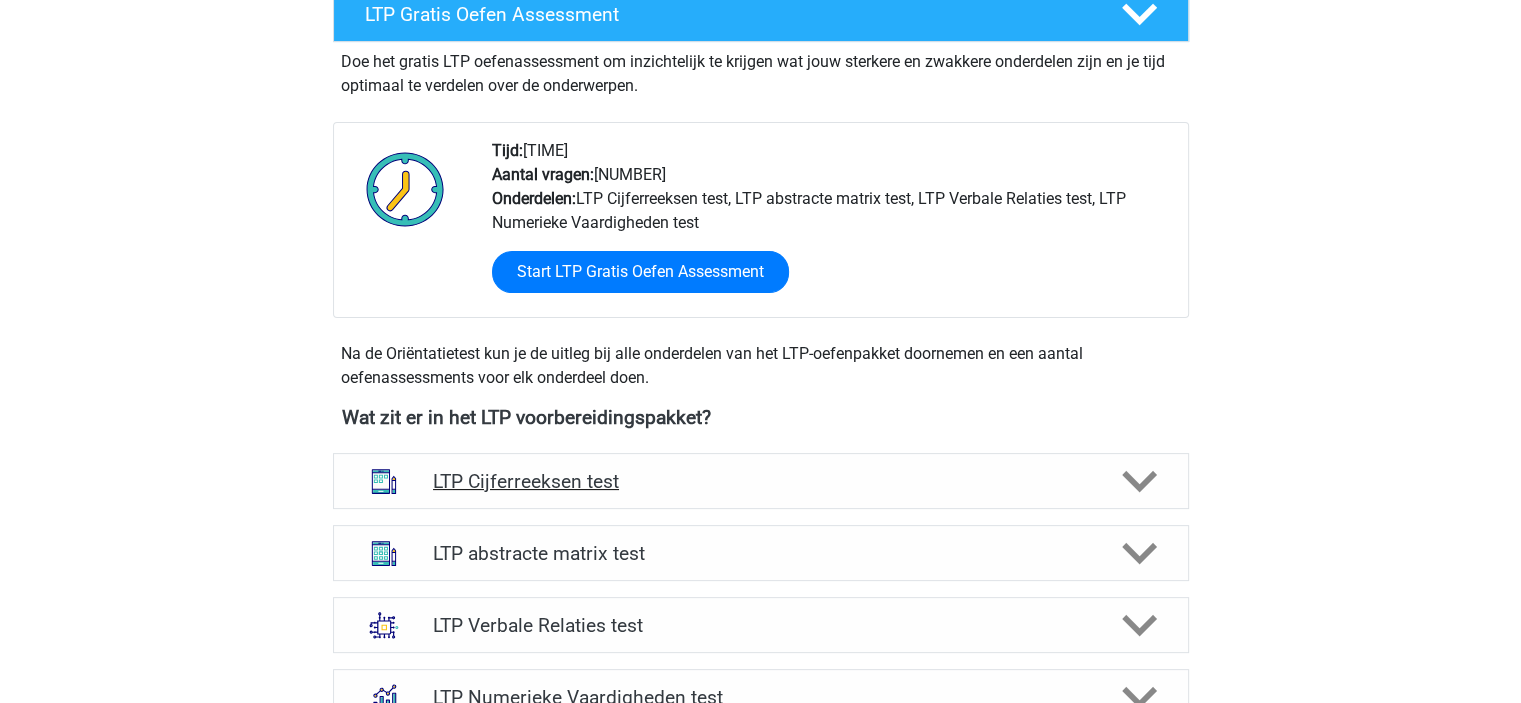 scroll, scrollTop: 0, scrollLeft: 0, axis: both 